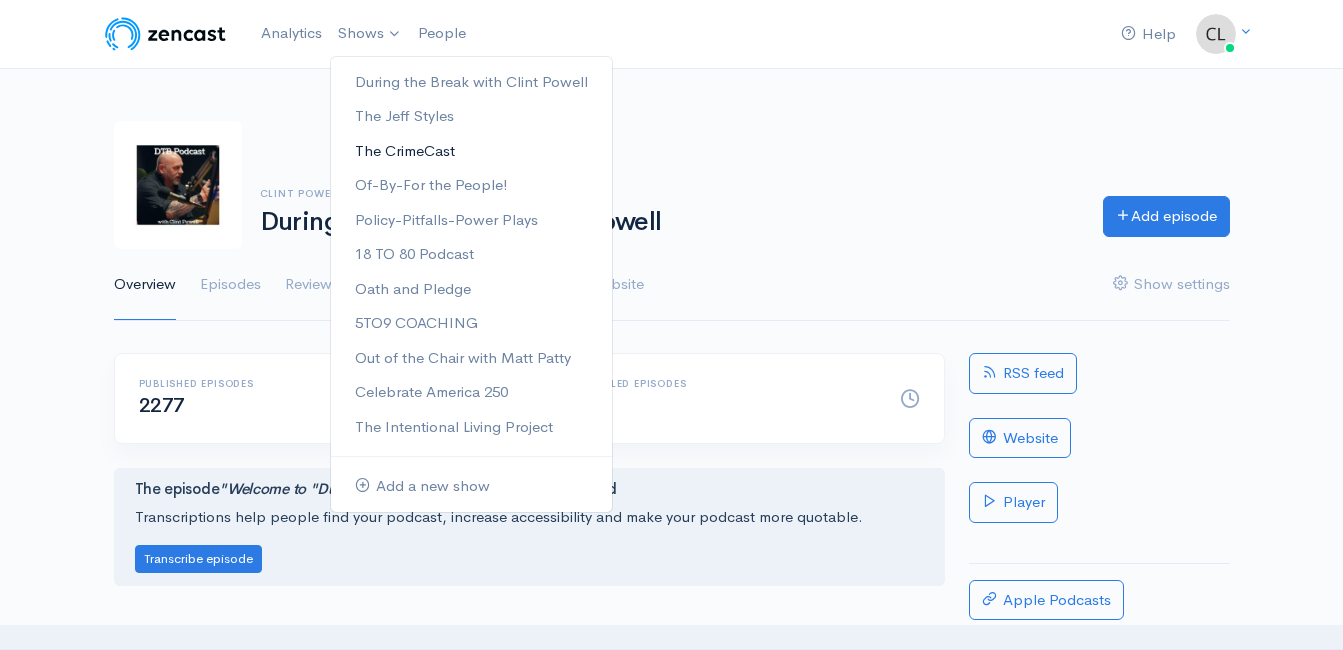 scroll, scrollTop: 0, scrollLeft: 0, axis: both 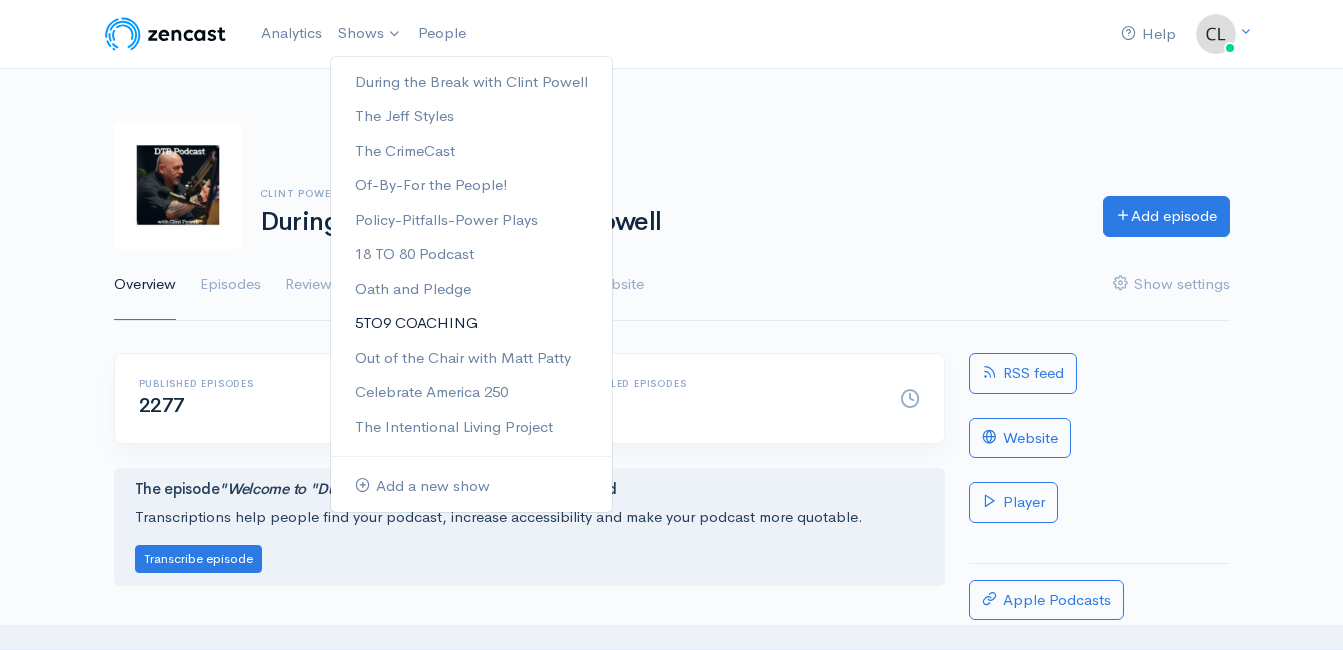 click on "5TO9 COACHING" at bounding box center (471, 323) 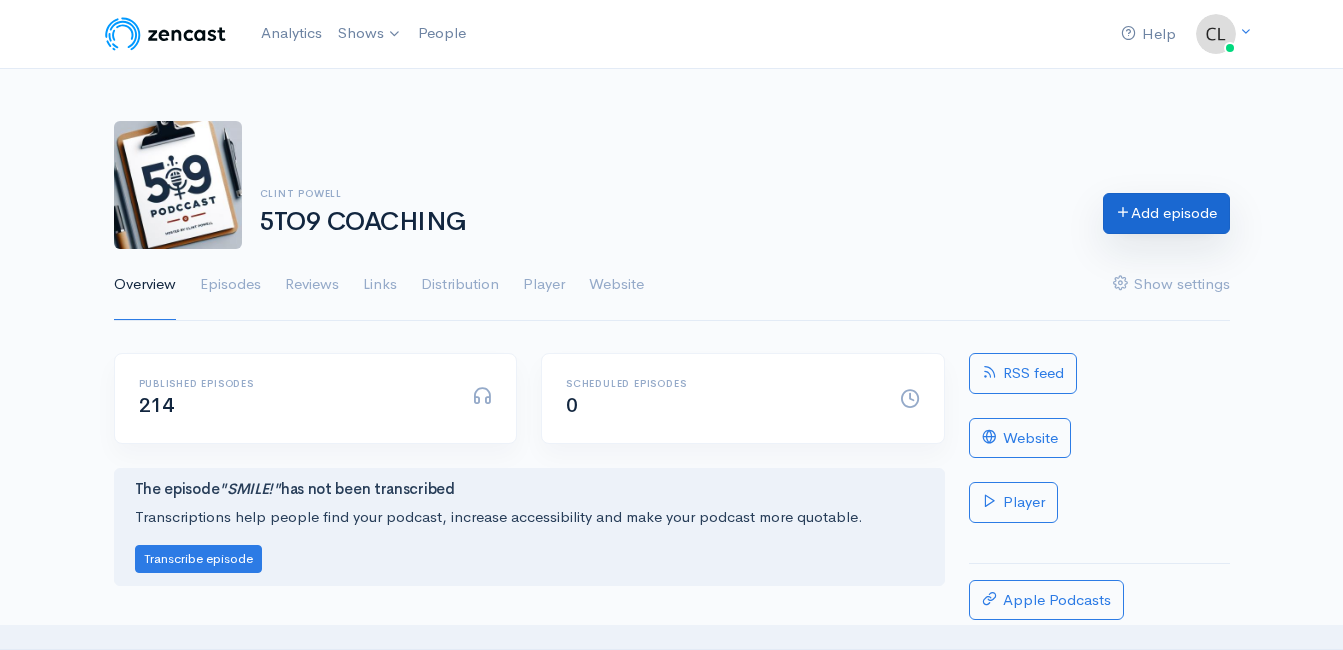 scroll, scrollTop: 0, scrollLeft: 0, axis: both 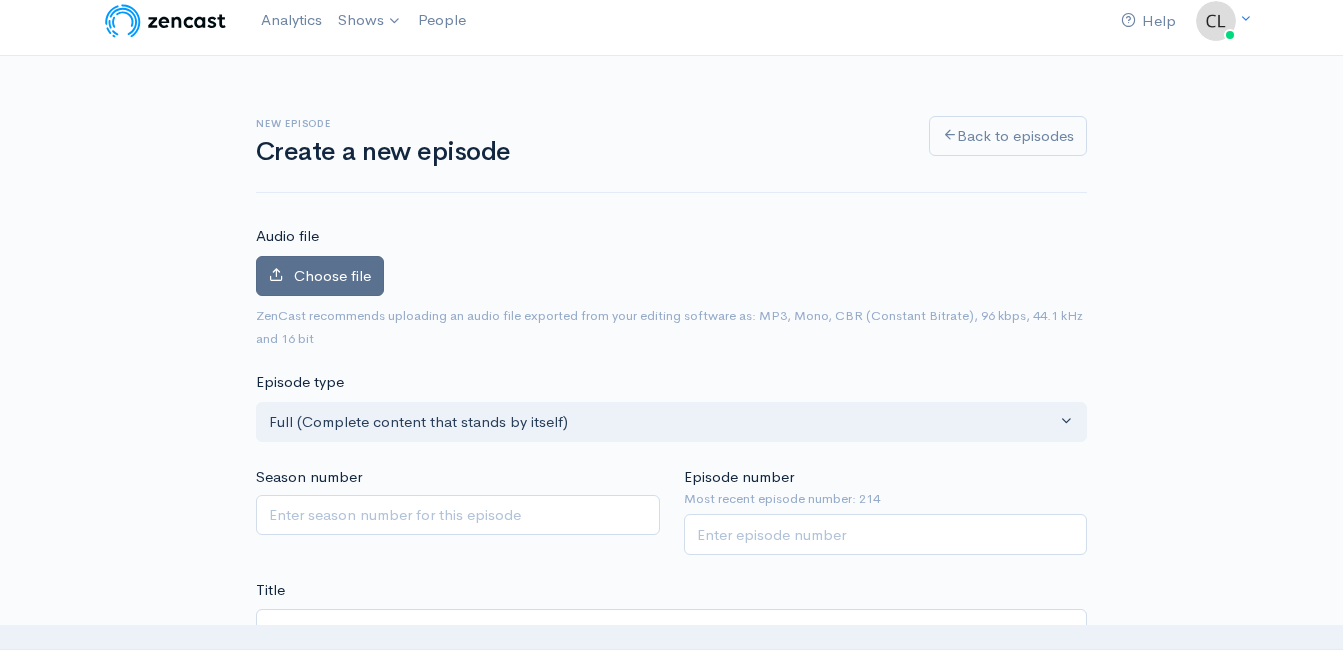click on "Choose file" at bounding box center (332, 275) 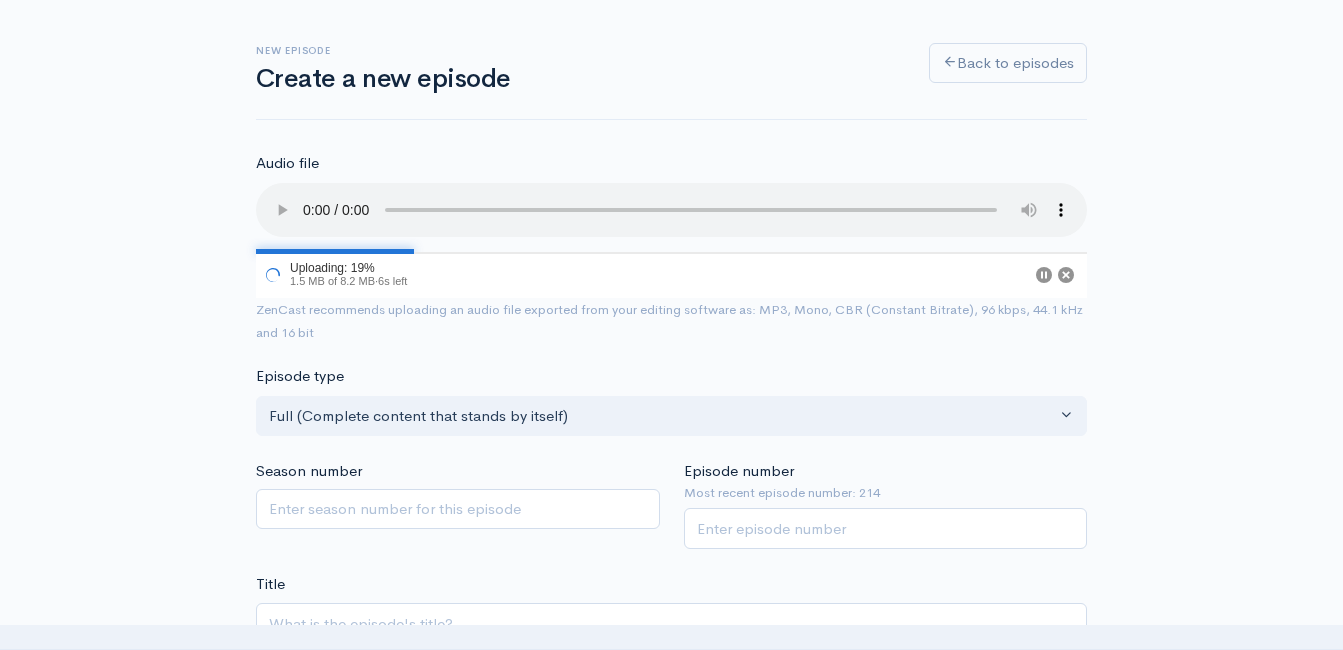 scroll, scrollTop: 213, scrollLeft: 0, axis: vertical 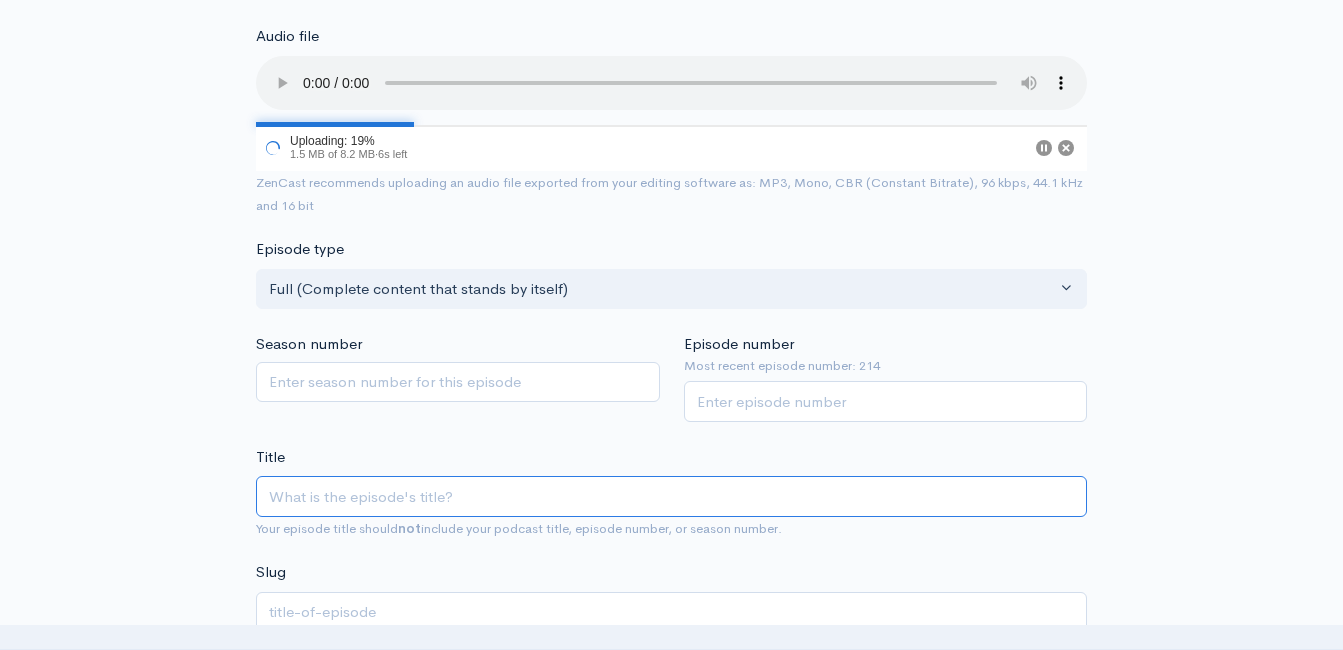 drag, startPoint x: 863, startPoint y: 492, endPoint x: 871, endPoint y: 484, distance: 11.313708 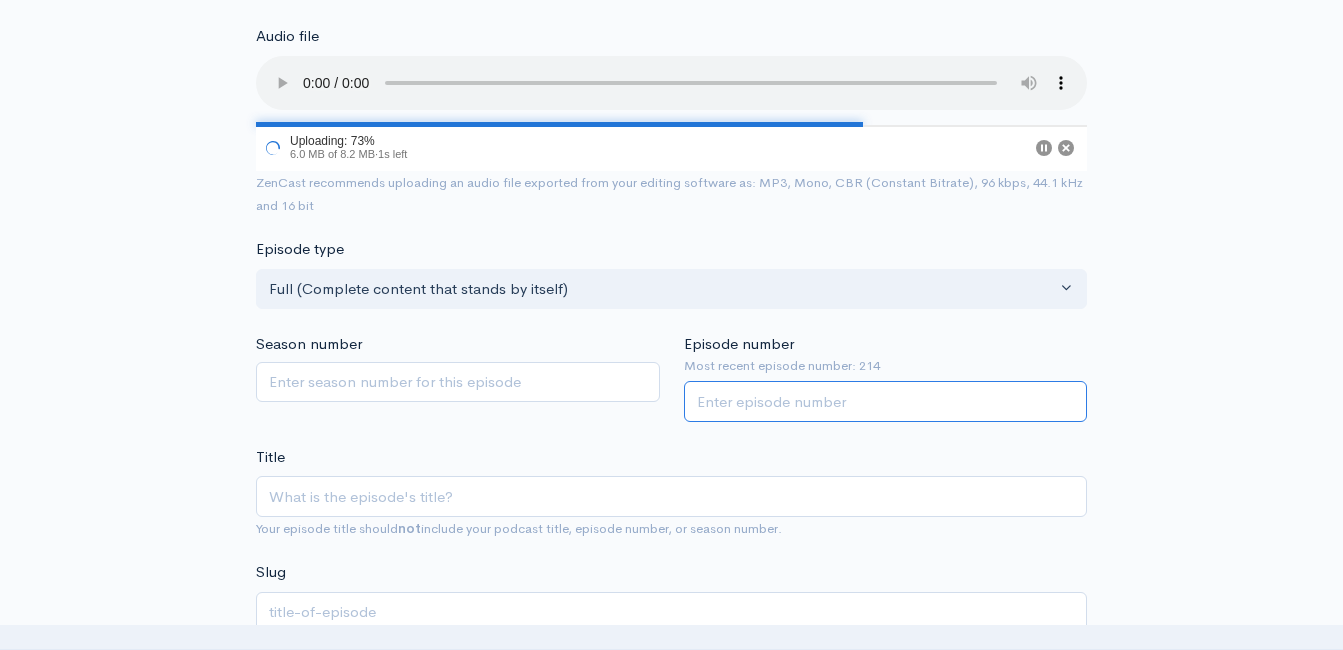 click on "Episode number" at bounding box center (886, 401) 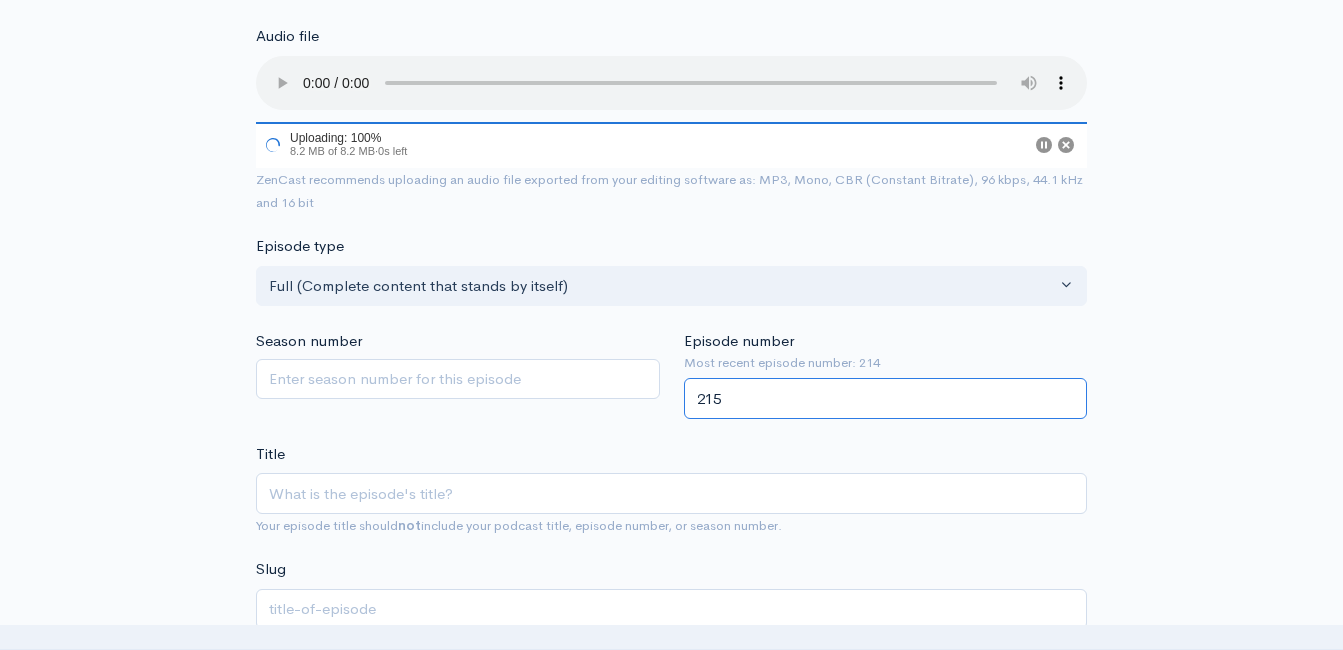 type on "215" 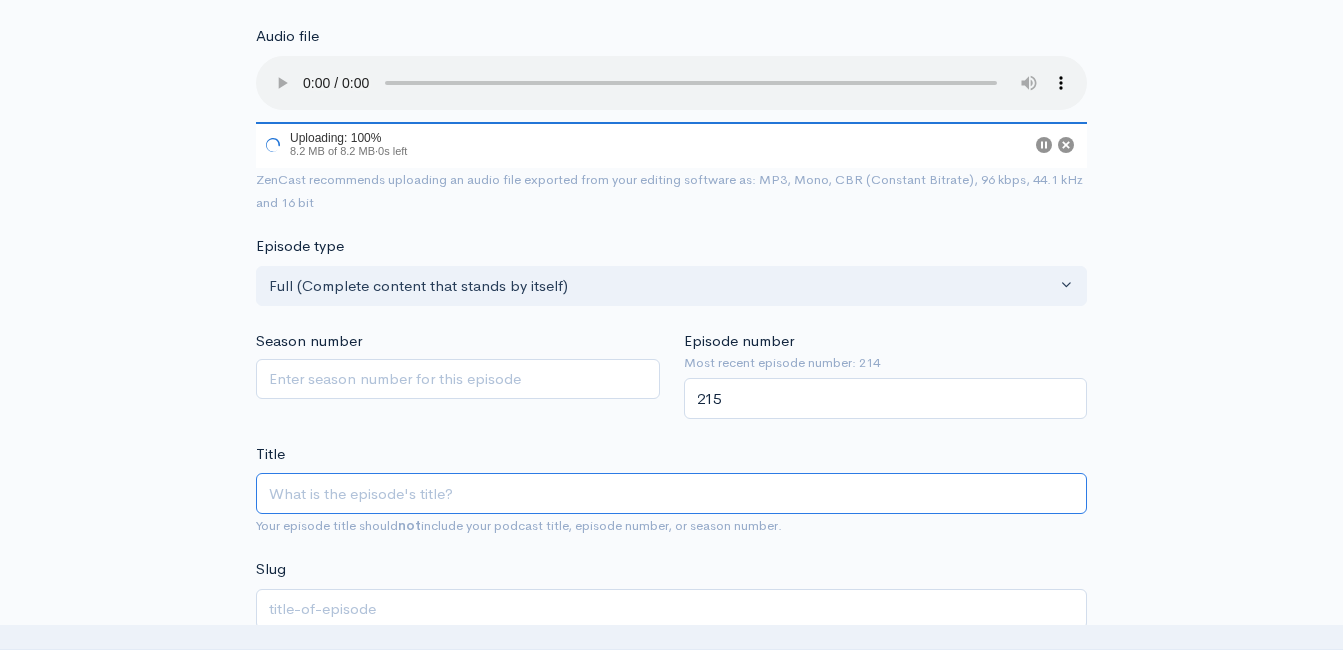 click on "Title" at bounding box center [671, 493] 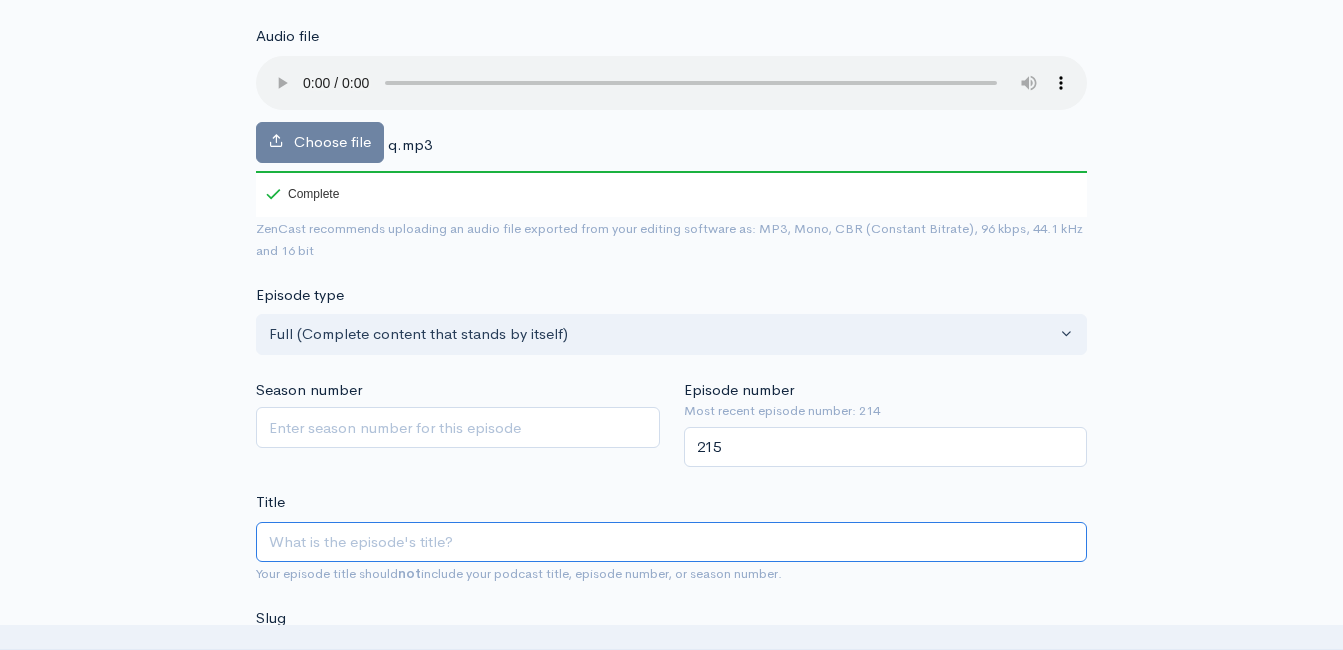 click on "Title" at bounding box center [671, 542] 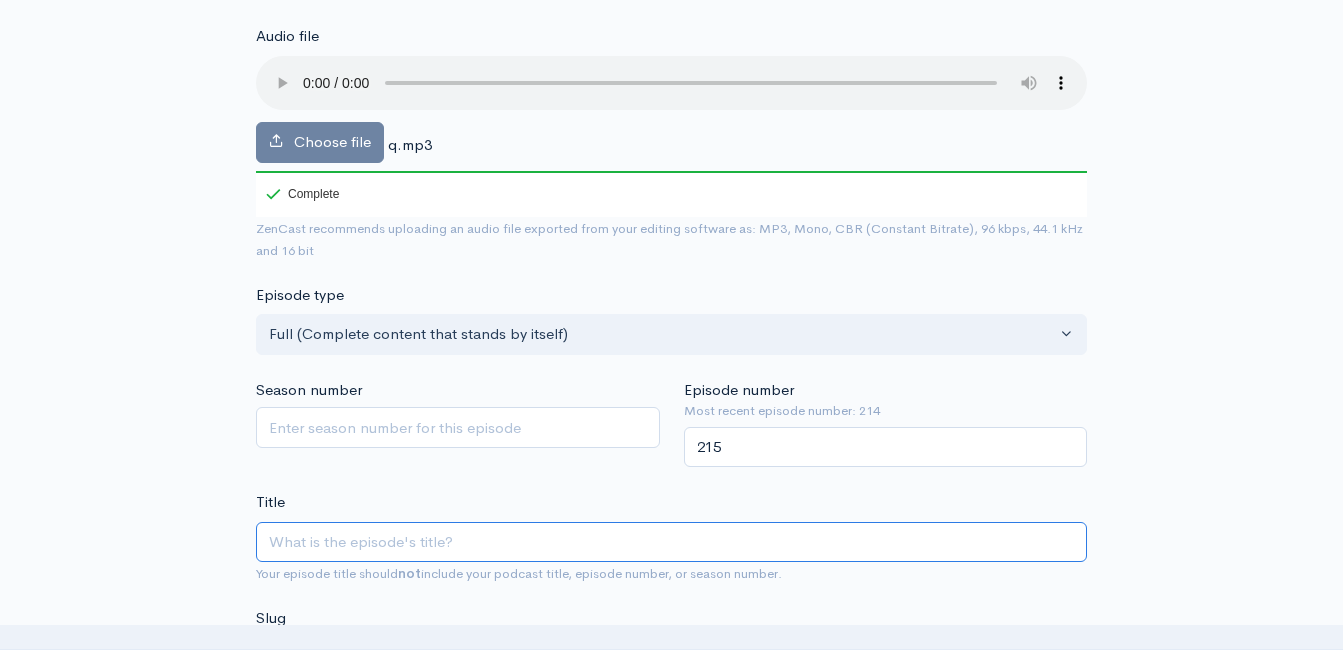 type on "G" 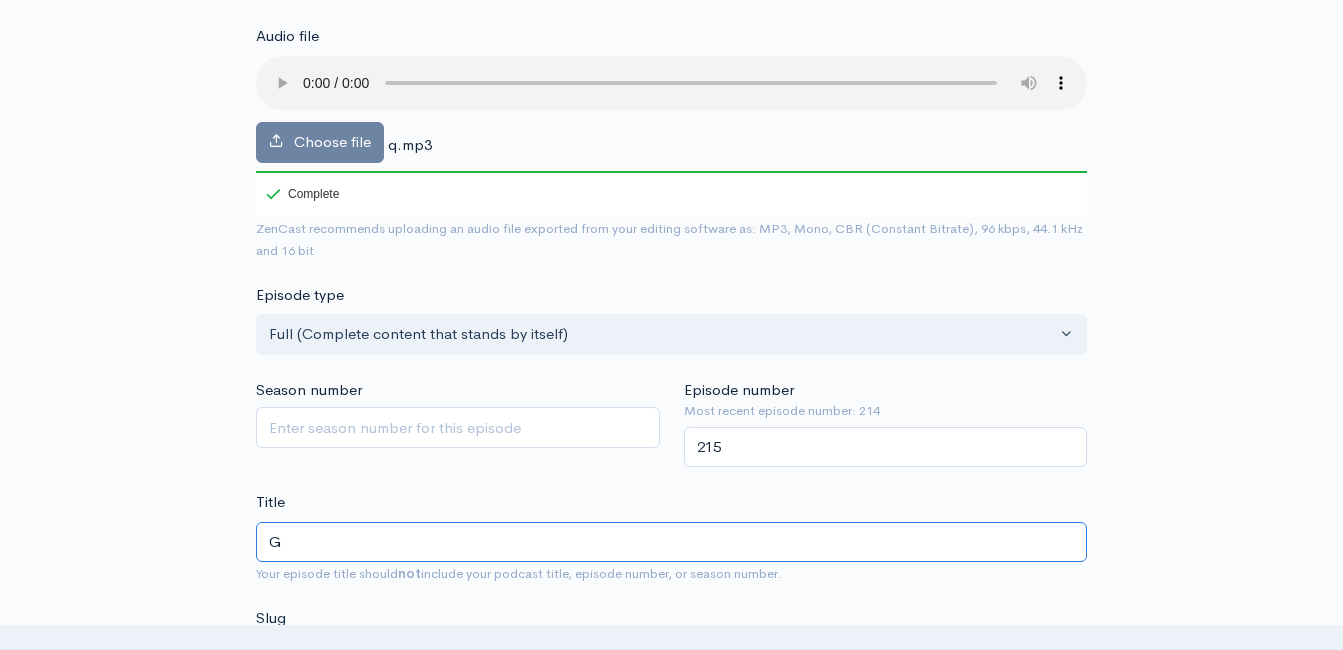 type on "g" 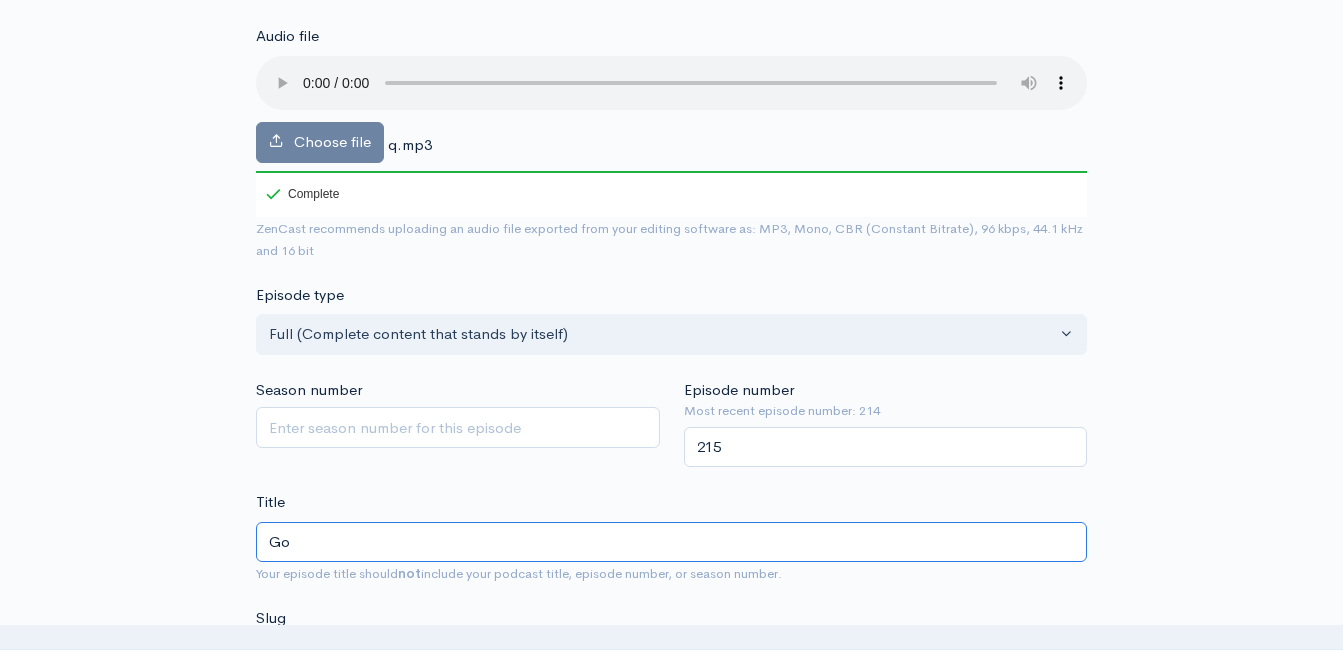 type on "Goi" 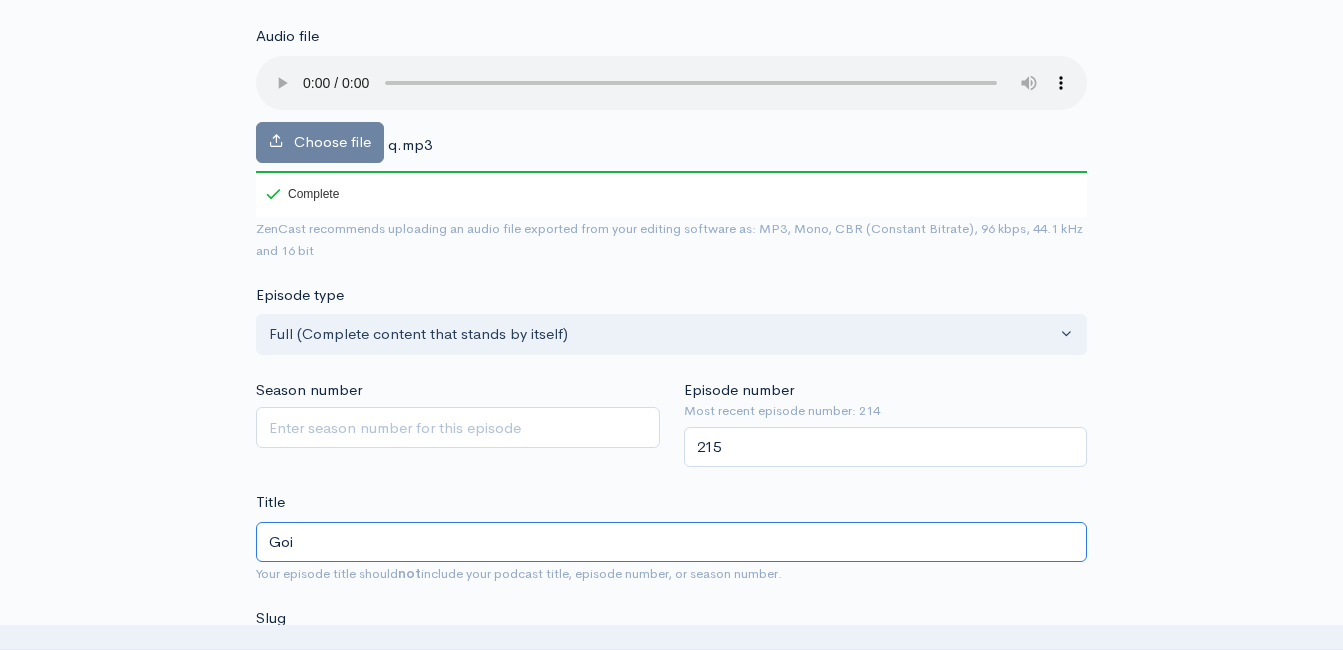 type on "goi" 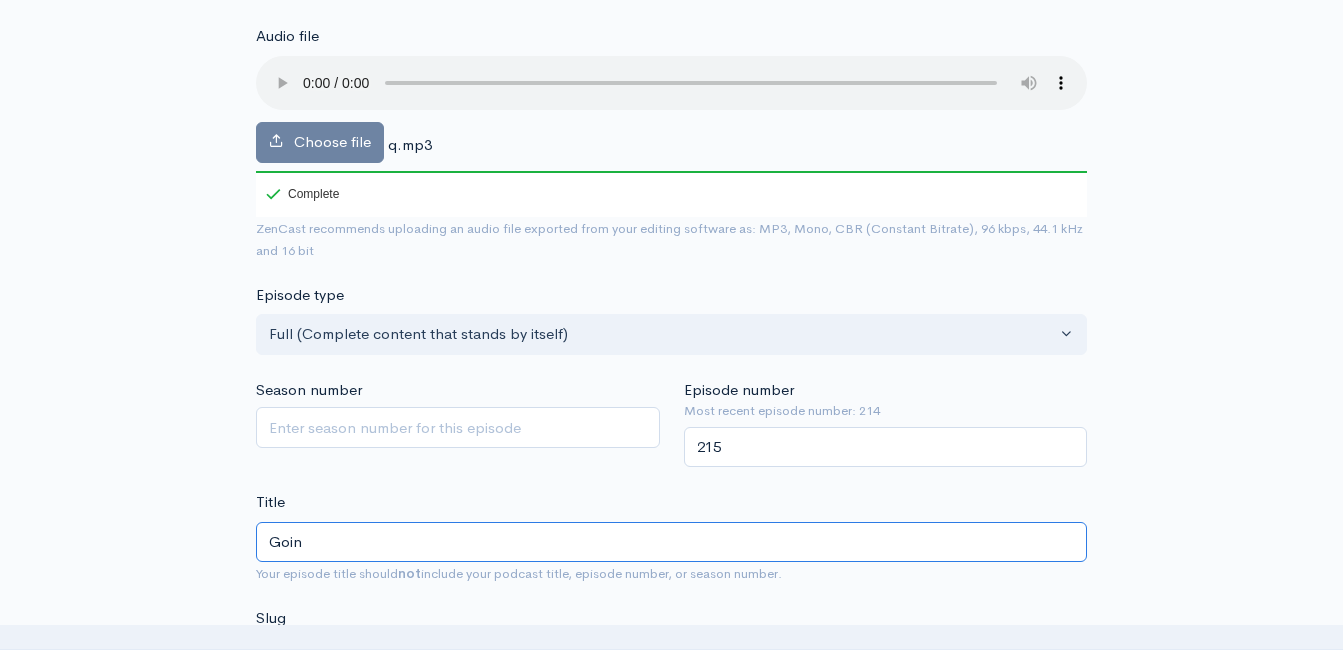 type on "goin" 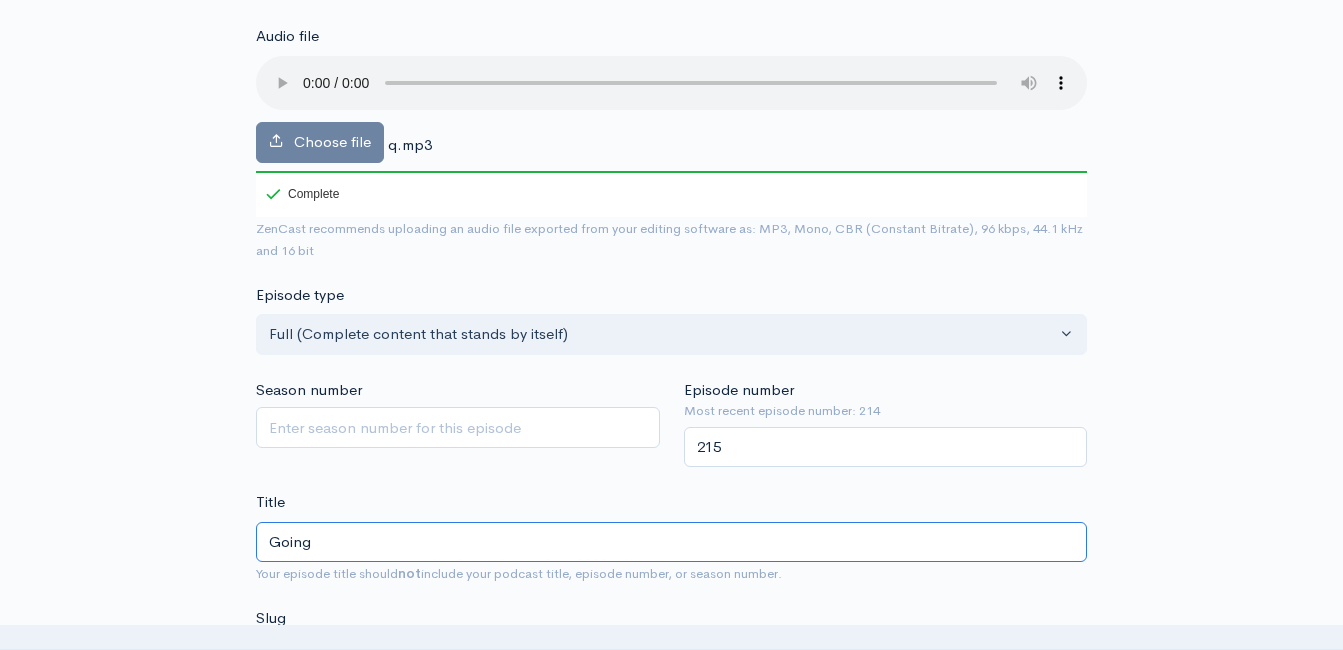 type on "going" 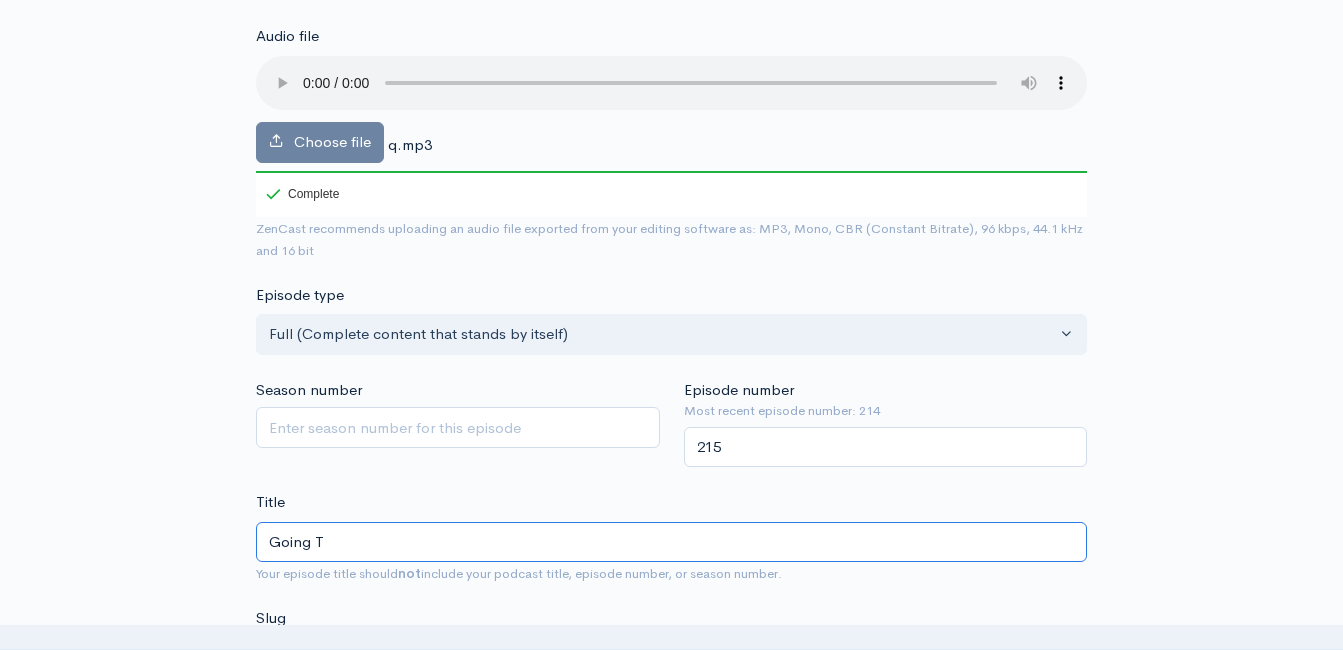 type on "going-t" 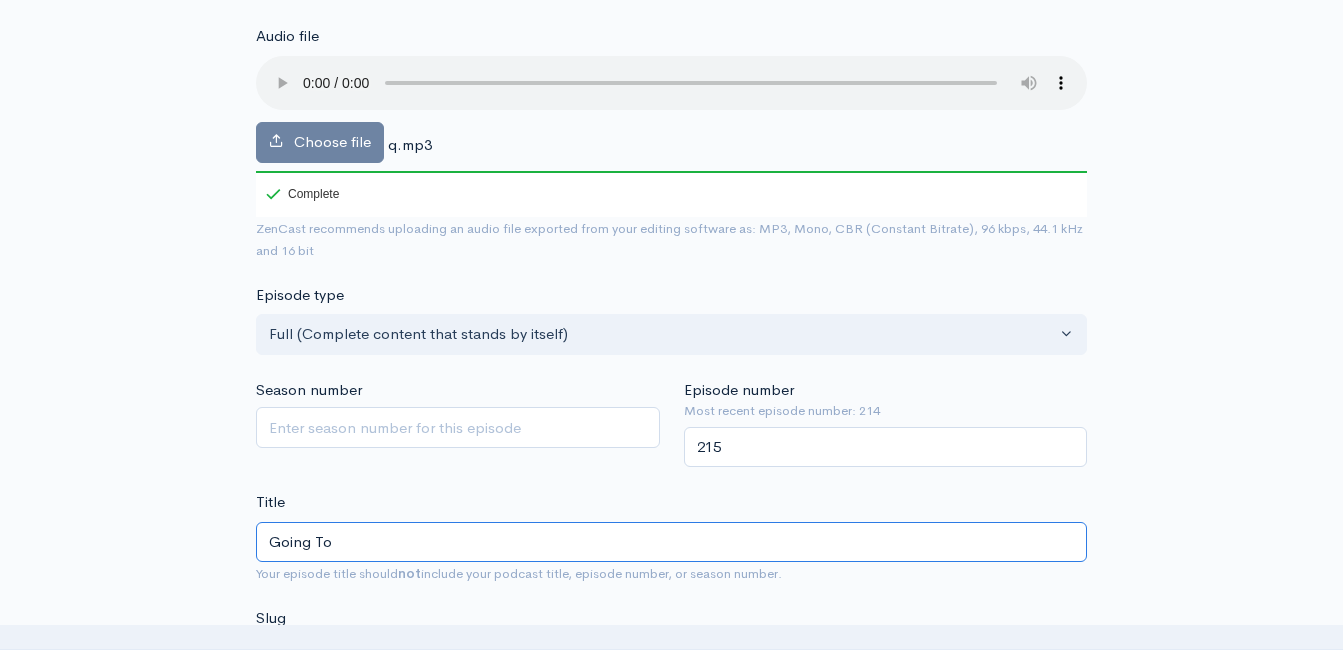 type on "going-to" 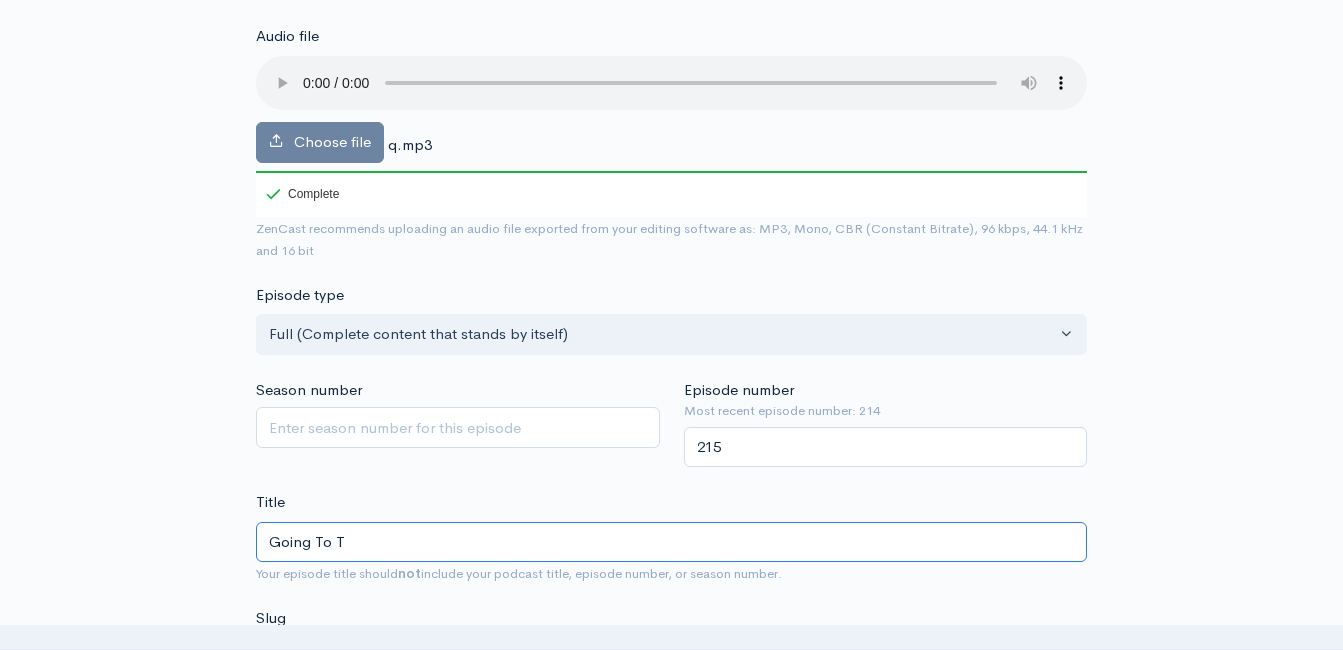 type on "going-to-t" 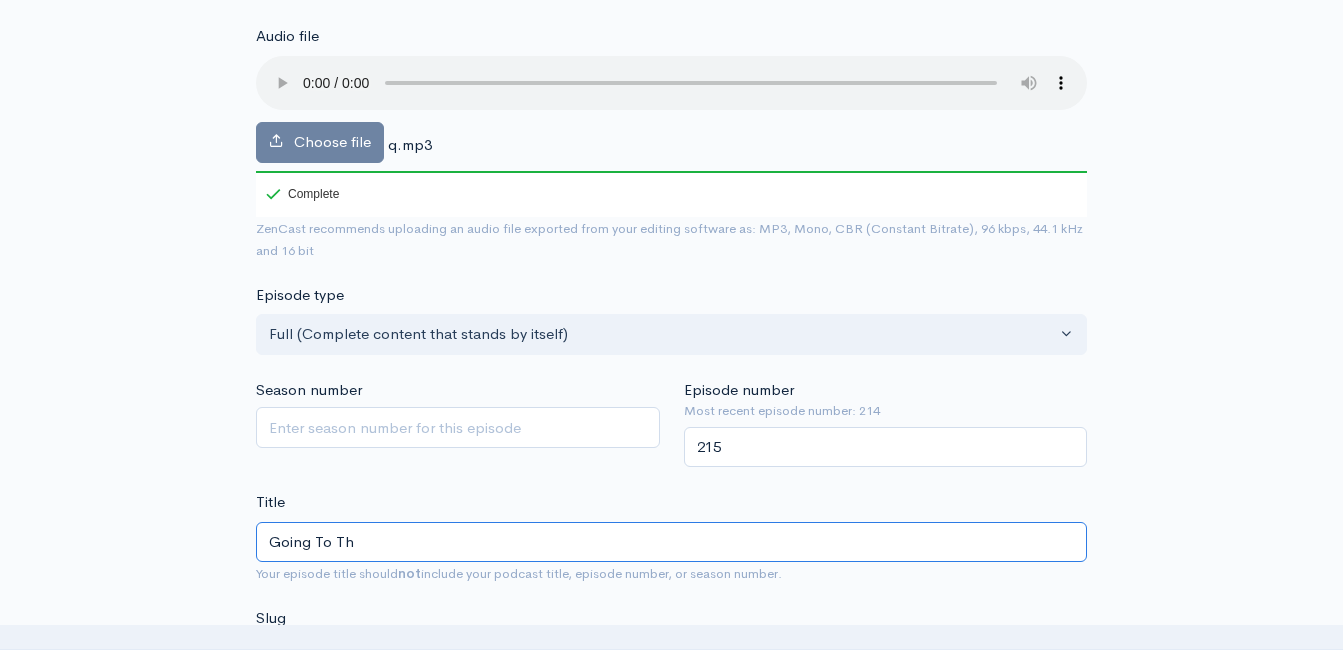 type on "Going To The" 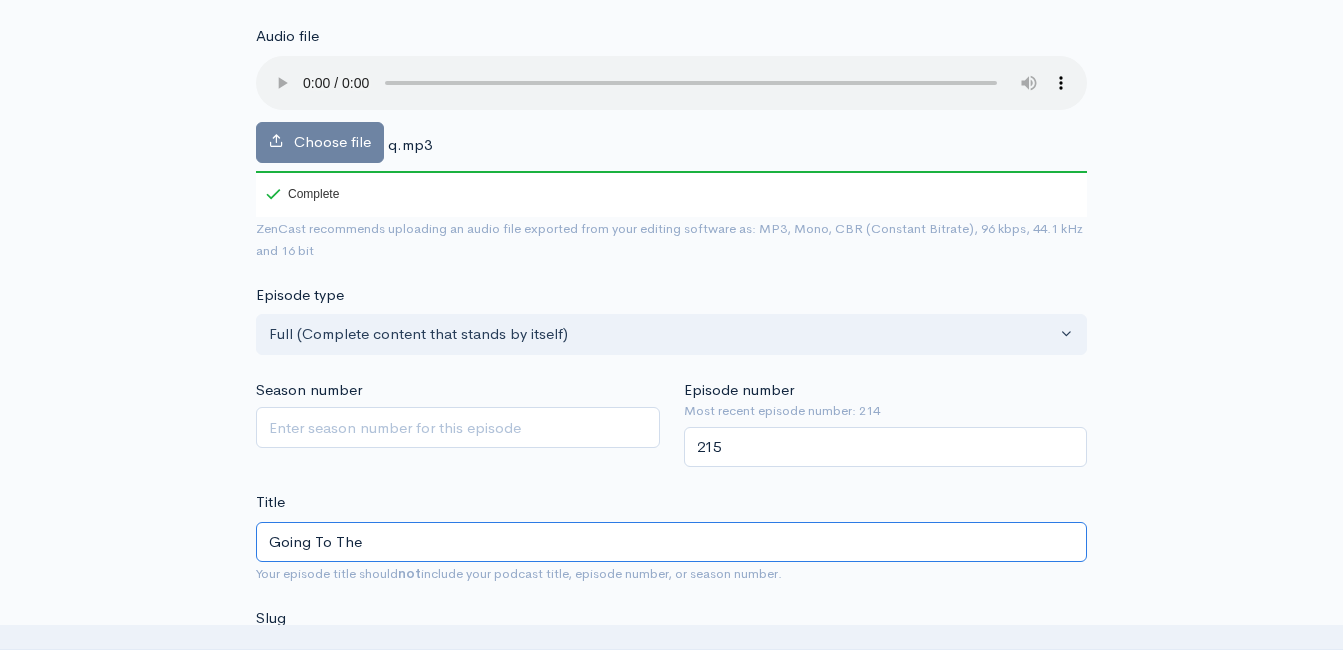 type on "Going To The" 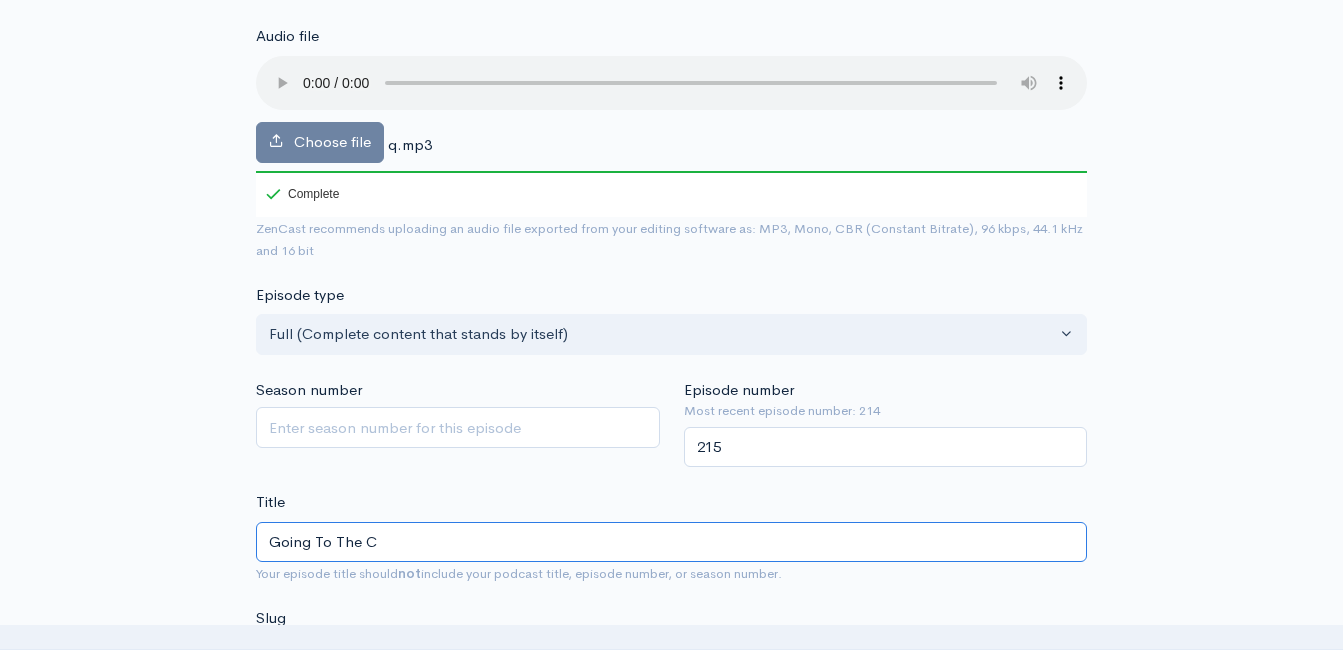 type on "going-to-the-c" 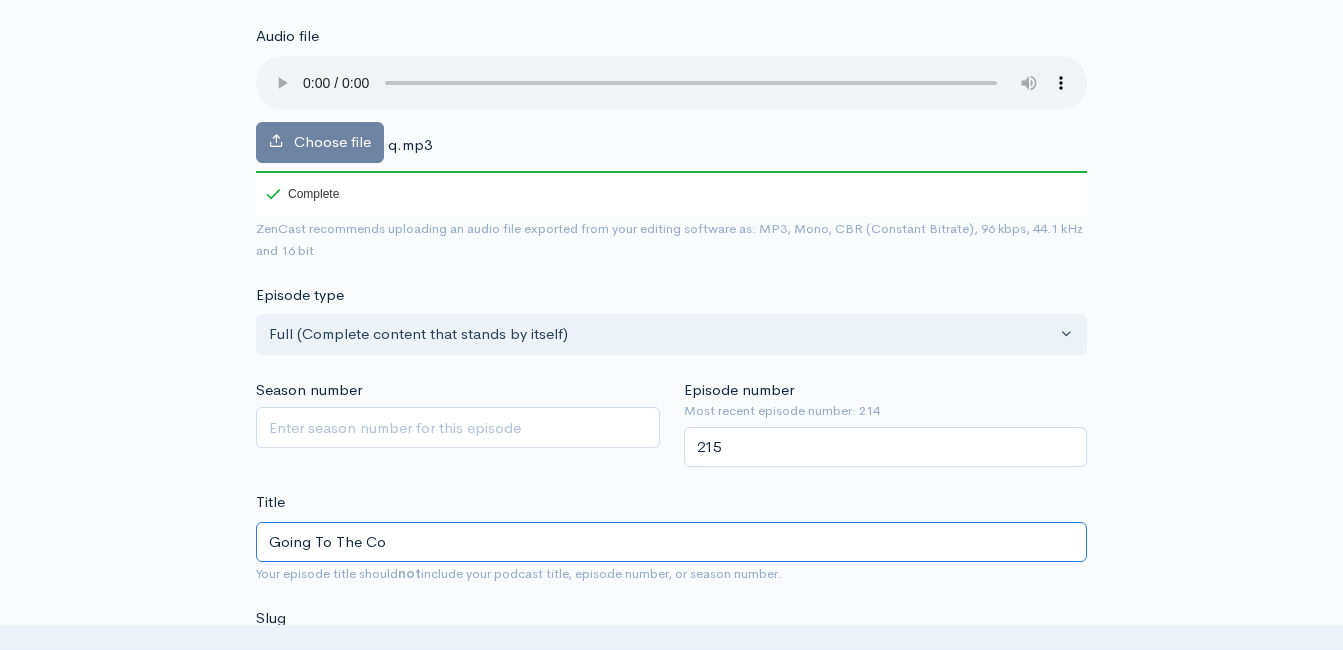 type on "going-to-the-co" 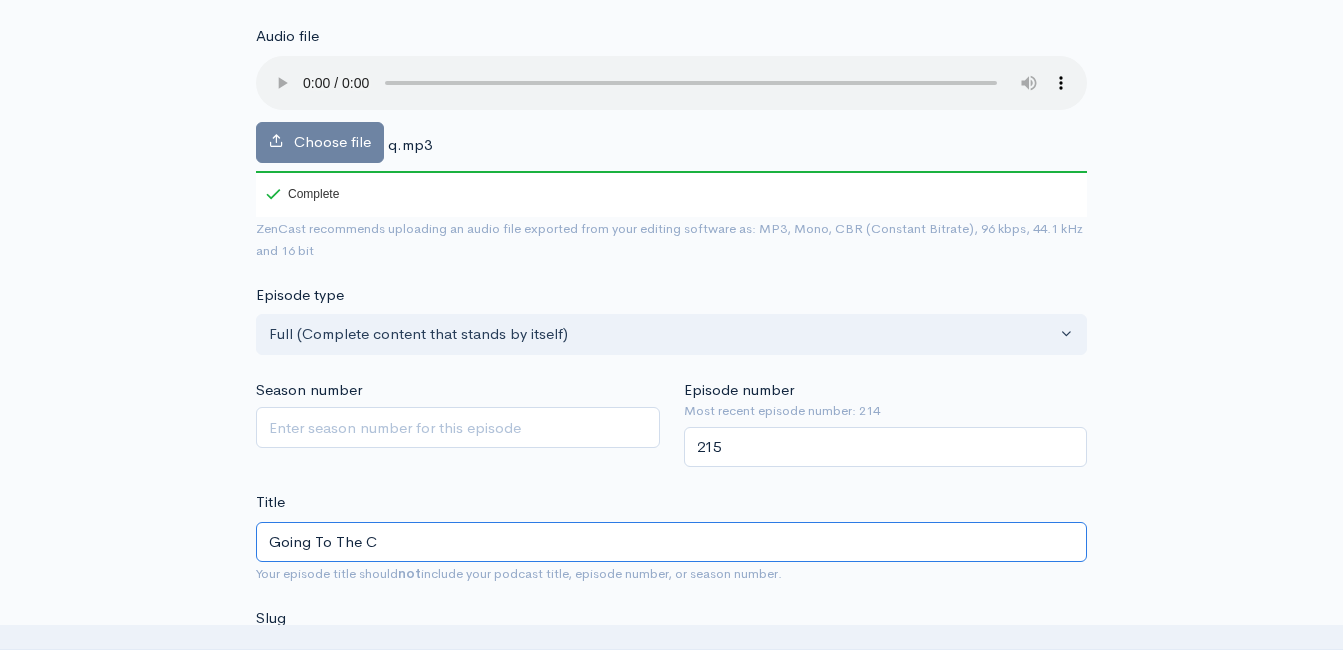 type on "going-to-the-c" 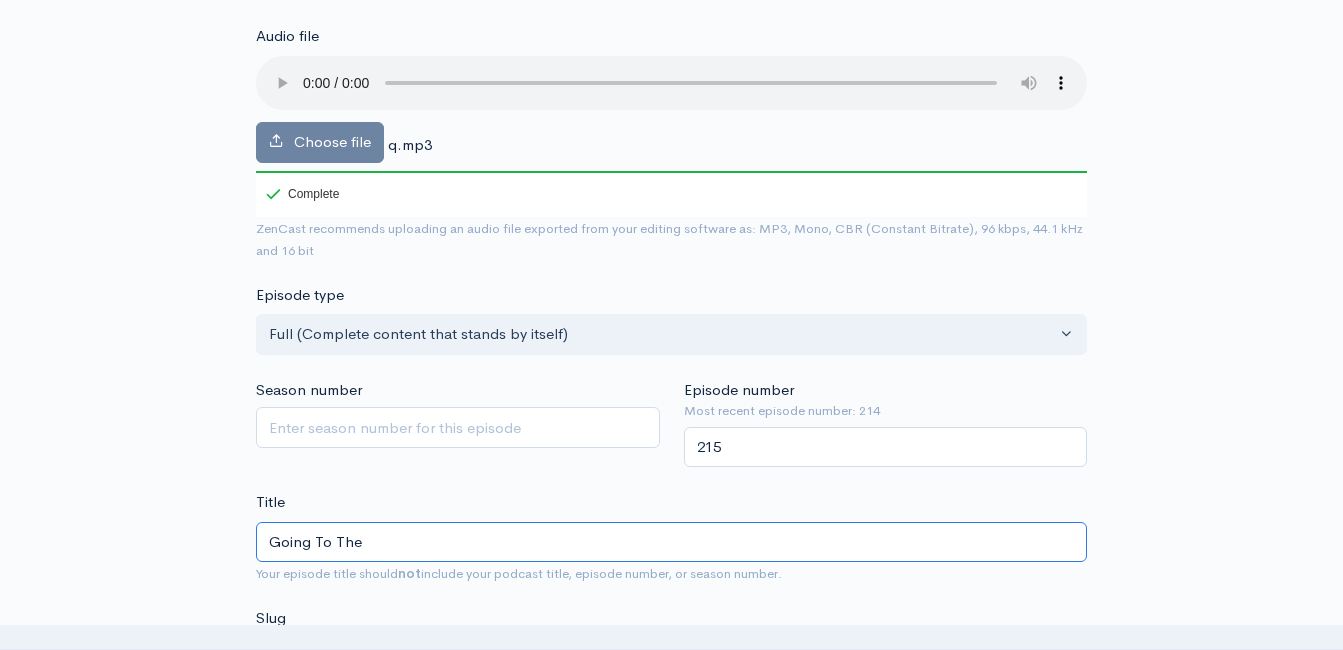 type on "going-to-the" 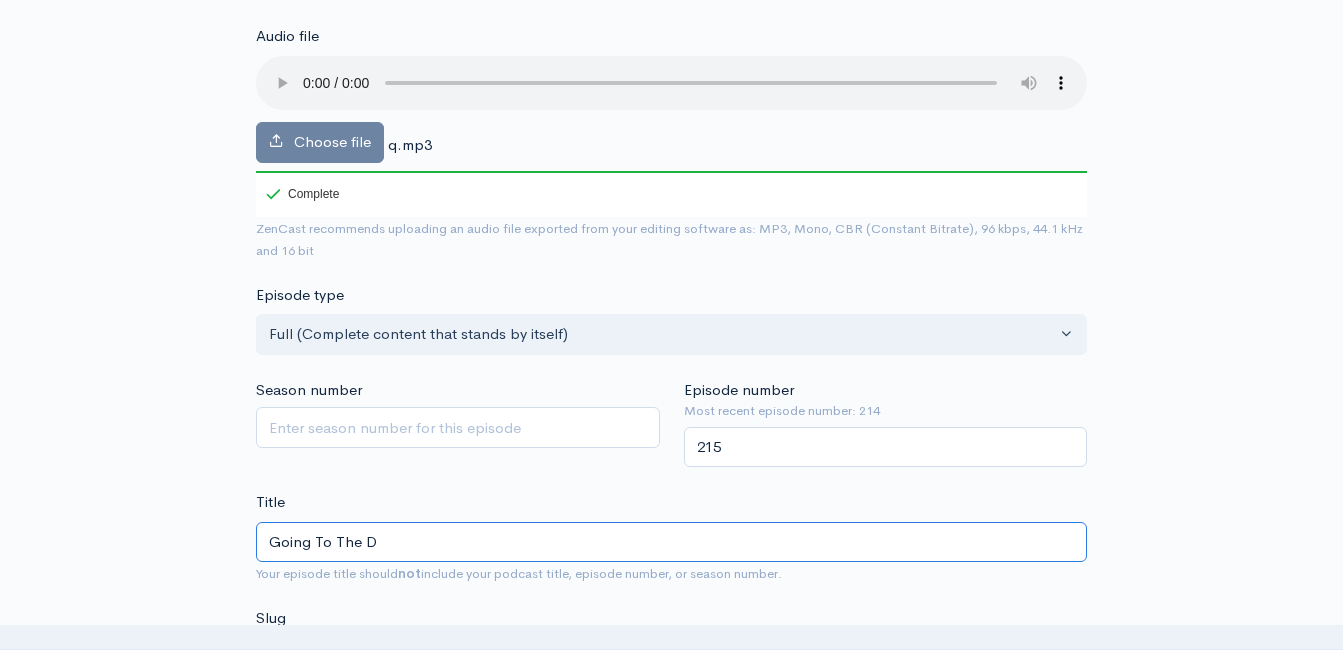 type on "going-to-the-d" 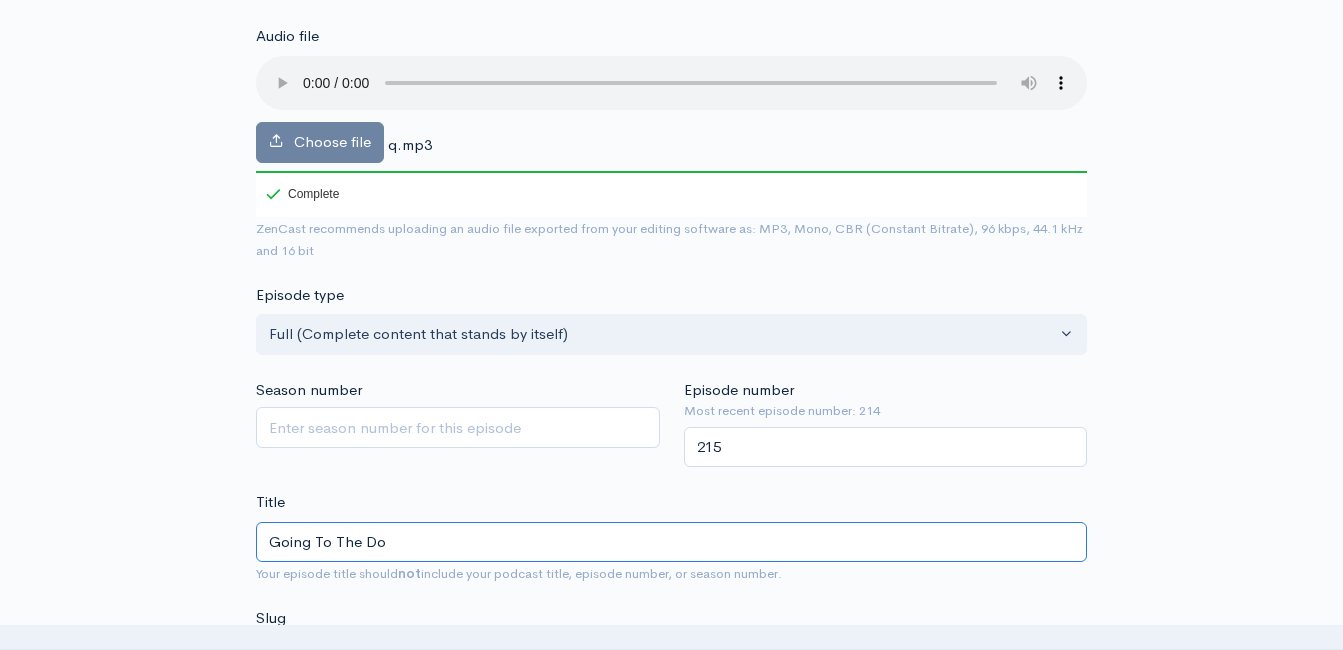 type on "going-to-the-do" 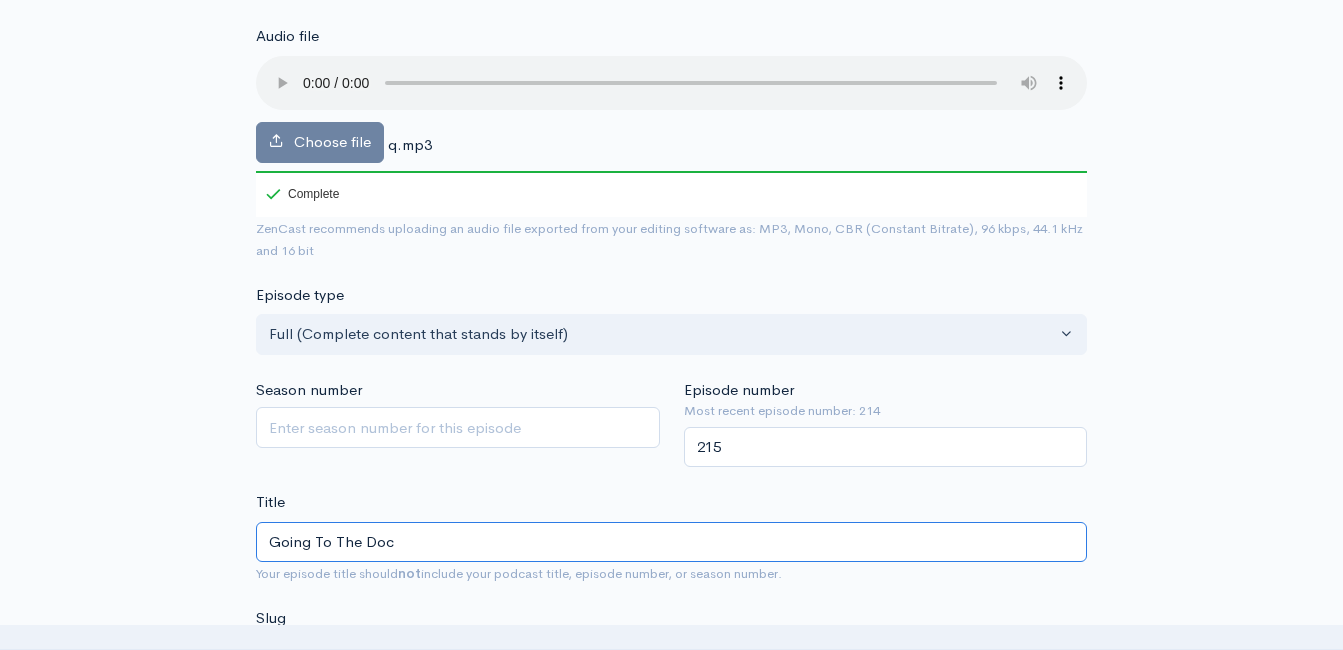 type on "going-to-the-doc" 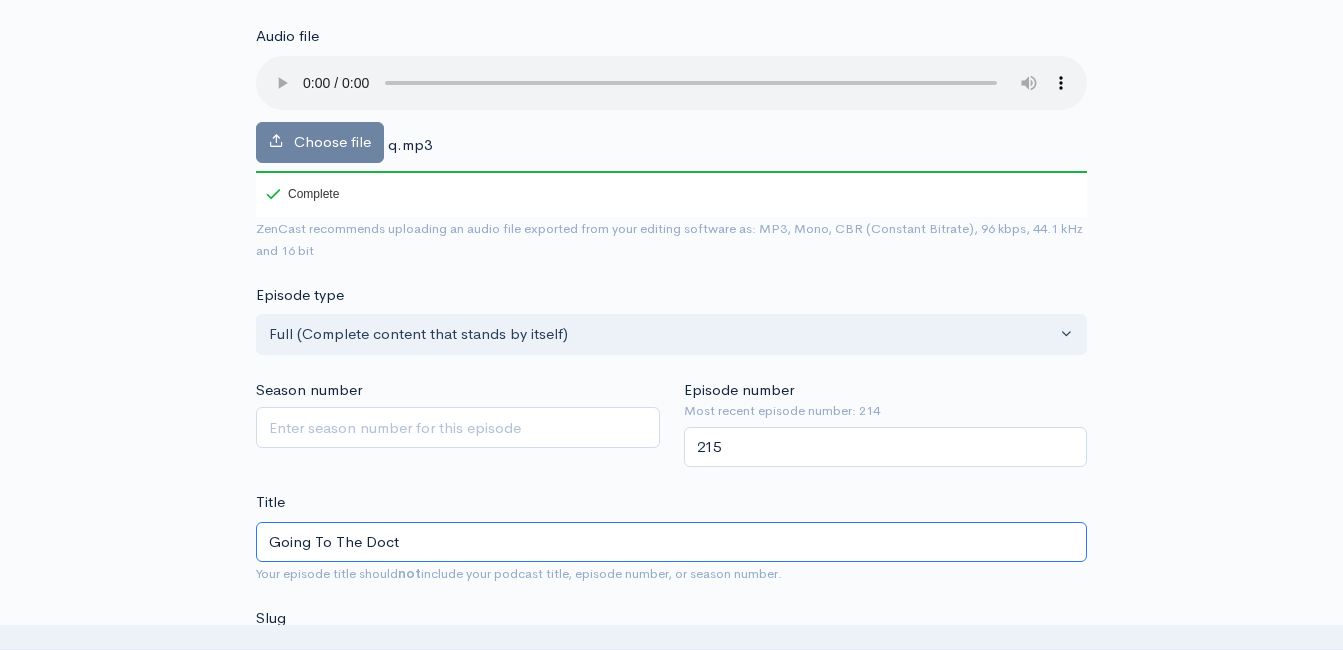 type on "going-to-the-doct" 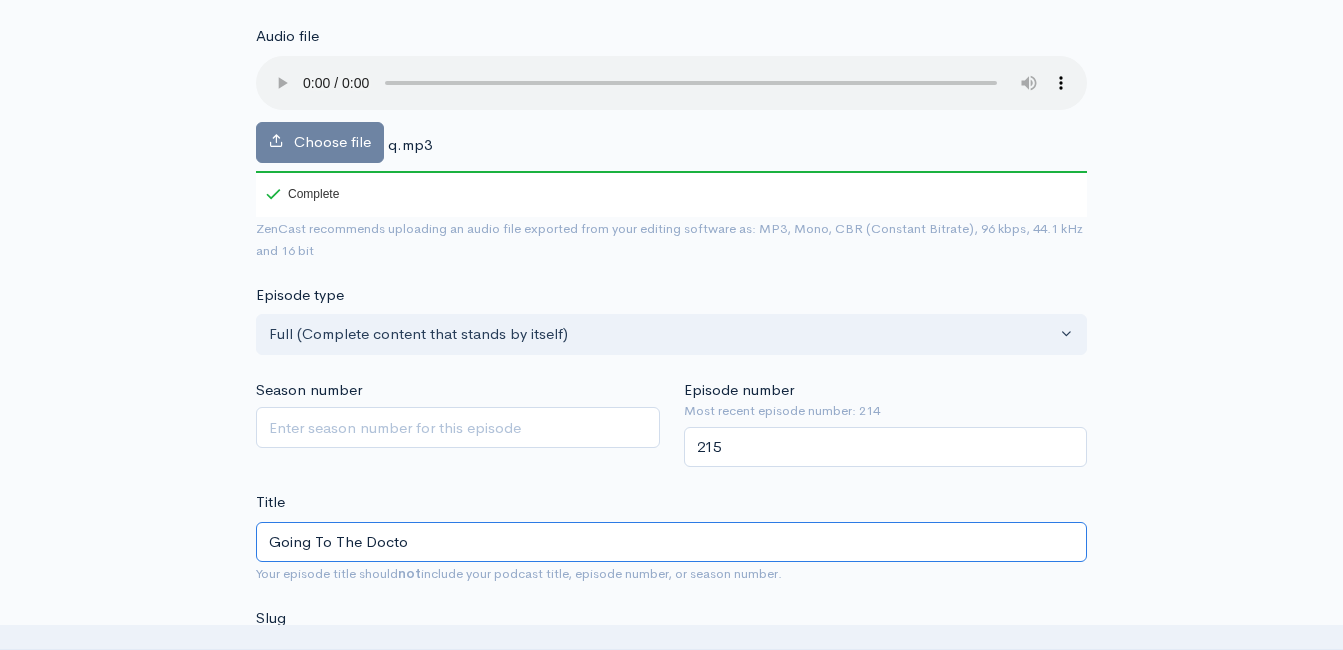 type on "Going To The Doctor" 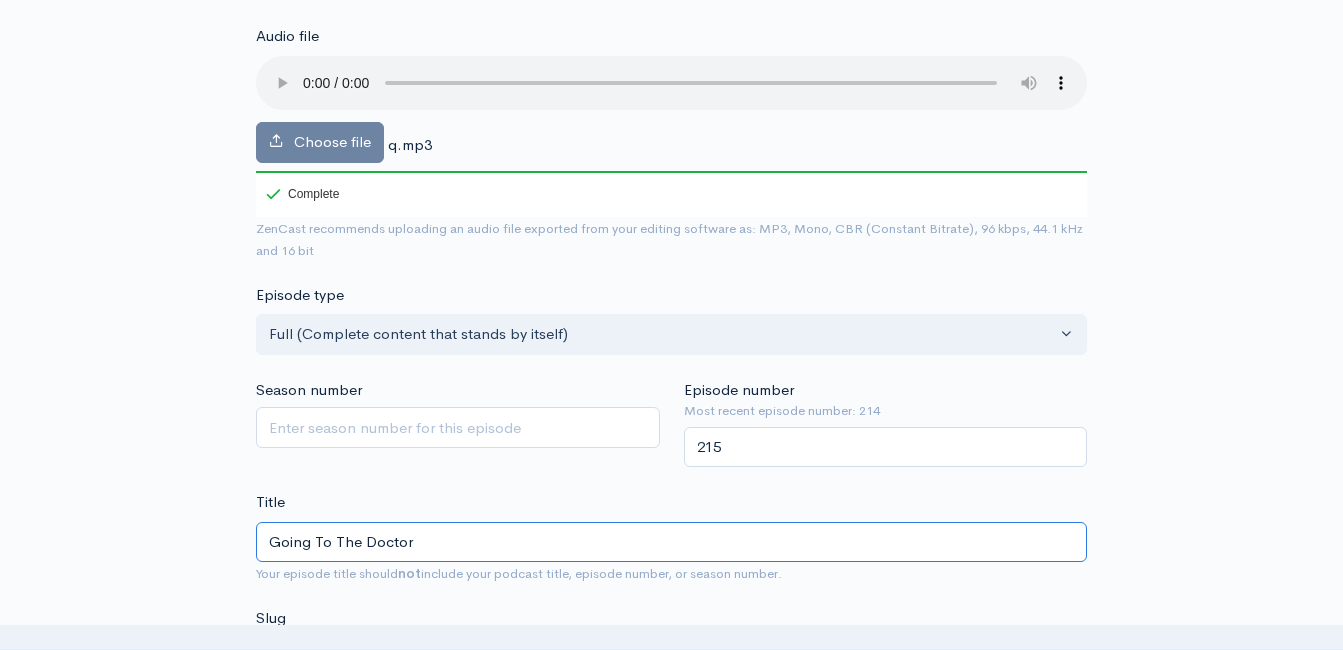 type on "going-to-the-doctor" 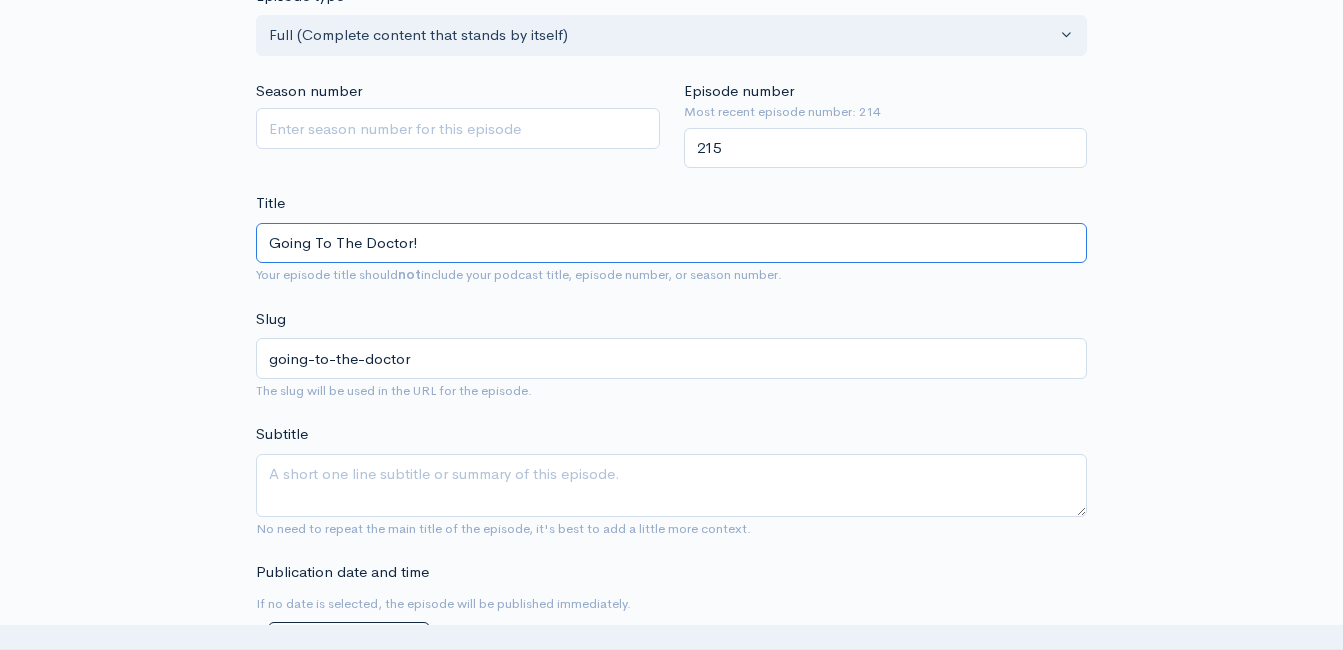 scroll, scrollTop: 513, scrollLeft: 0, axis: vertical 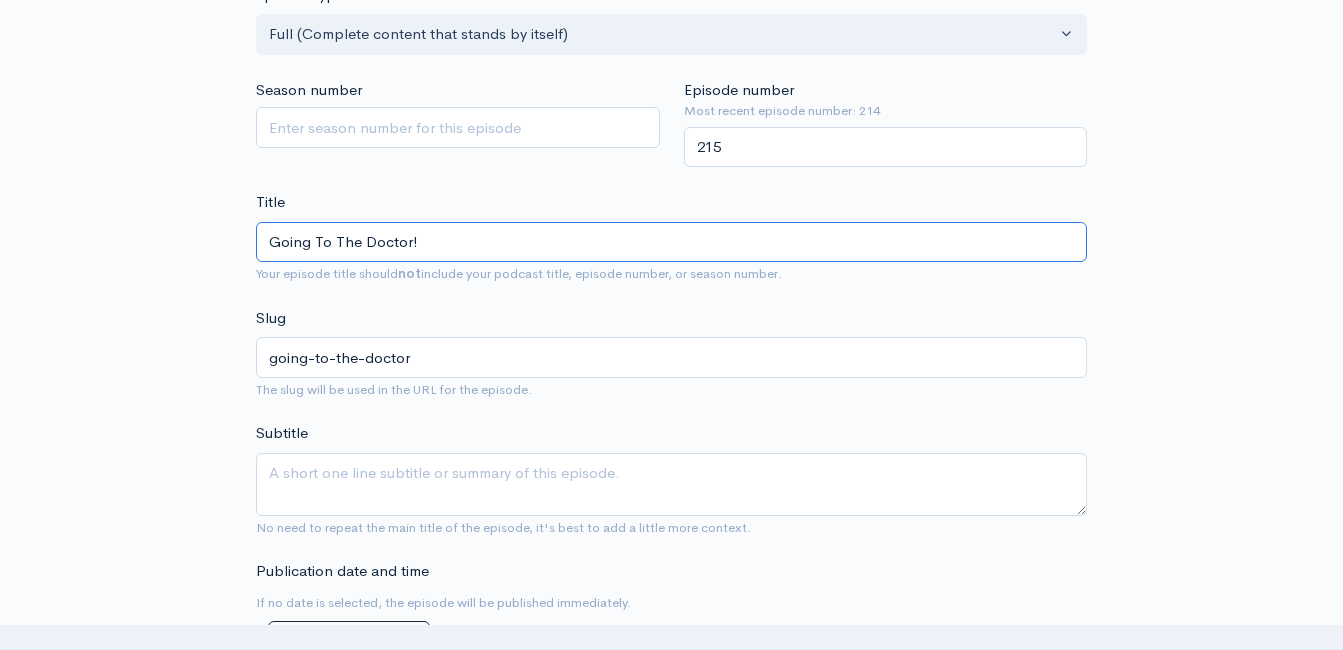 click on "Going To The Doctor!" at bounding box center [671, 242] 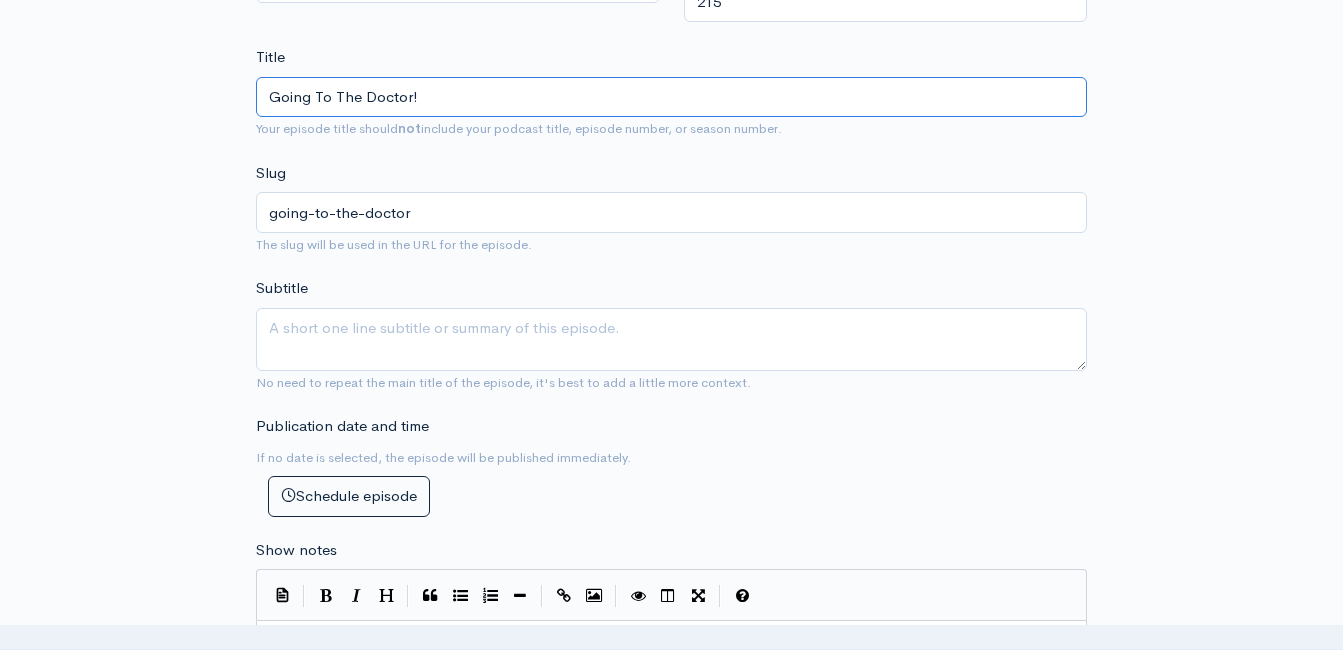 scroll, scrollTop: 813, scrollLeft: 0, axis: vertical 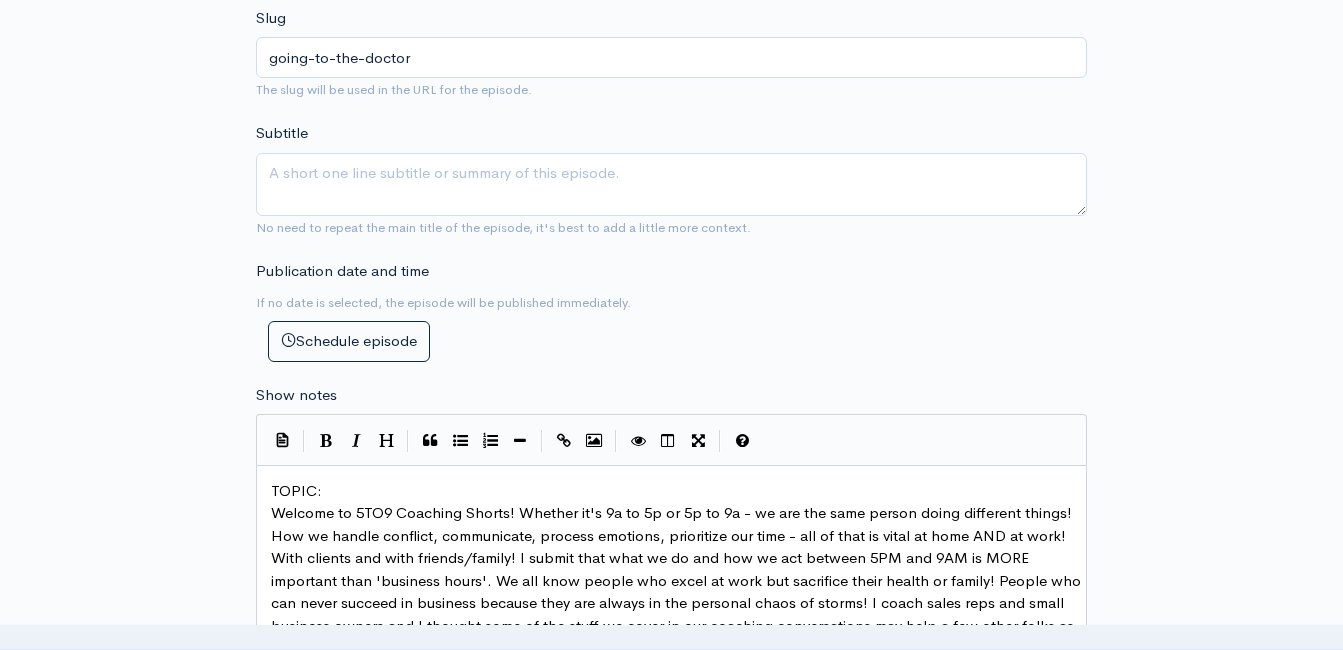 type on "Going To The Doctor!" 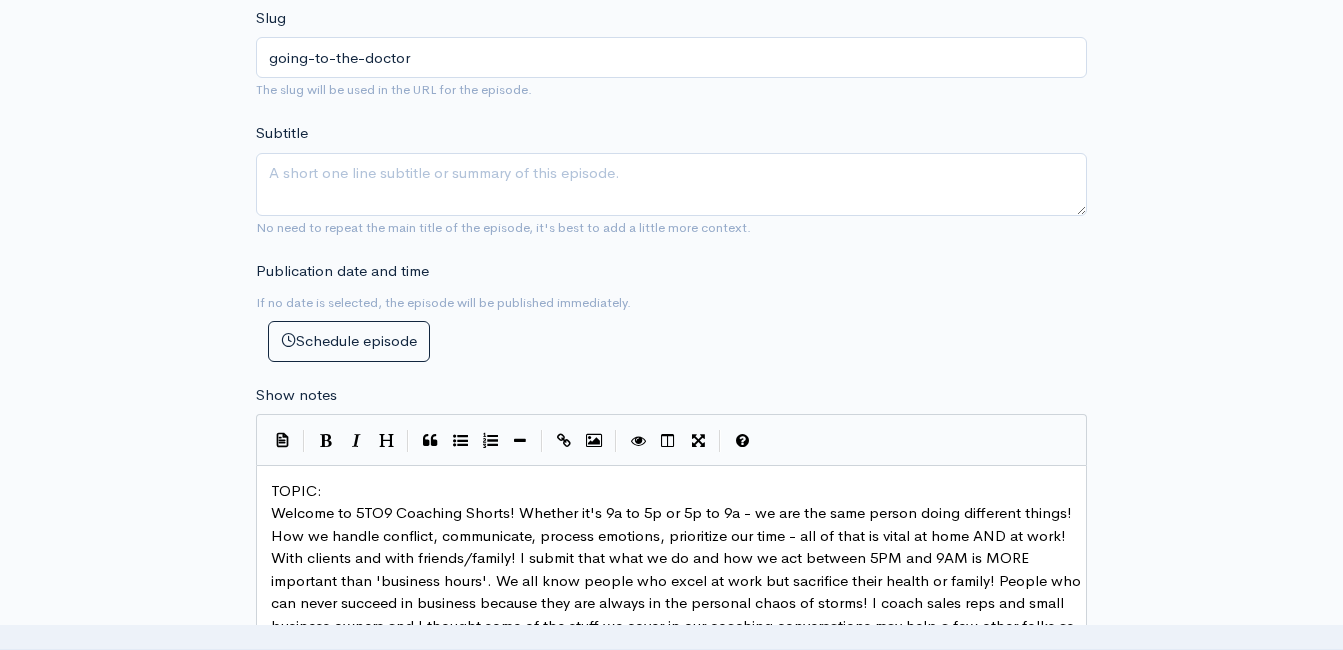 click on "xxxxxxxxxx   TOPIC:   Welcome to 5TO9 Coaching Shorts! Whether it's 9a to 5p or 5p to 9a - we are the same person doing different things! How we handle conflict, communicate, process emotions, prioritize our time - all of that is vital at home AND at work! With clients and with friends/family! I submit that what we do and how we act between 5PM and 9AM is MORE important than 'business hours'. We all know people who excel at work but sacrifice their health or family! People who can never succeed in business because they are always in the personal chaos of storms! I coach sales reps and small business owners and I thought some of the stuff we cover in our coaching conversations may help a few other folks as well. Some of this I have learned through doing it right AND some from doing it wrong! Either way - maybe you can relate! (A PODCAST PROVIDED AND OWNED BY DURING THE BREAK PODCASTS)    Powered by my friends at Reagan Outdoor Advertising - Chattanooga:  https://www.reaganoutdoor.com/chattanooga/ ​ ​ ===" at bounding box center (679, 795) 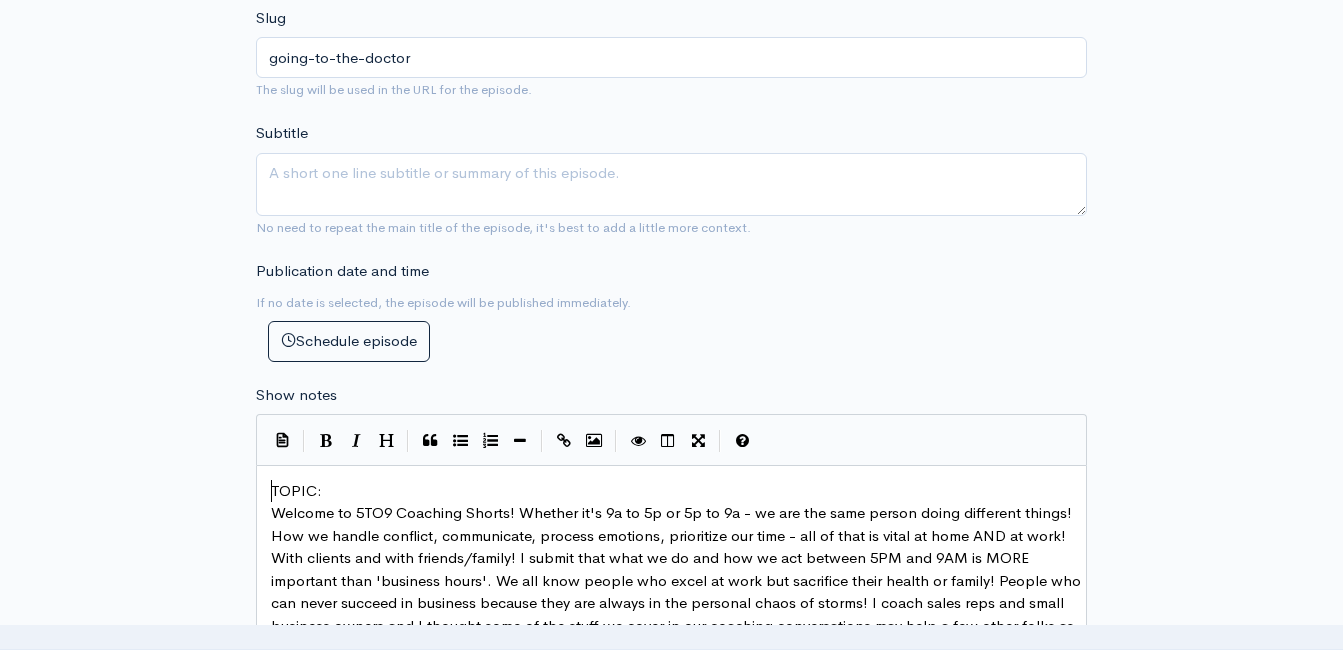 scroll, scrollTop: 1, scrollLeft: 0, axis: vertical 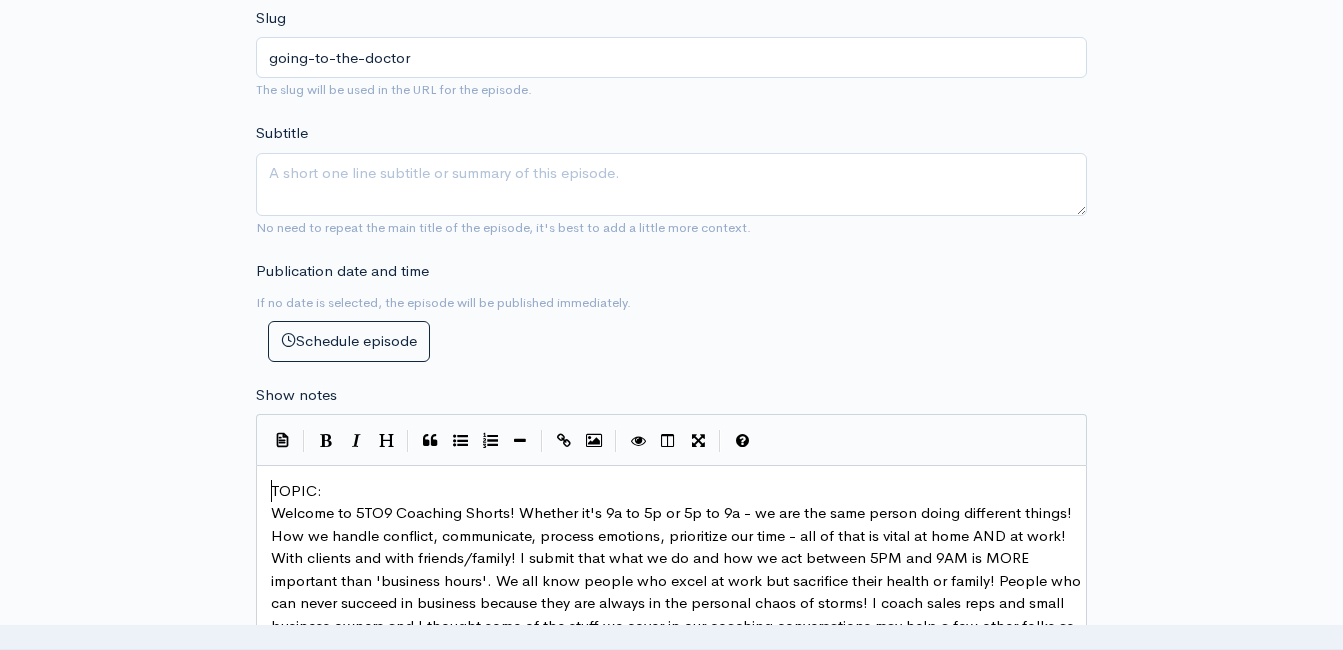 click on "TOPIC:" at bounding box center (679, 491) 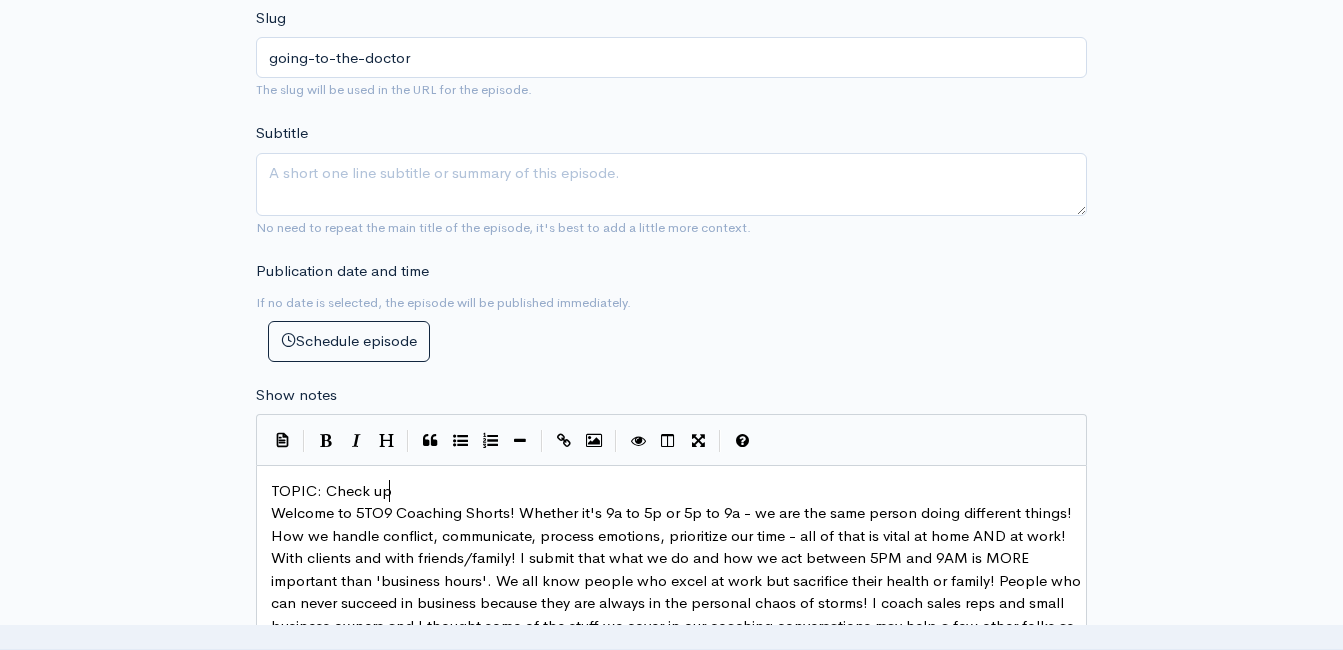 type on "Check up" 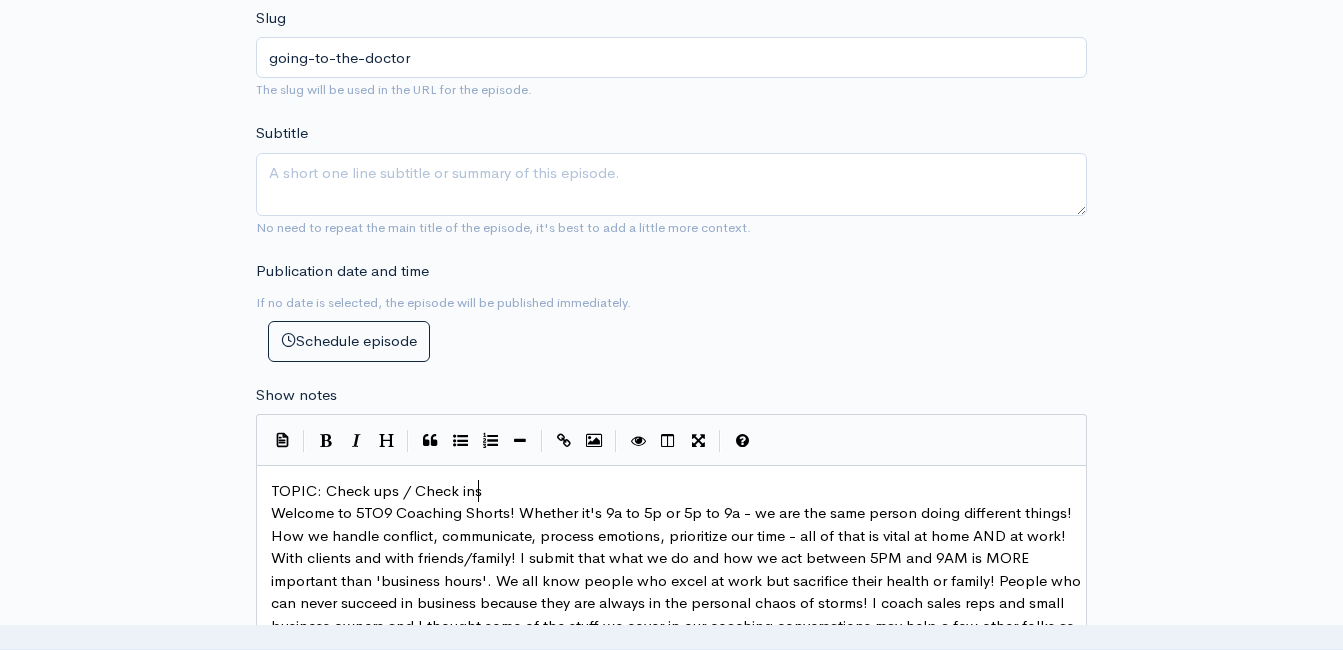 scroll, scrollTop: 8, scrollLeft: 93, axis: both 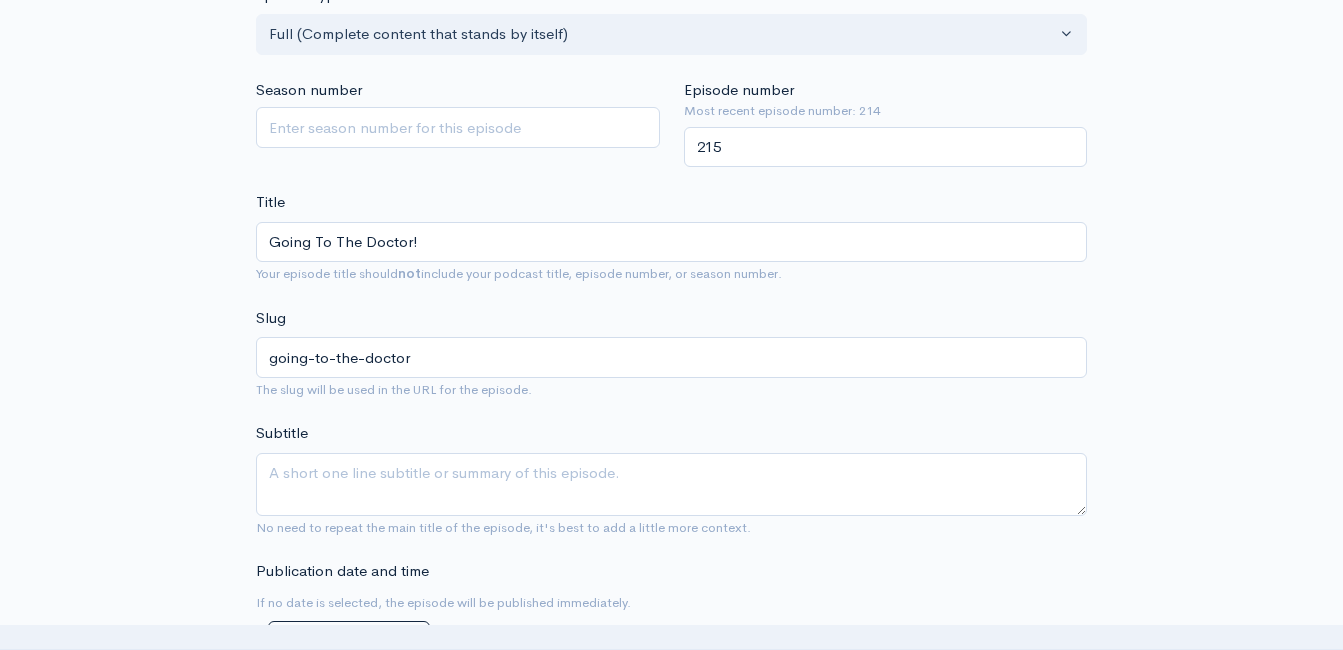 type on "s / Check ins" 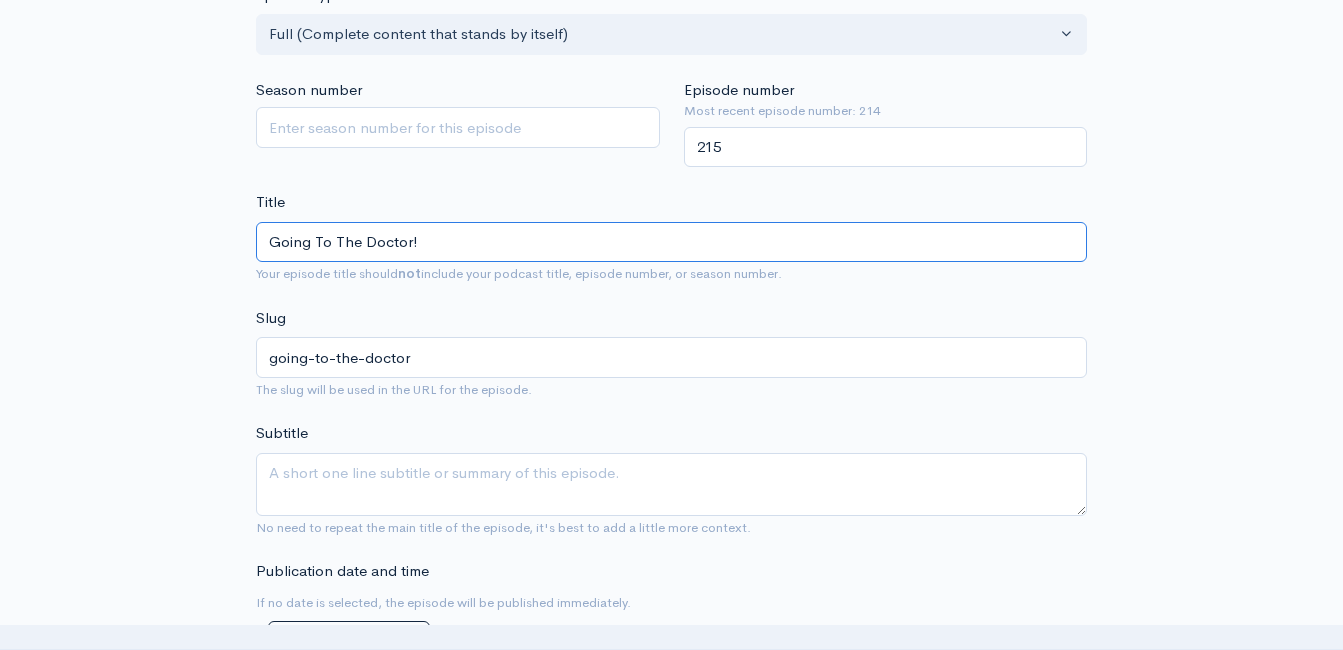 click on "Going To The Doctor!" at bounding box center (671, 242) 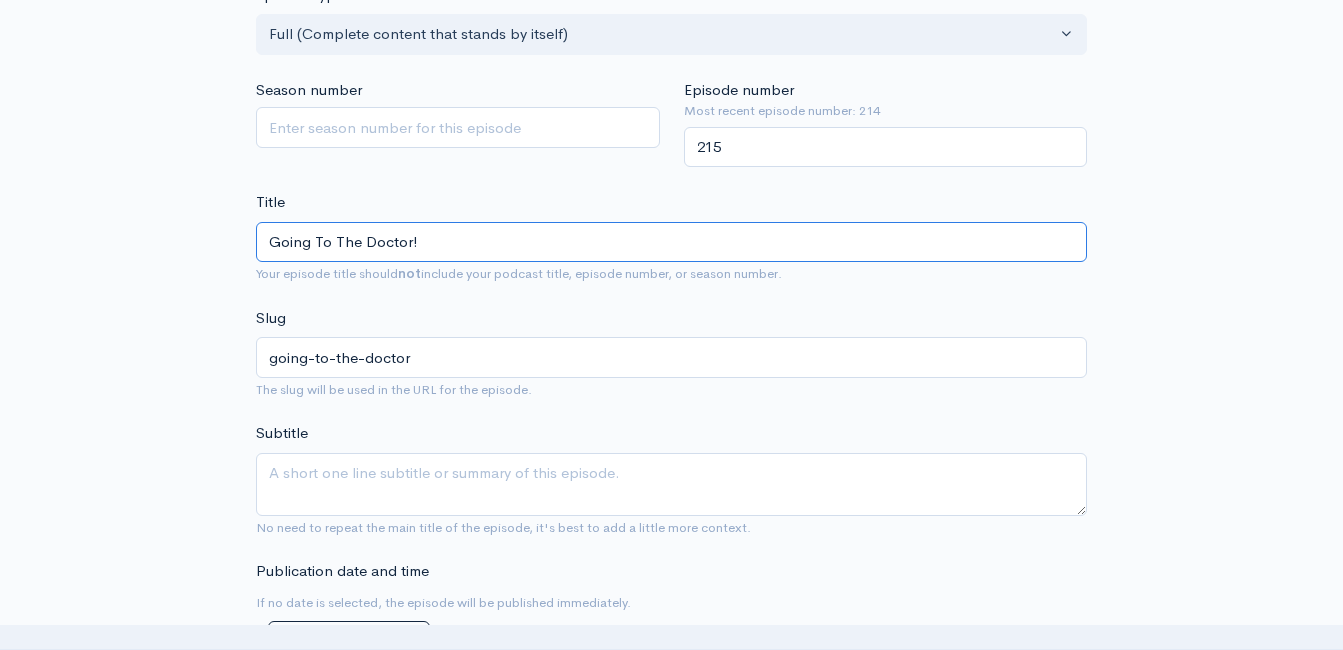 type on "Going To The Doctor! A" 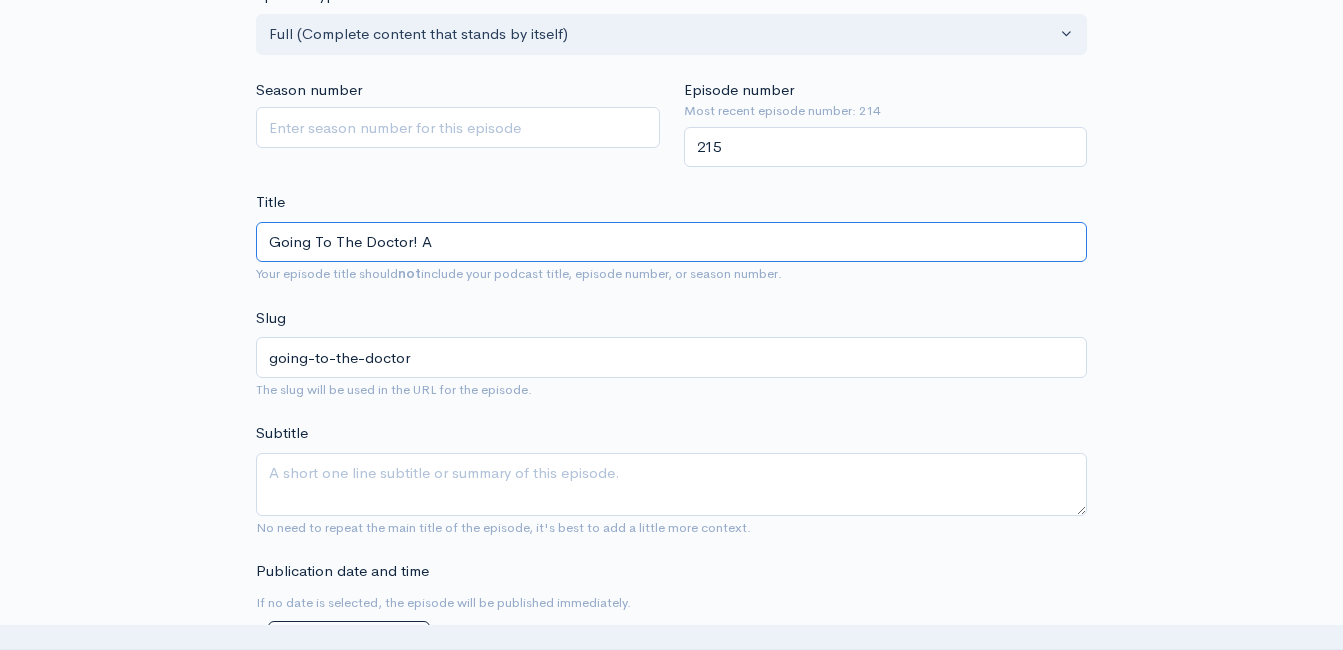 type on "going-to-the-doctor-a" 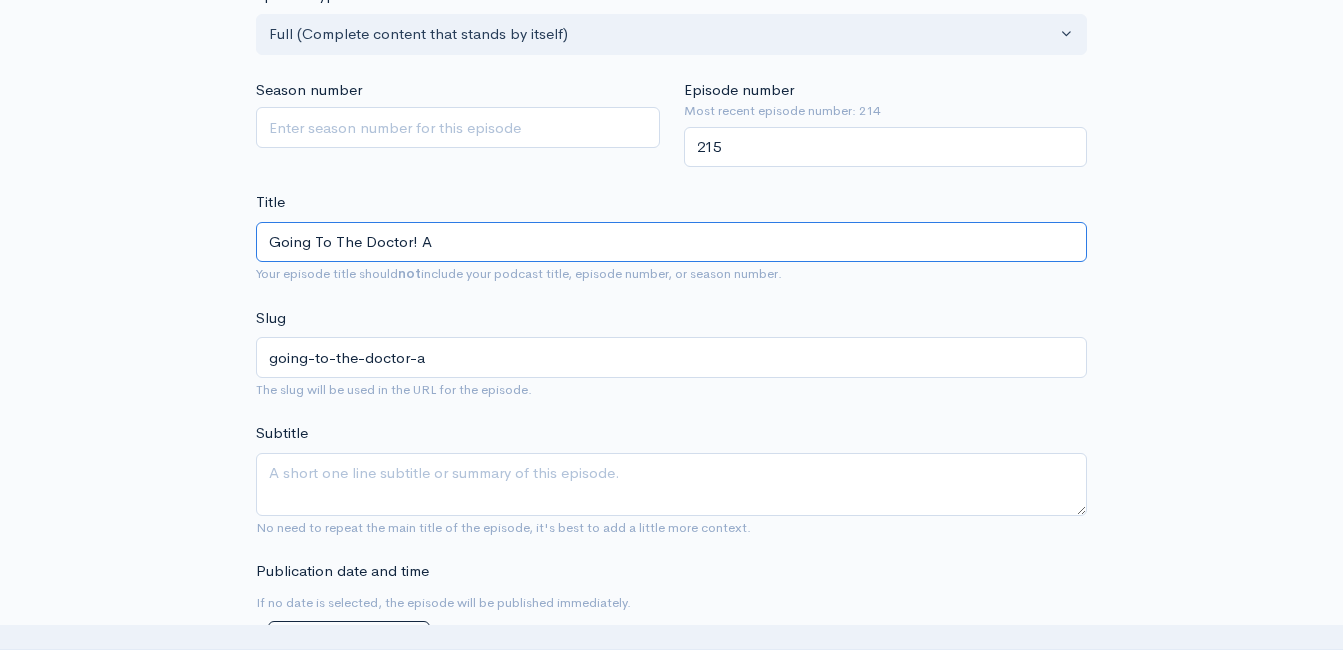 type on "Going To The Doctor!" 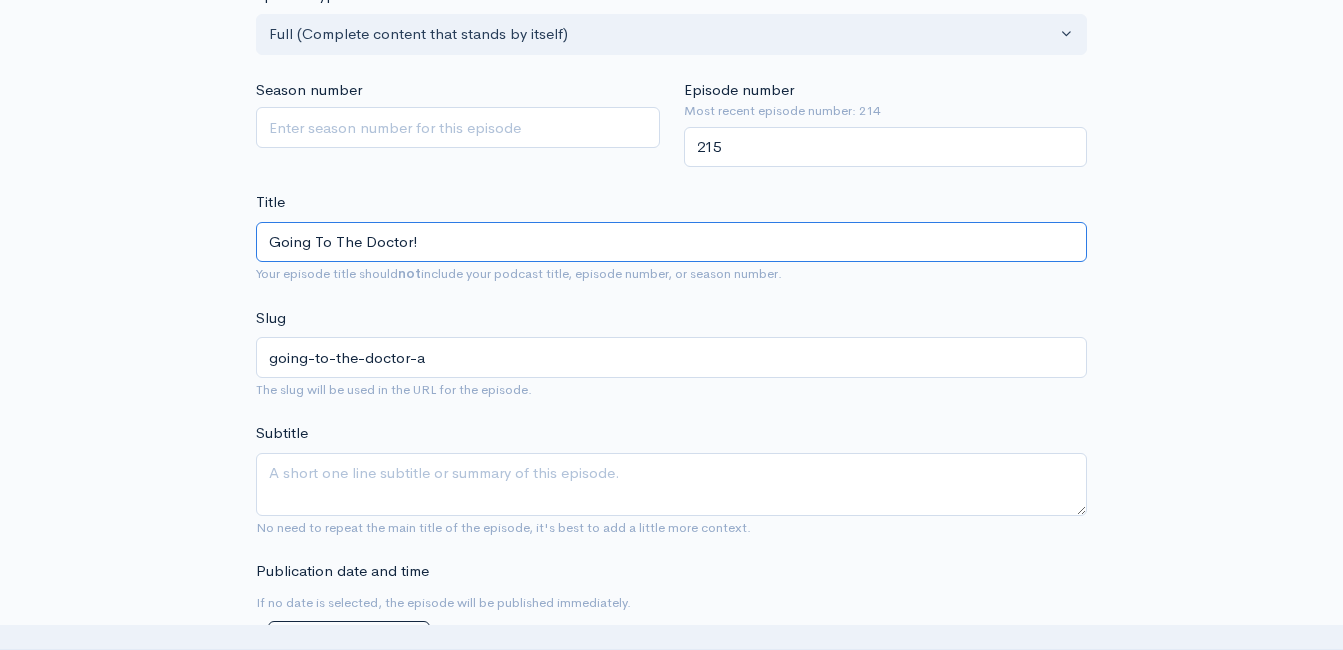 type on "going-to-the-doctor" 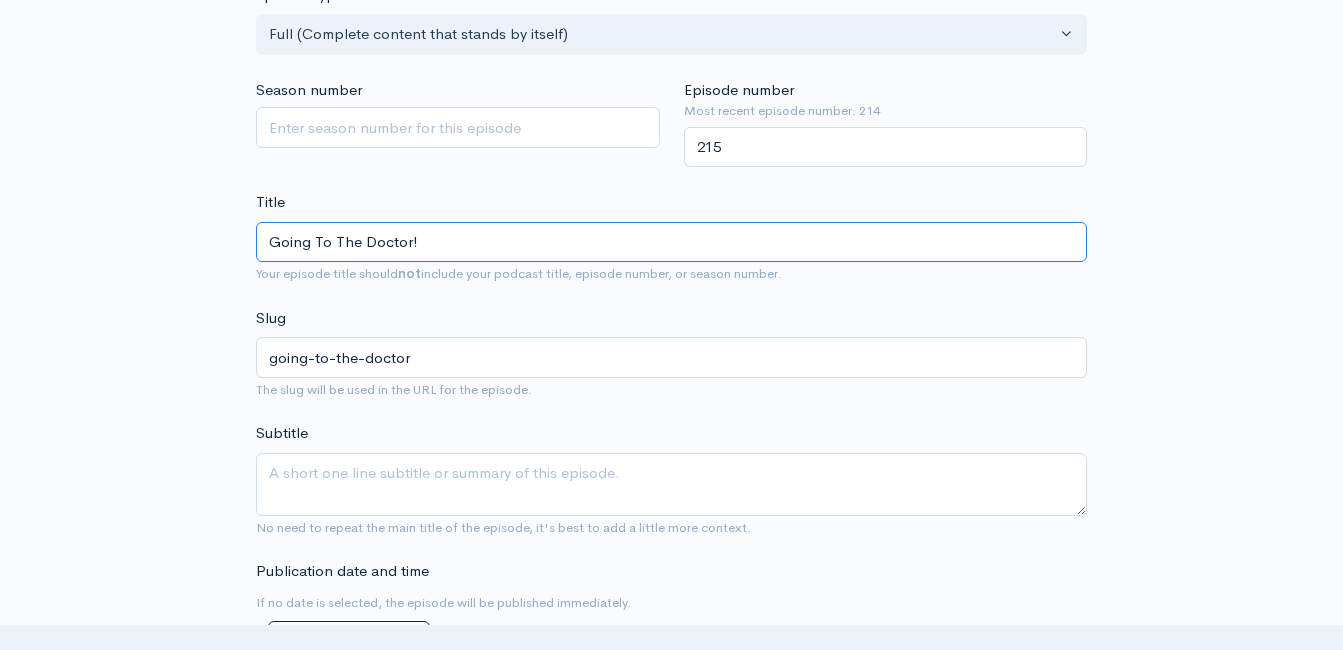 type on "Going To The Doctor! P" 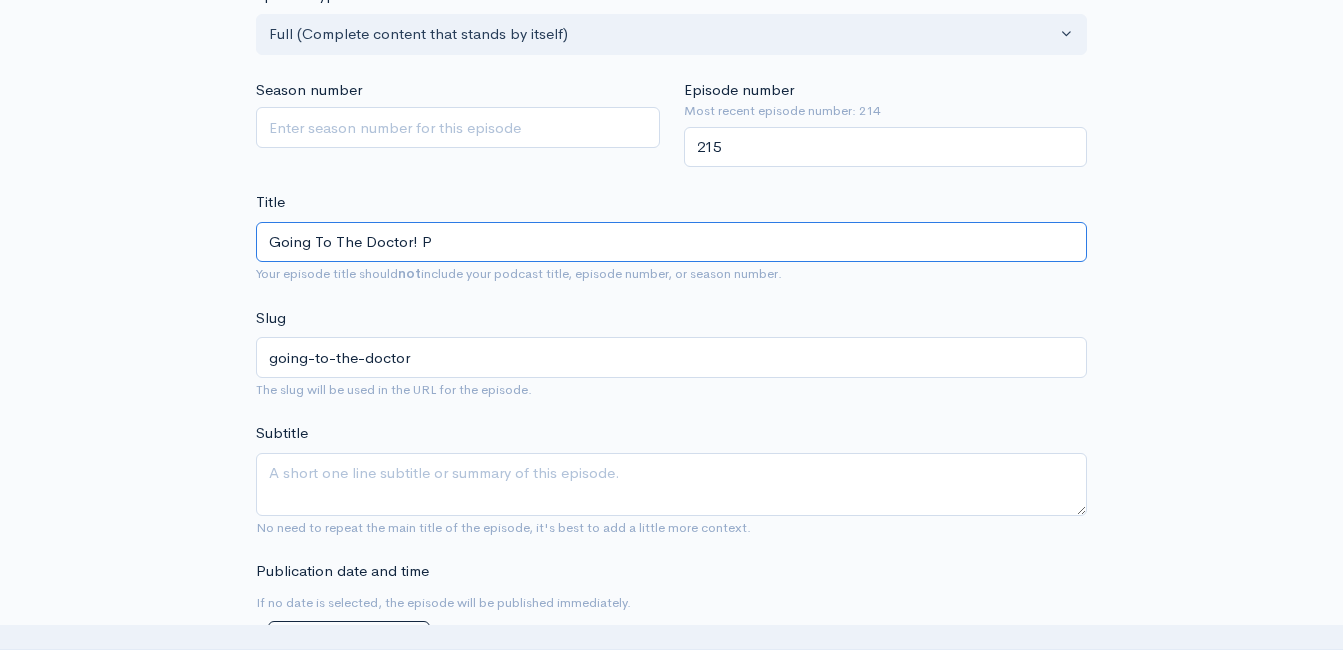 type on "going-to-the-doctor-p" 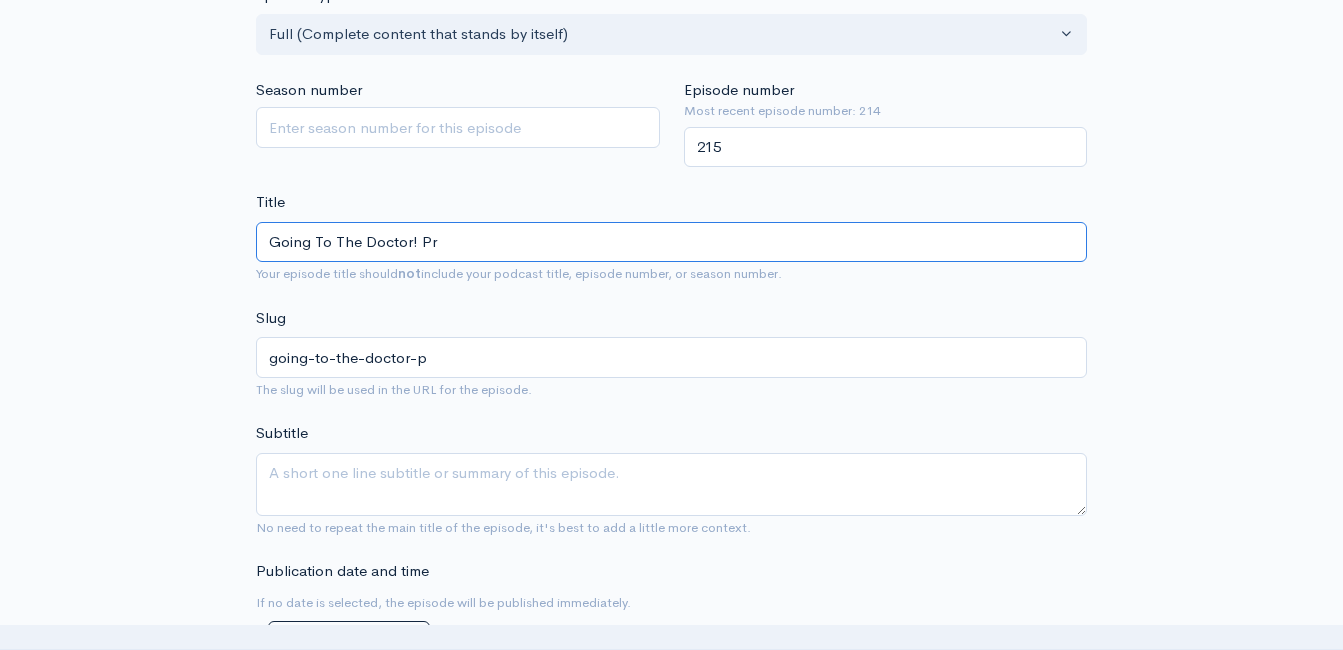type on "Going To The Doctor! Pro" 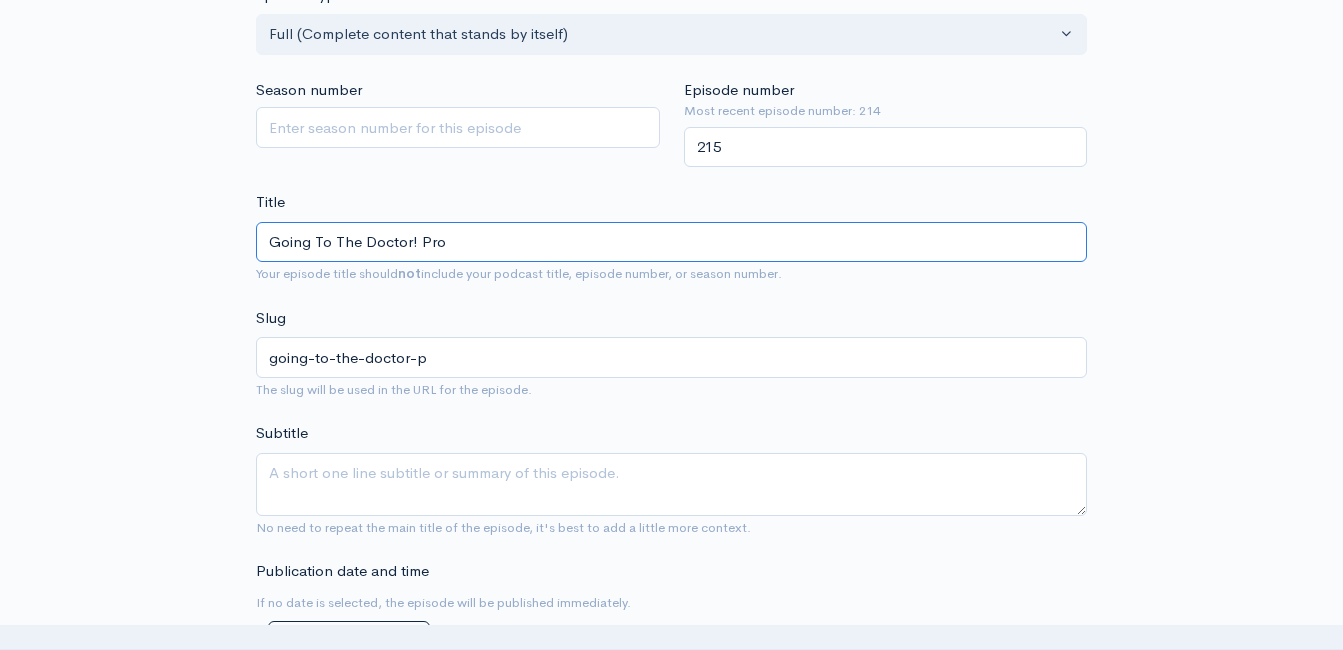 type on "going-to-the-doctor-pro" 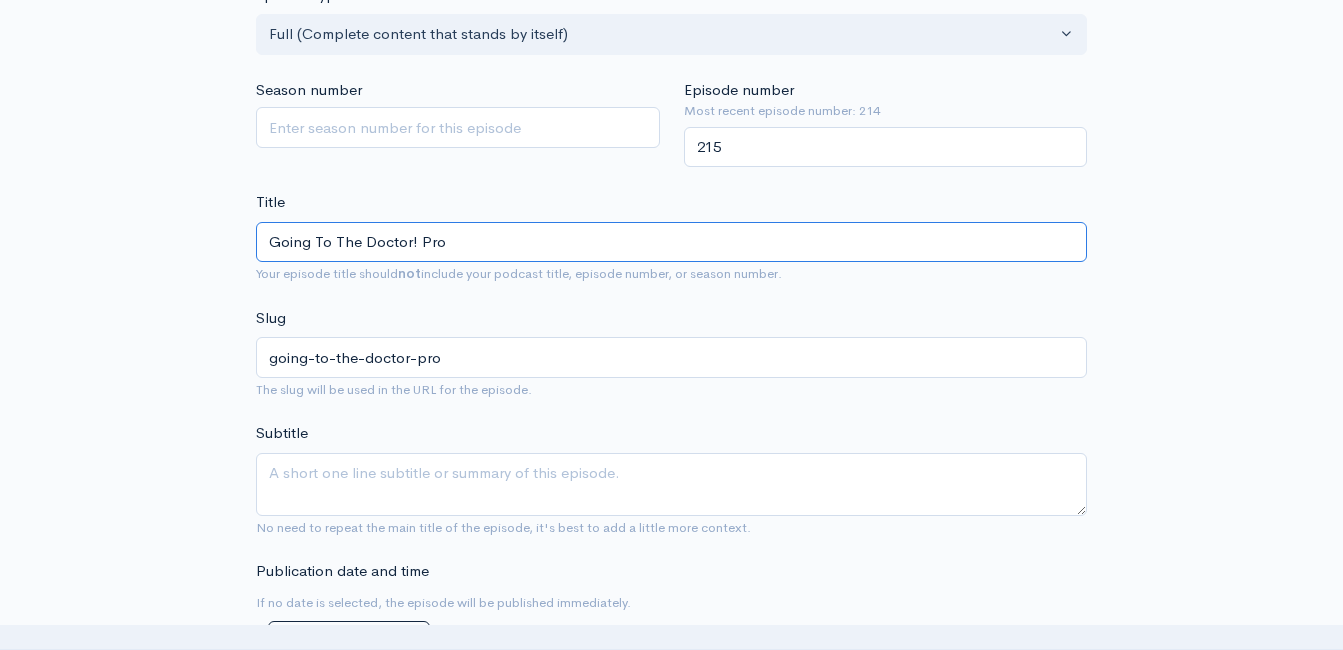 type on "Going To The Doctor! Prob" 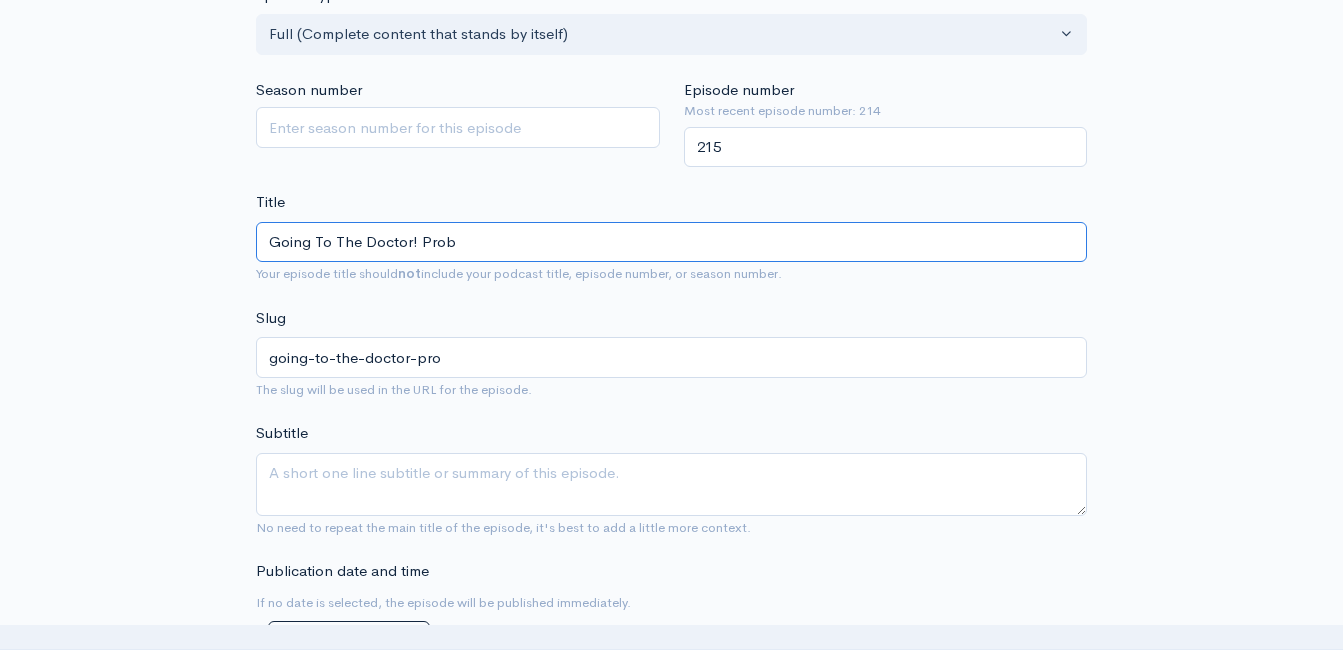 type on "going-to-the-doctor-prob" 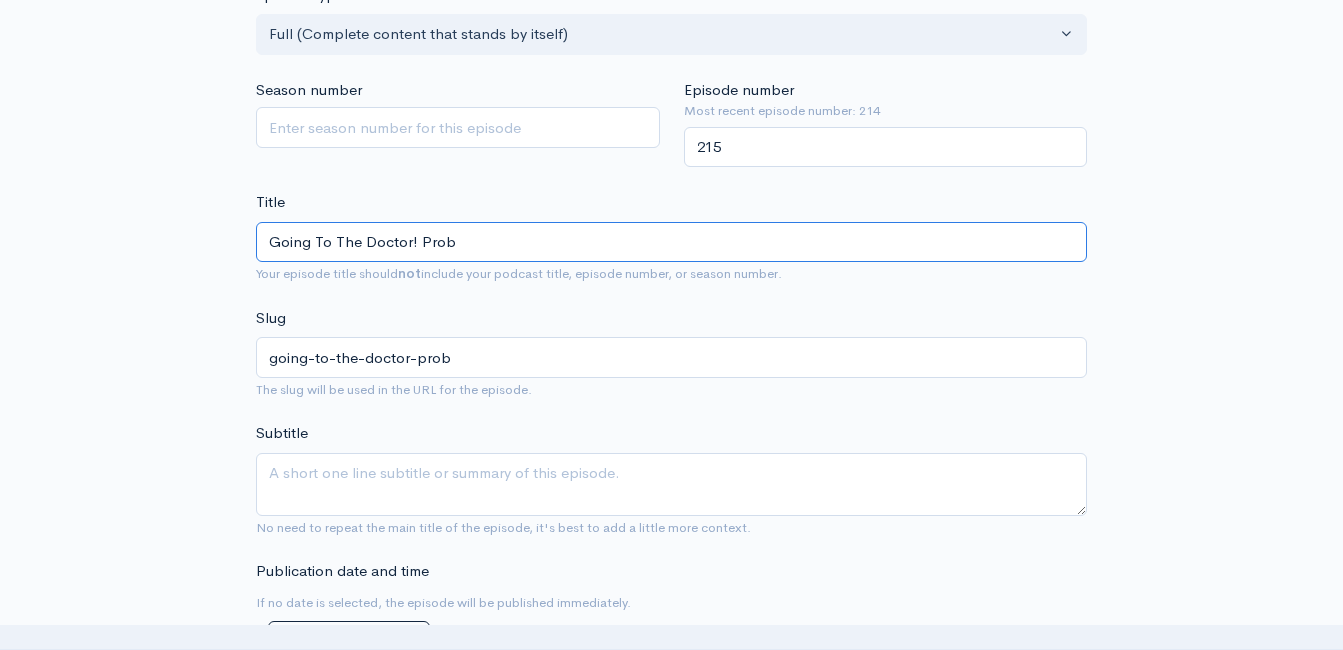 type on "Going To The Doctor! Proba" 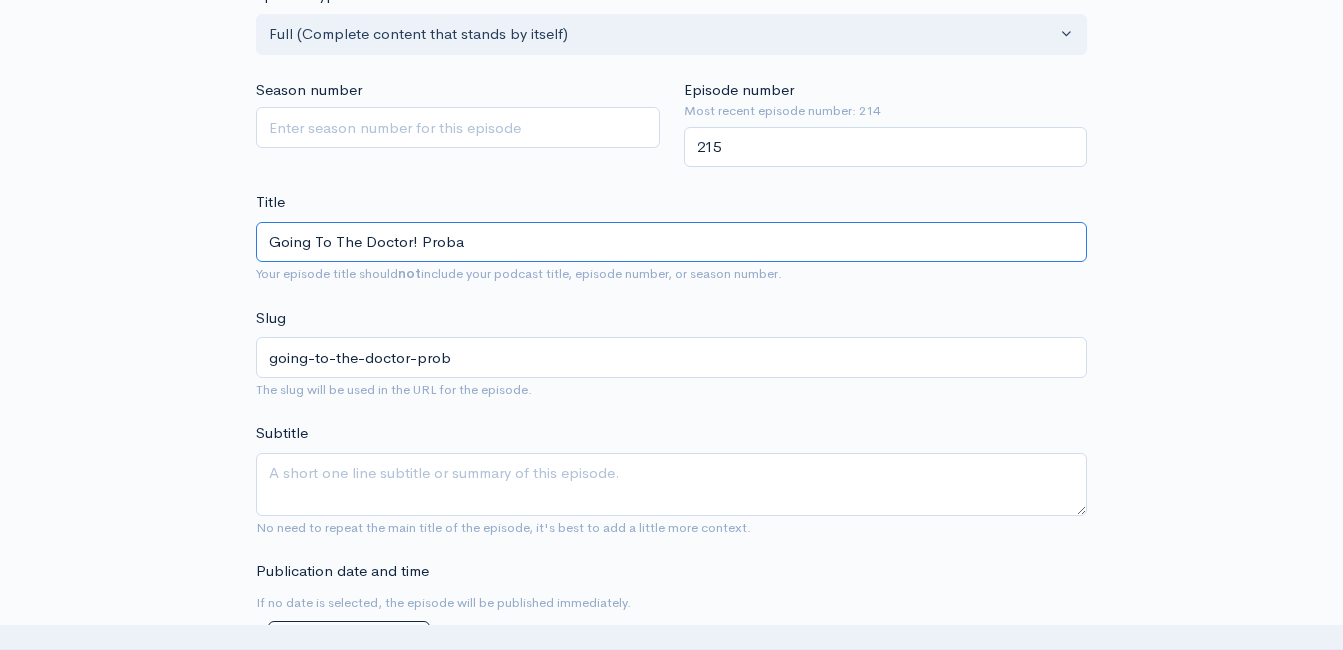 type on "going-to-the-doctor-proba" 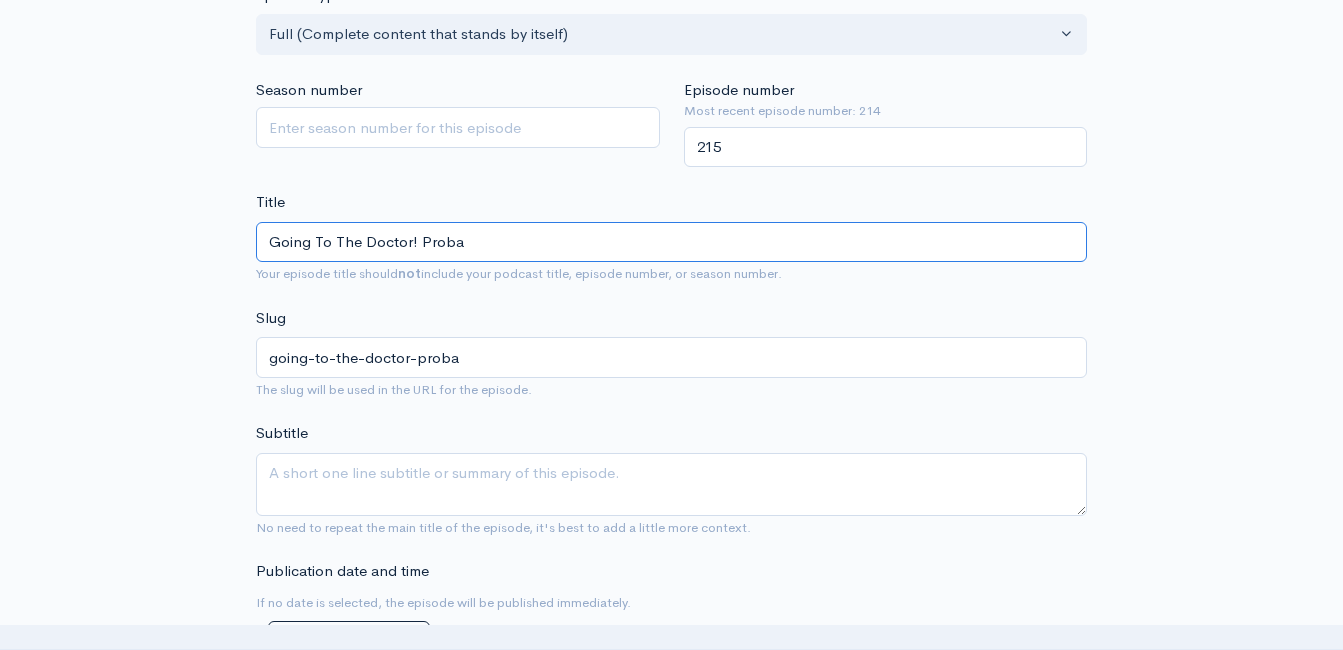 type on "Going To The Doctor! Probal" 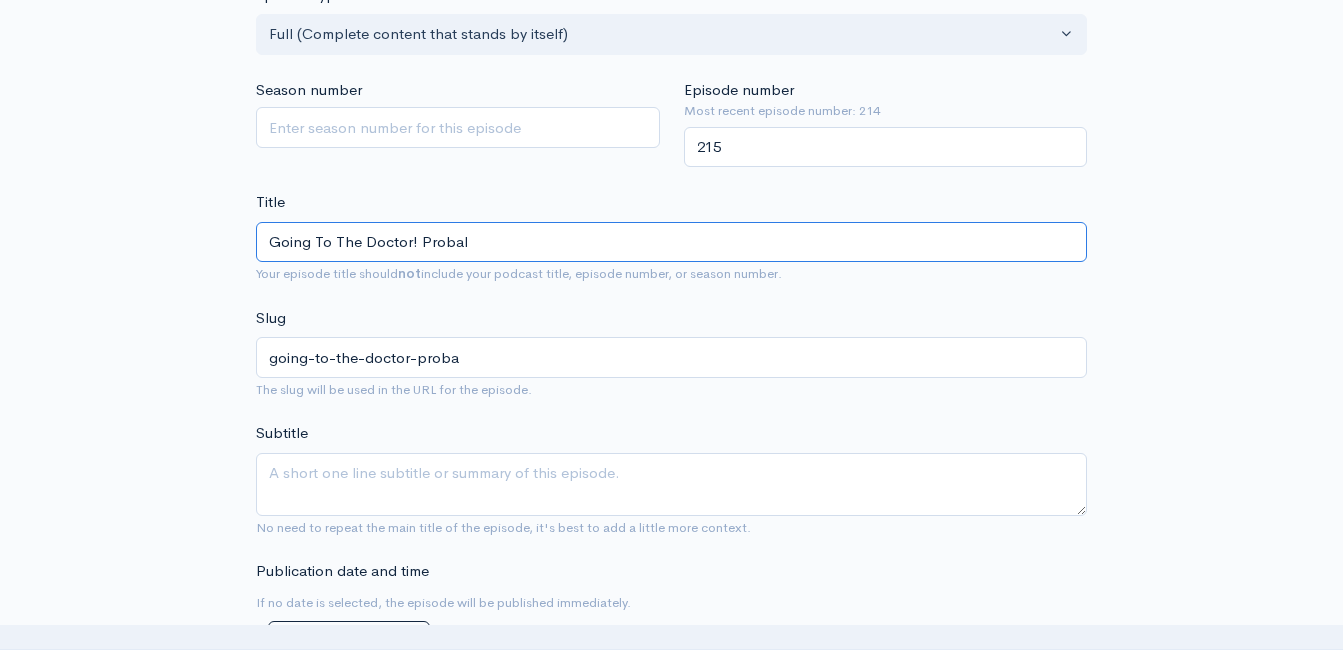 type on "going-to-the-doctor-probal" 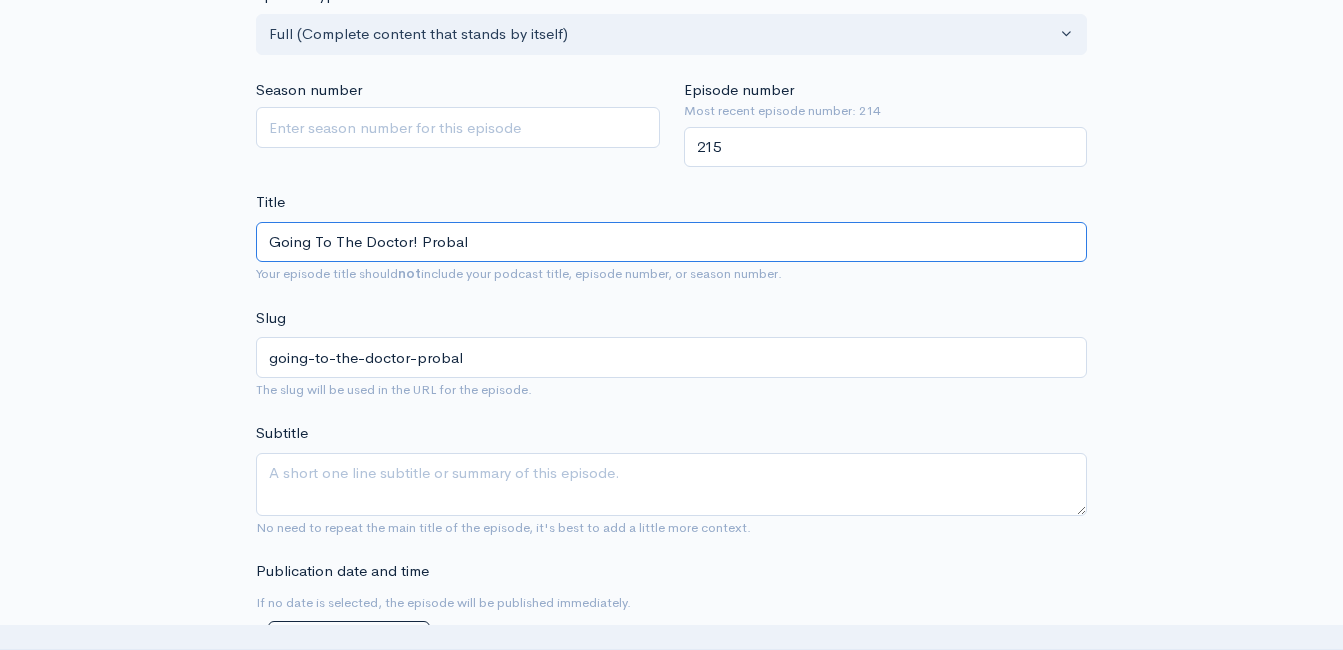 type on "Going To The Doctor! Proba" 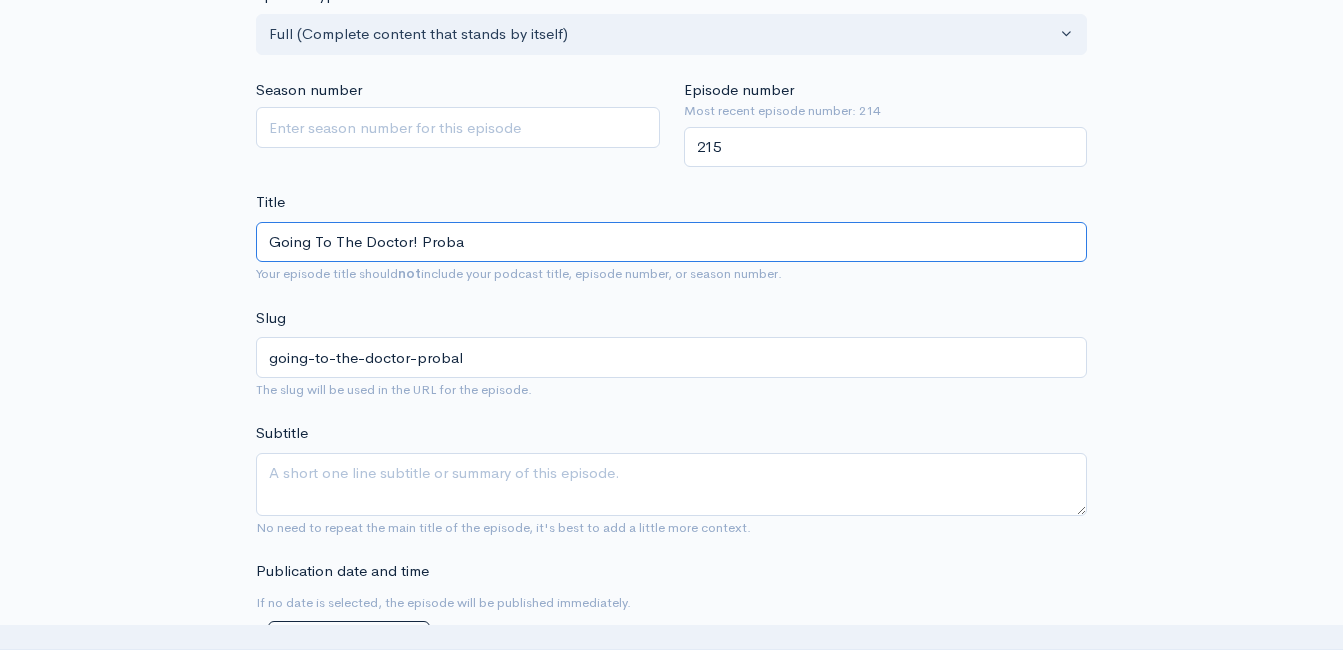 type on "going-to-the-doctor-proba" 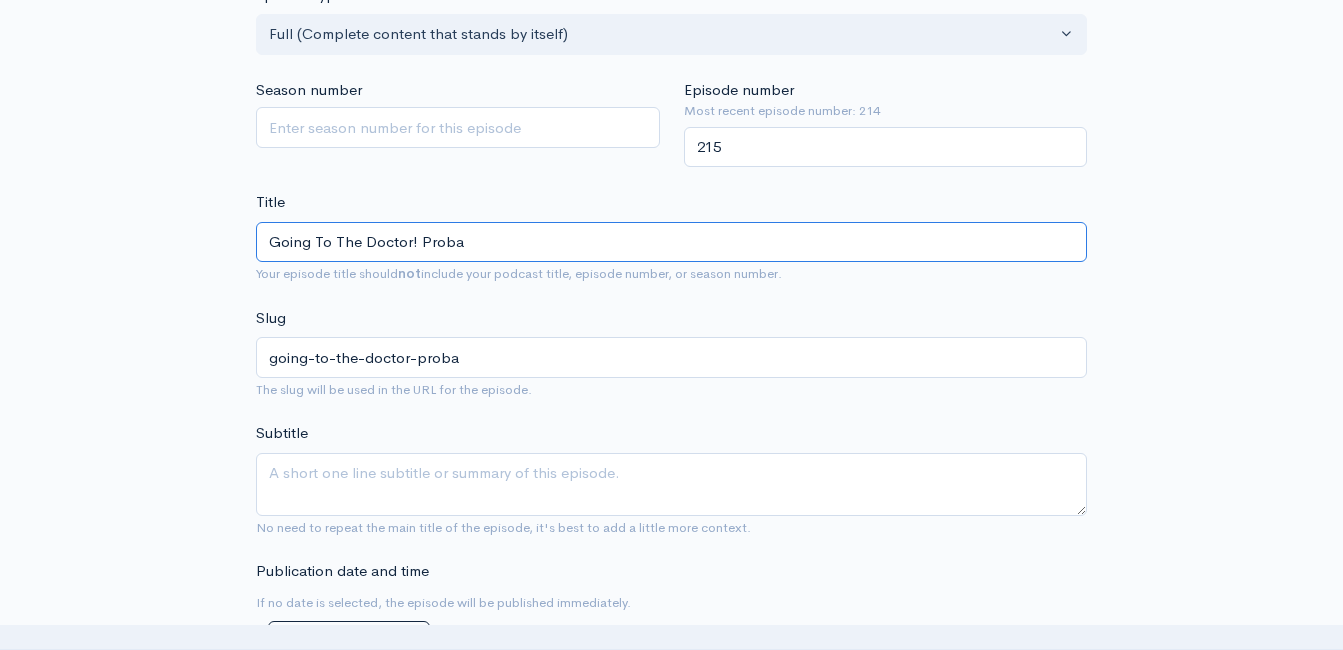 type on "Going To The Doctor! Probab" 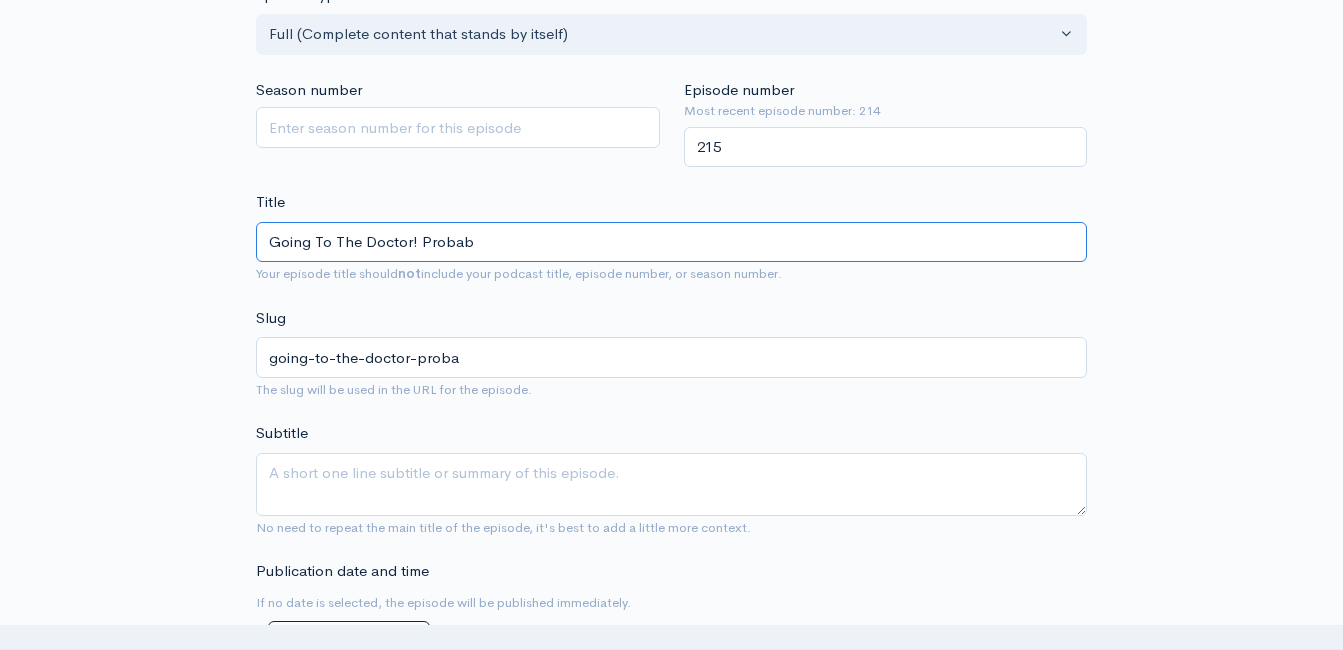 type on "going-to-the-doctor-probab" 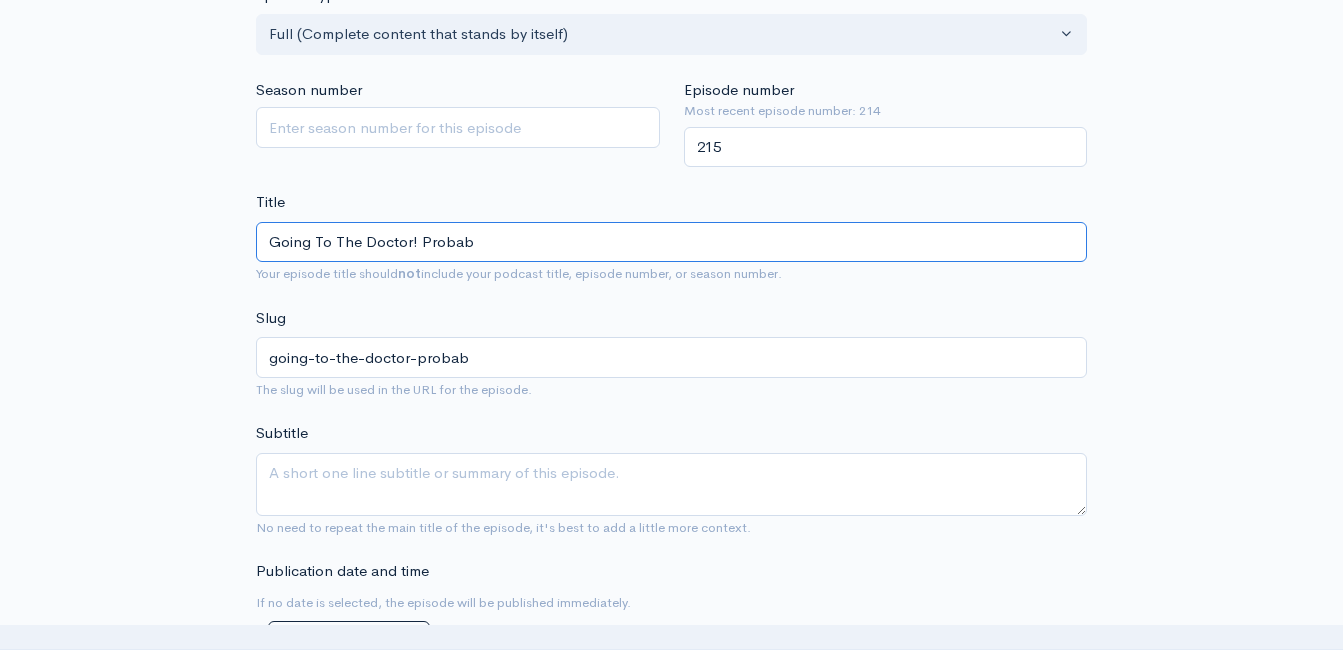 type on "Going To The Doctor! Probabl" 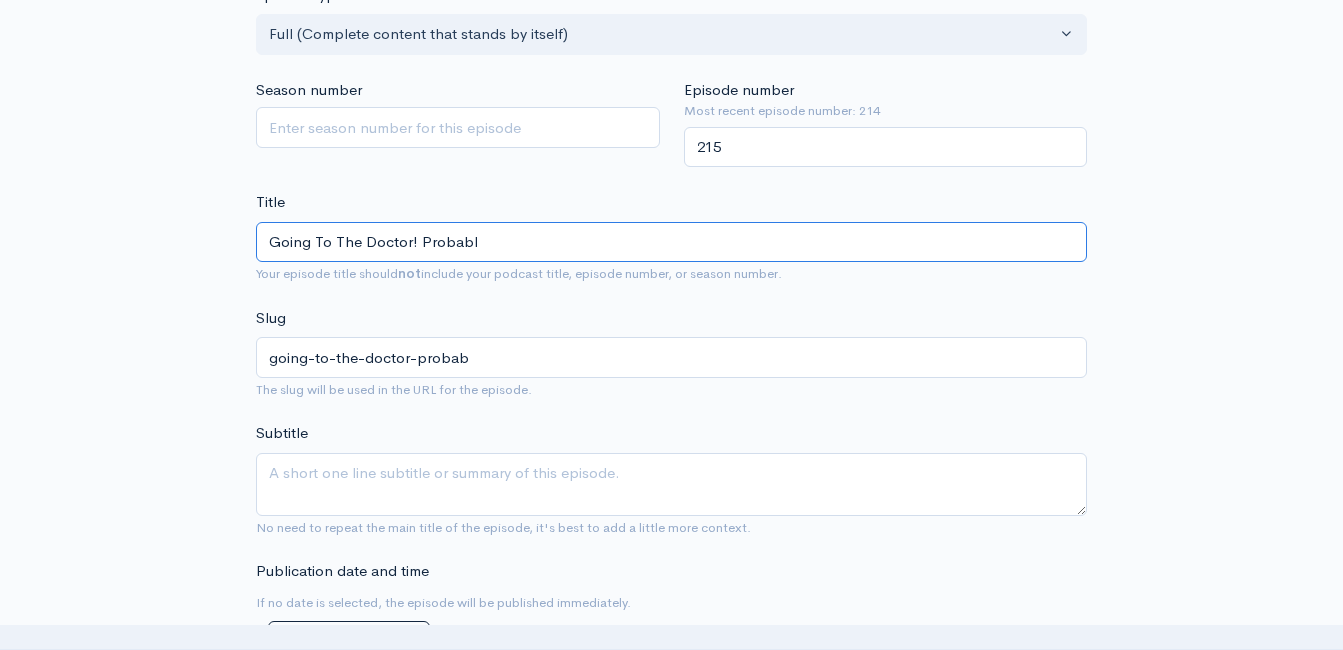 type on "going-to-the-doctor-probabl" 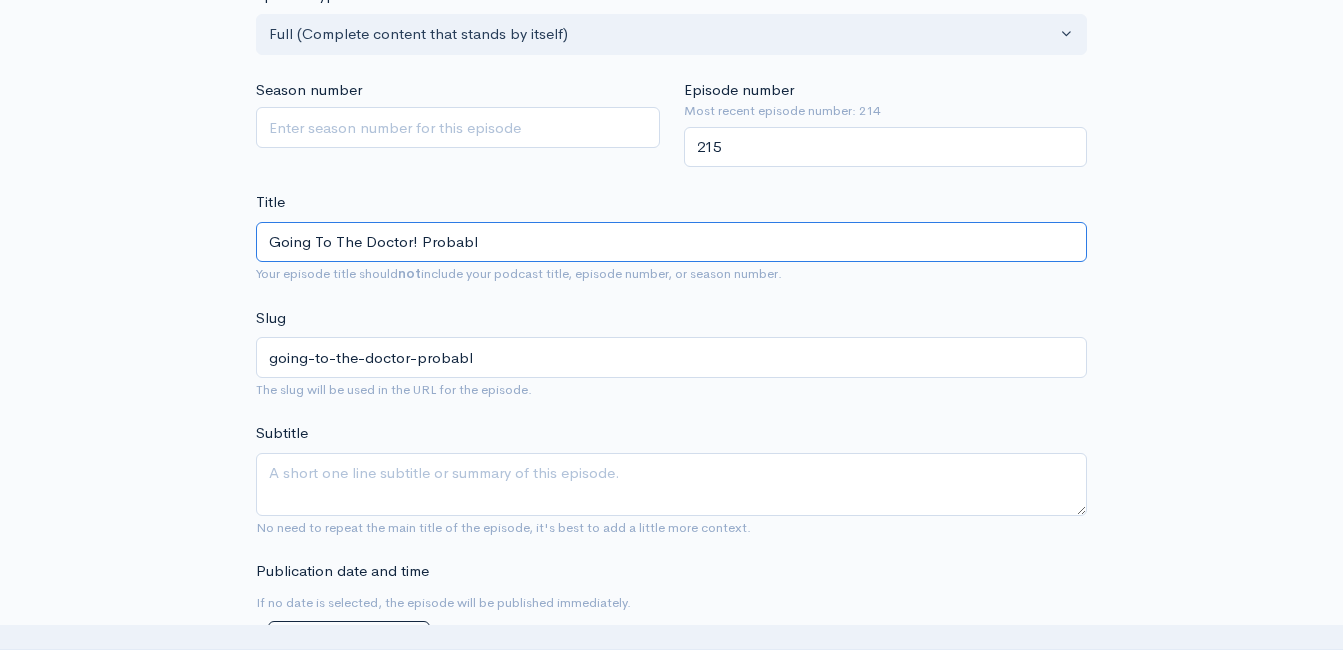 type on "Going To The Doctor! Probably" 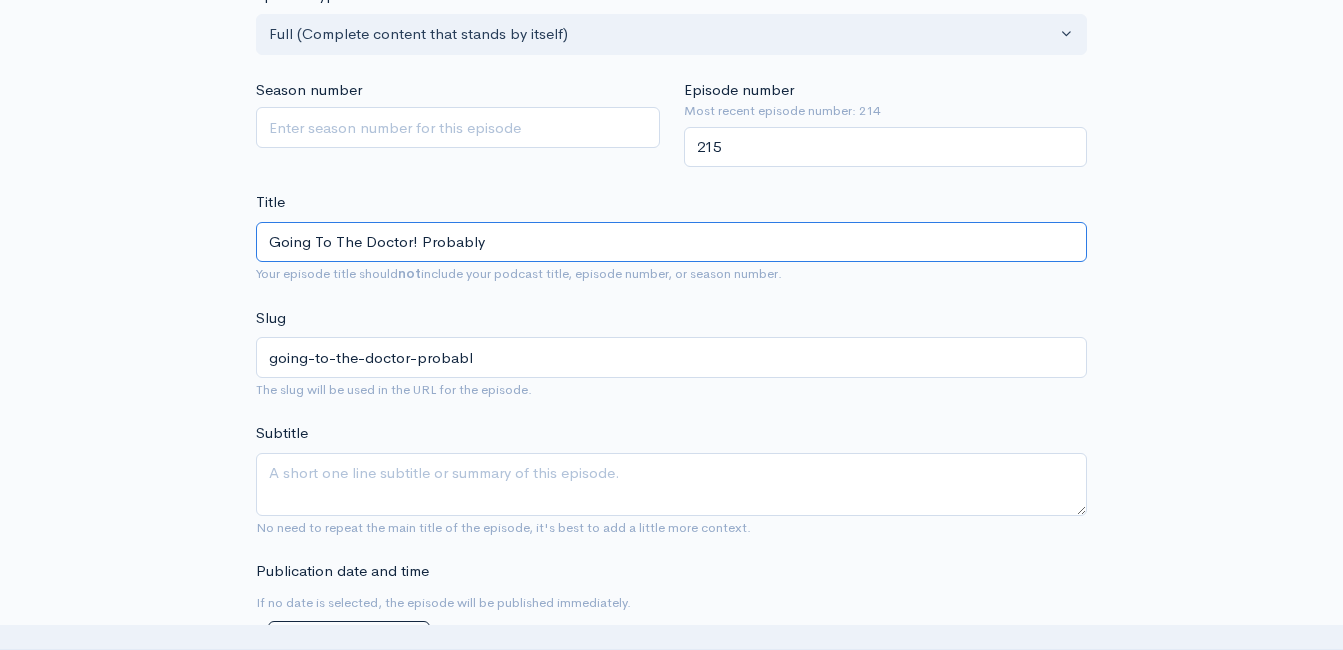 type on "going-to-the-doctor-probably" 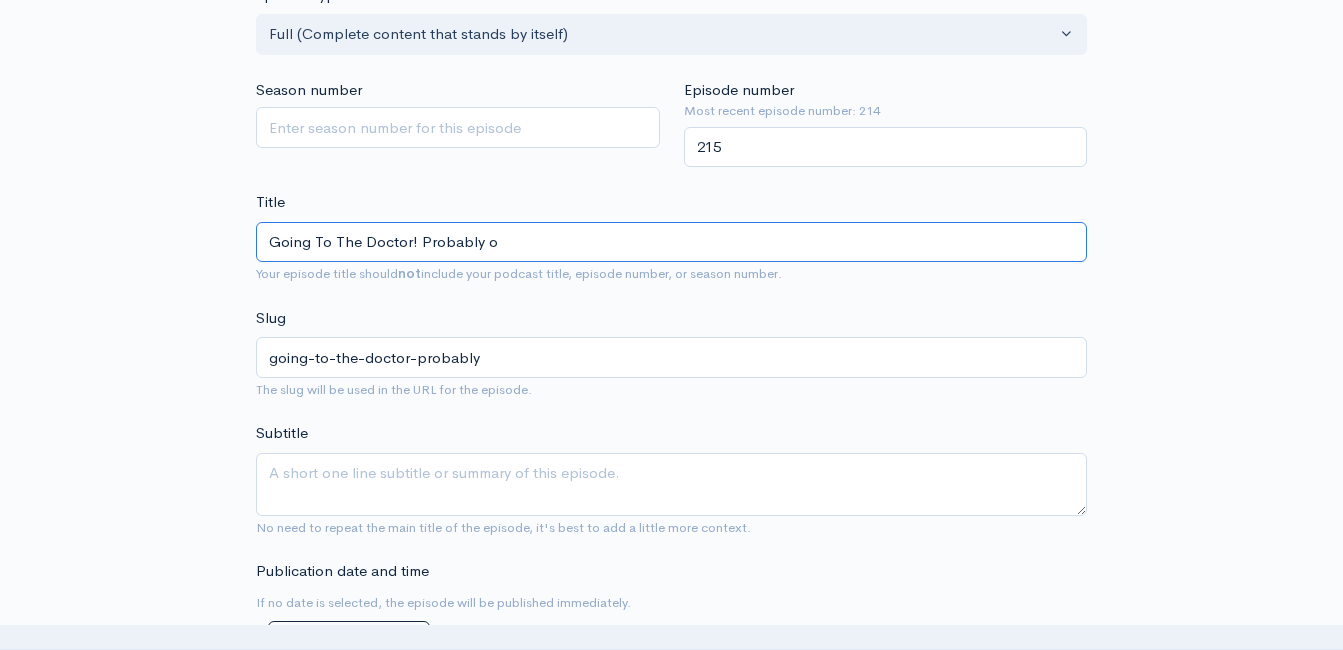 type on "Going To The Doctor! Probably on" 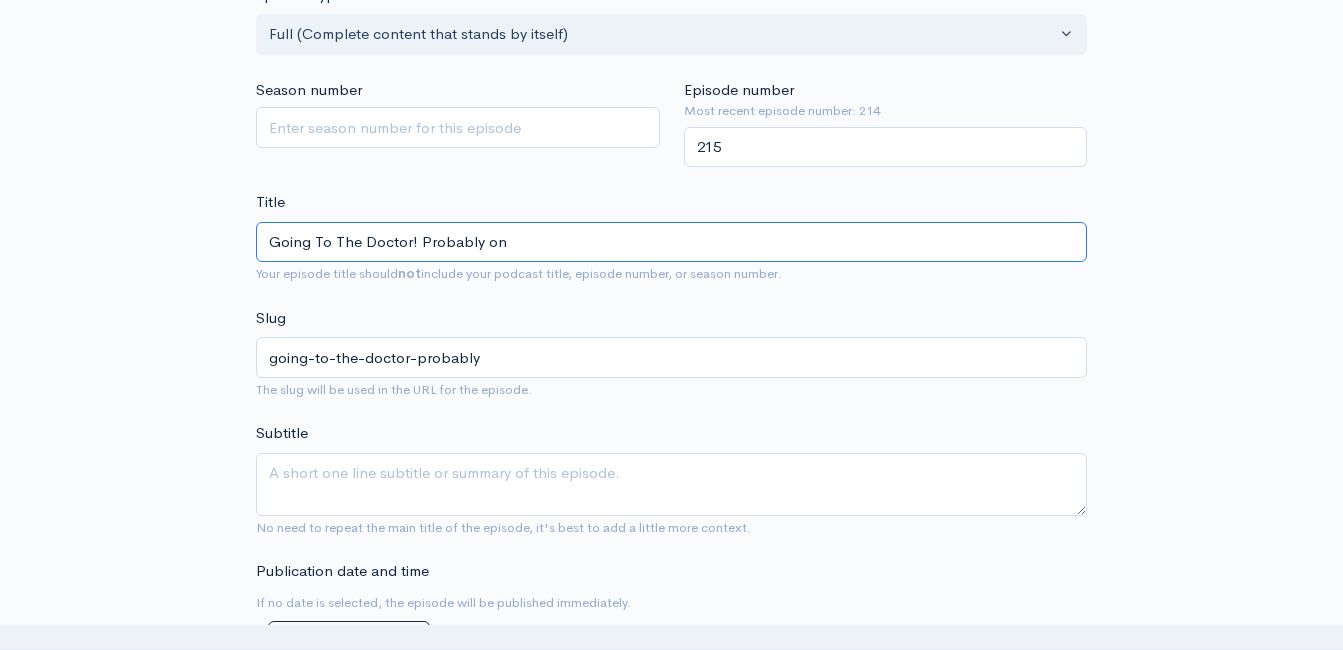 type on "going-to-the-doctor-probably-on" 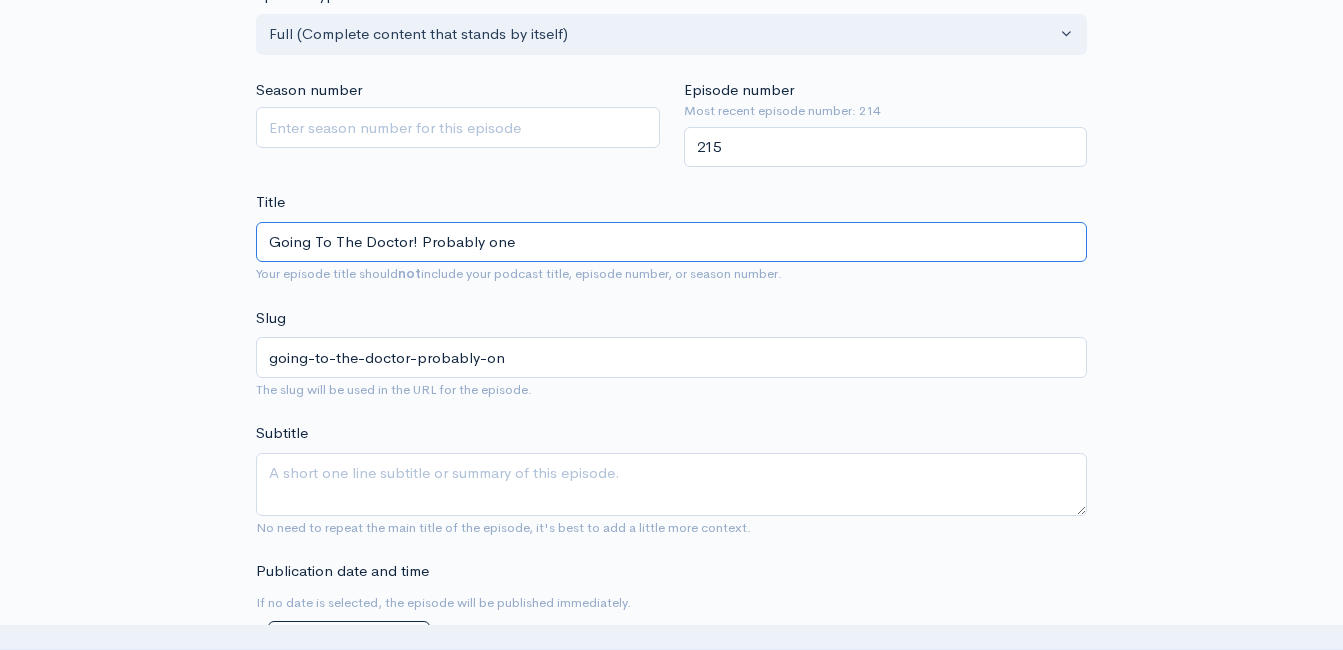 type on "Going To The Doctor! Probably one" 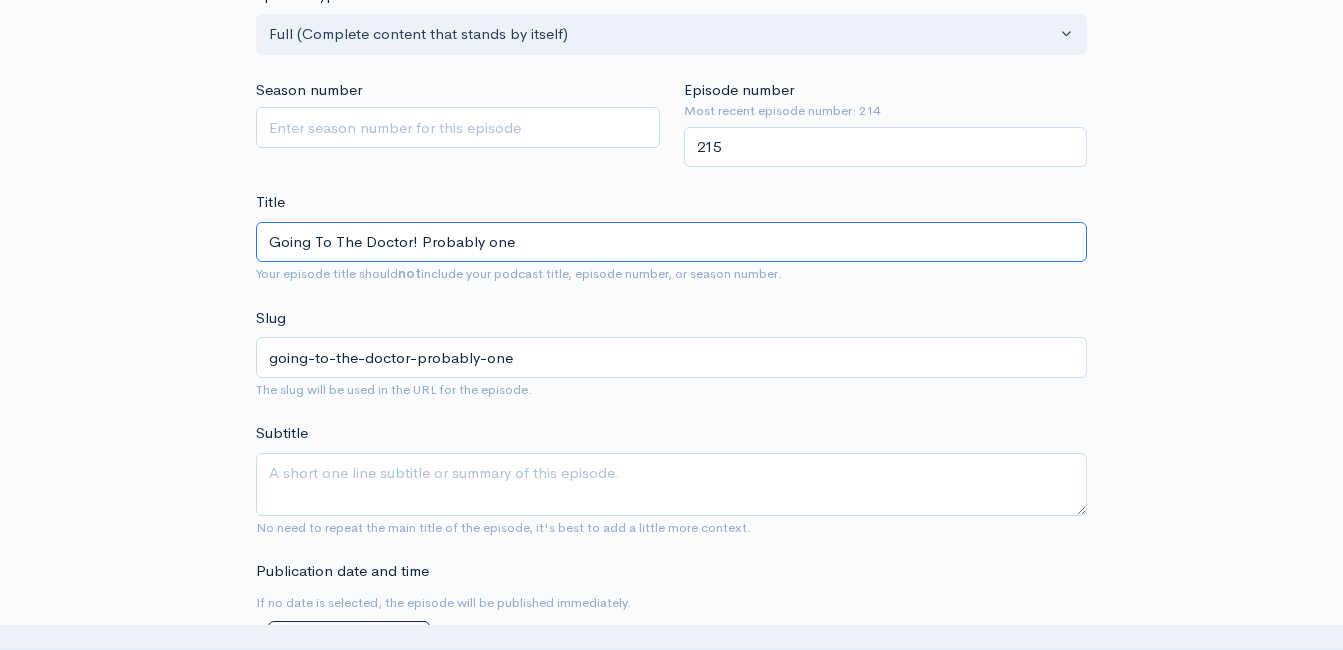 type on "Going To The Doctor! Probably on" 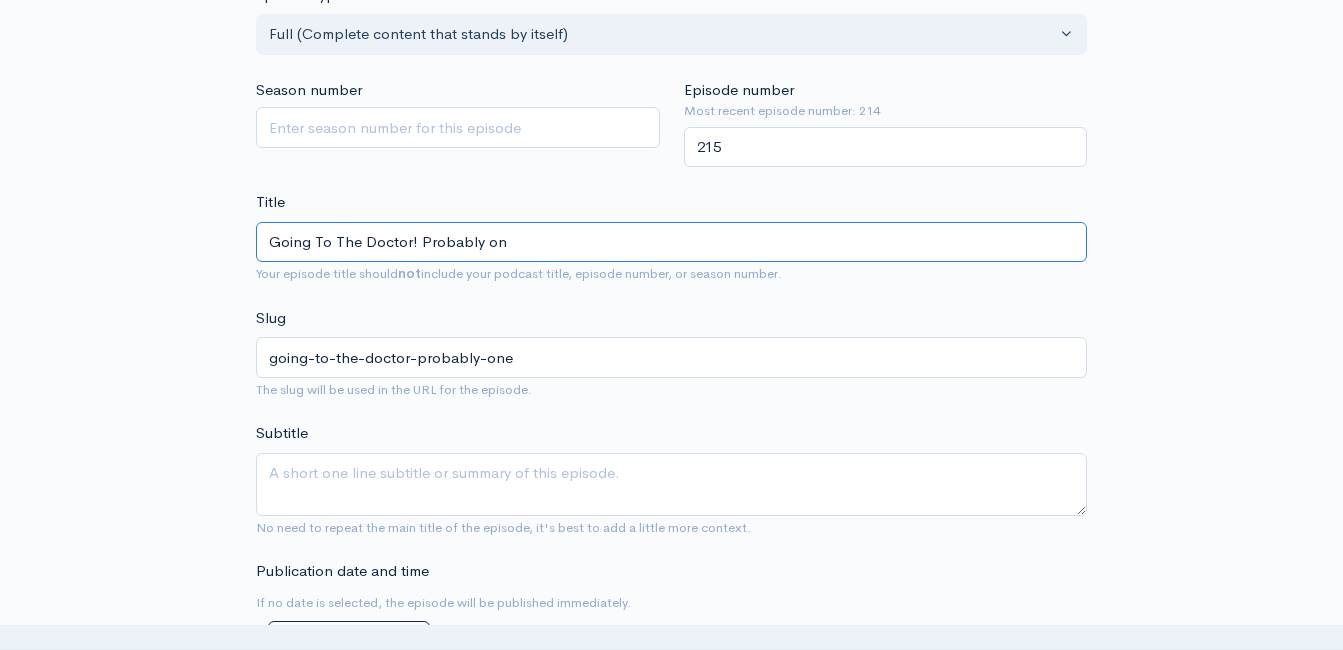 type on "going-to-the-doctor-probably-on" 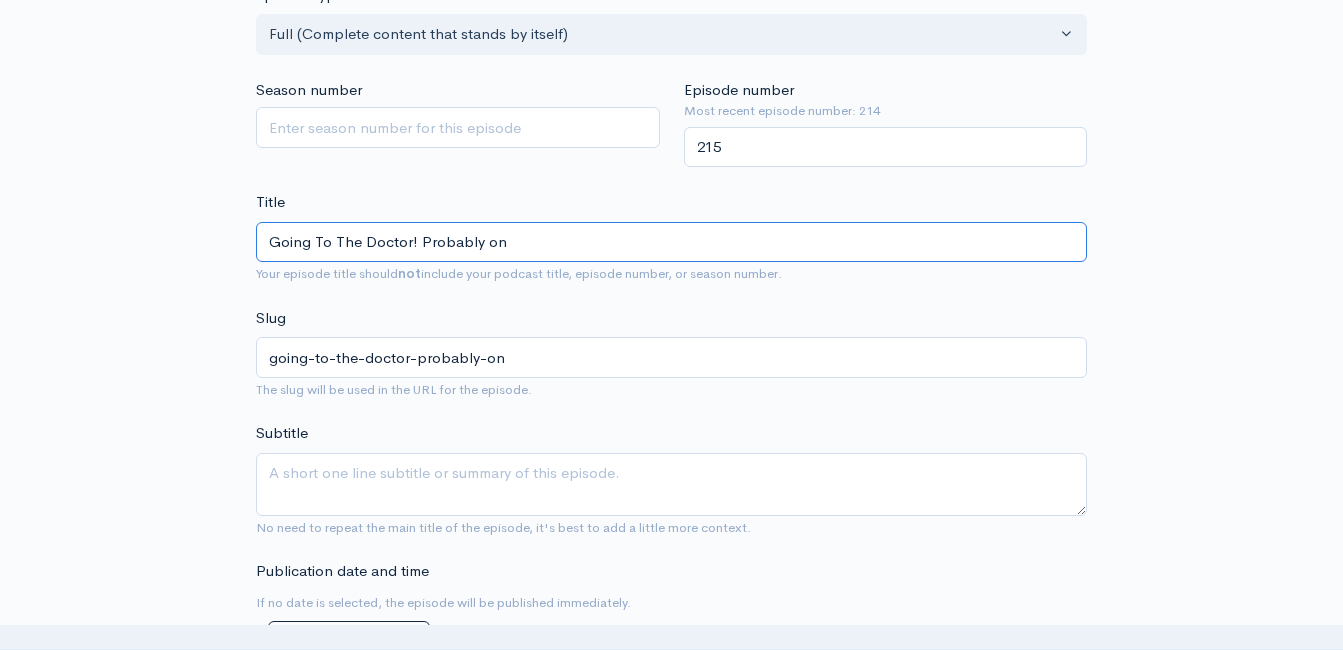 type on "Going To The Doctor! Probably o" 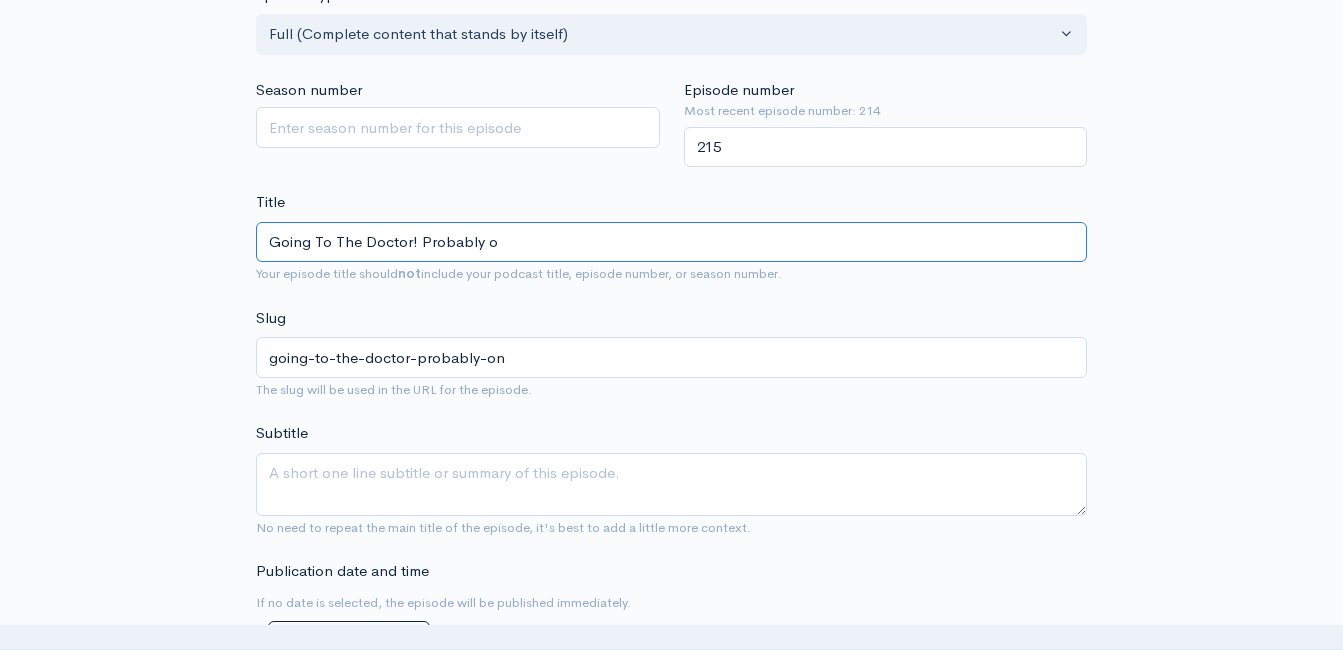 type on "going-to-the-doctor-probably-o" 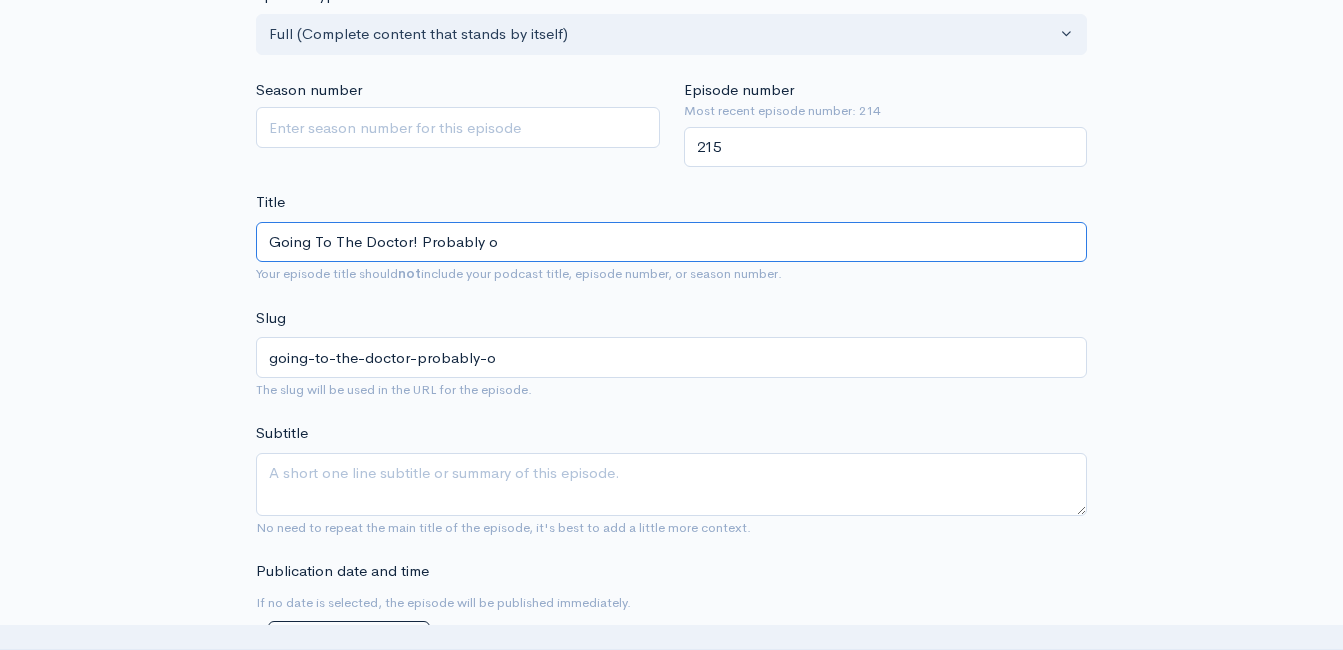 type on "Going To The Doctor! Probably" 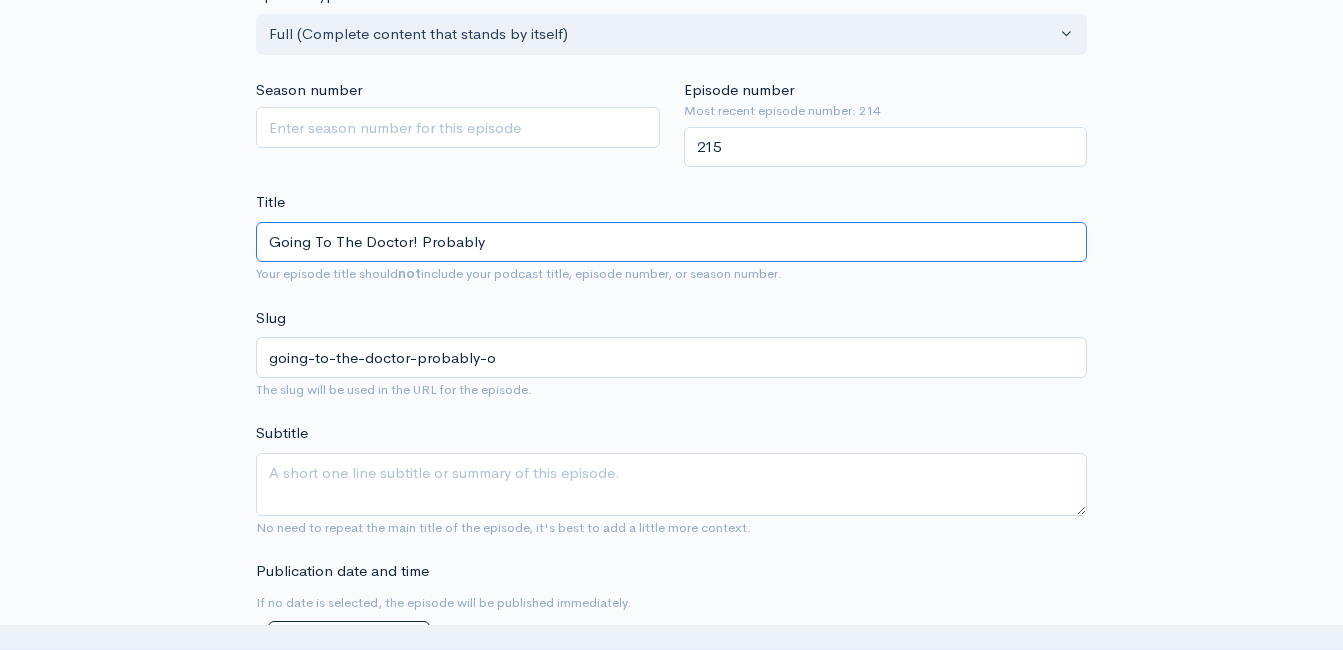 type on "going-to-the-doctor-probably" 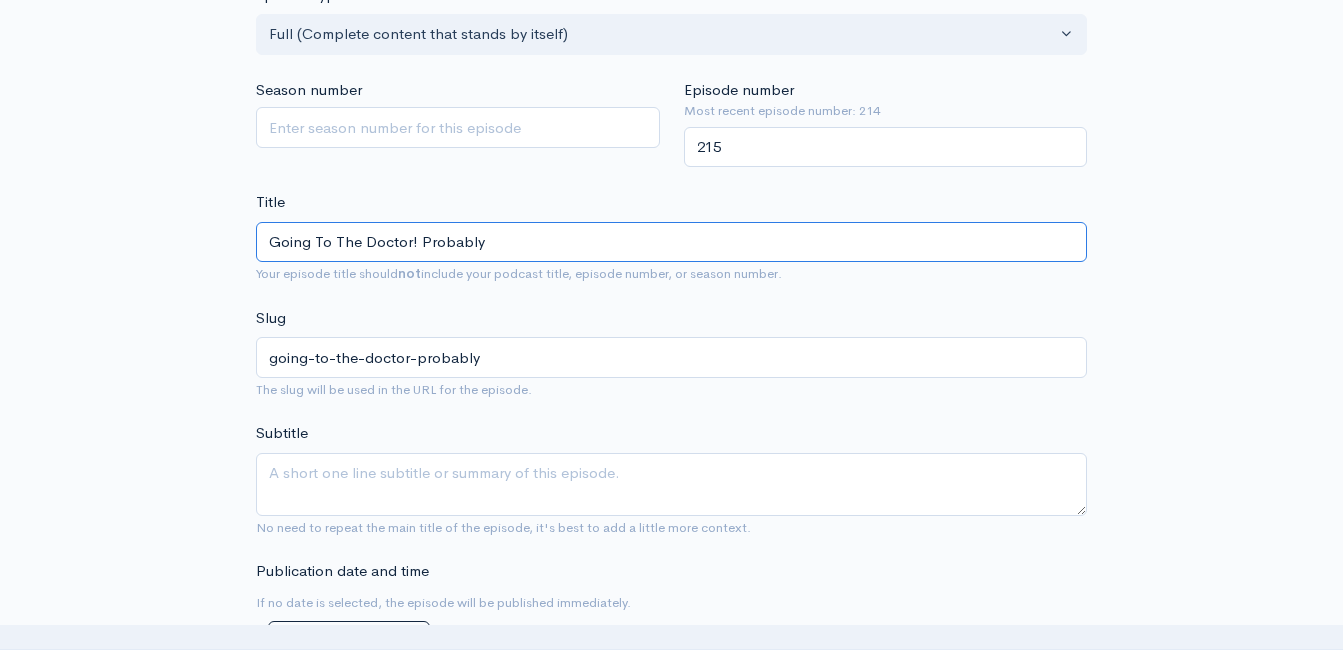 type on "Going To The Doctor! Probably O" 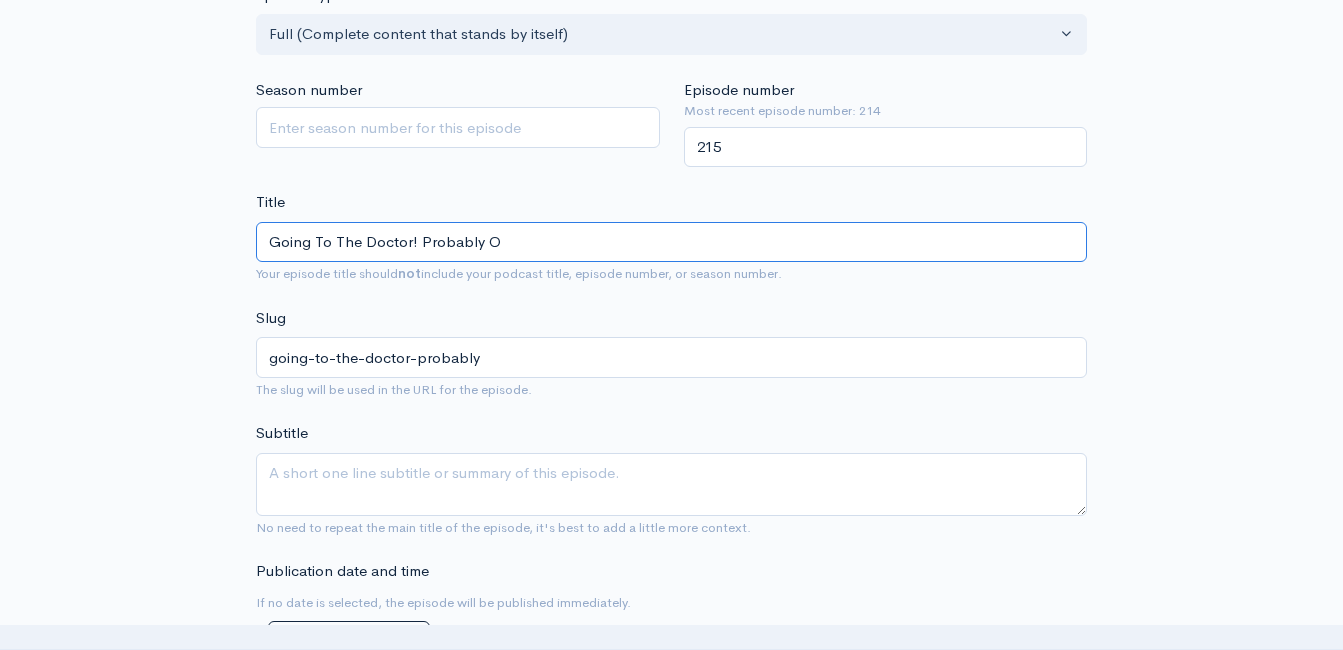 type on "going-to-the-doctor-probably-o" 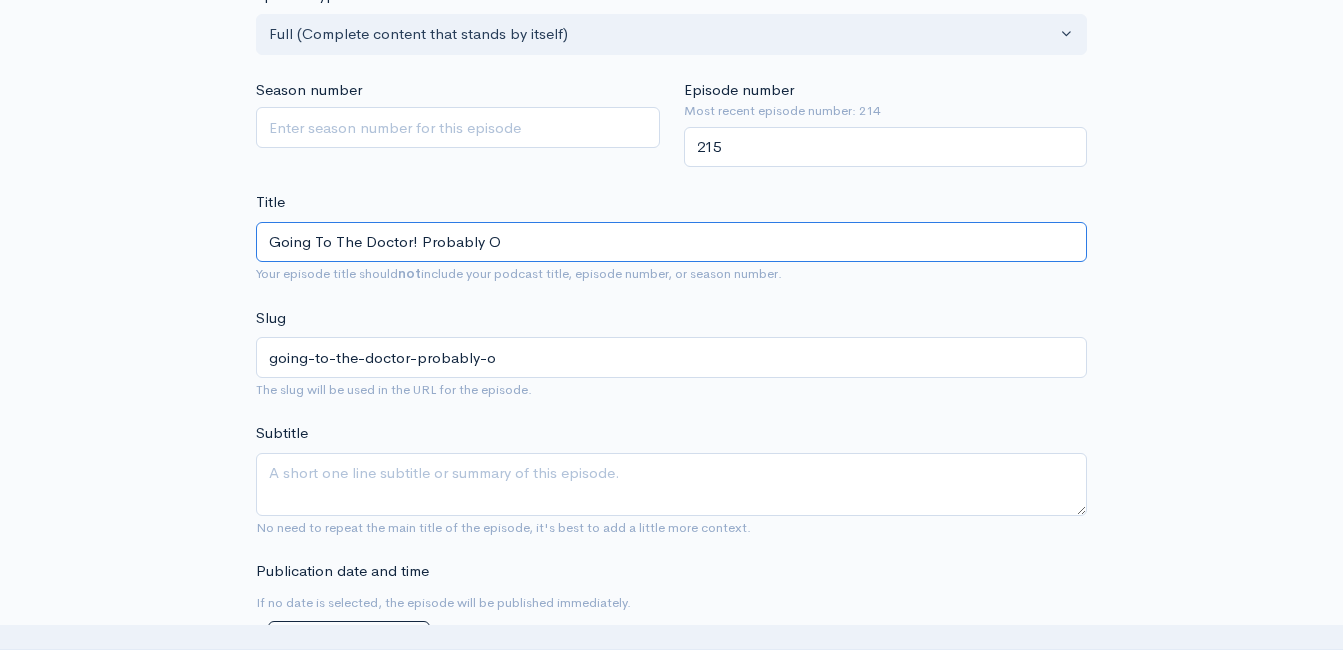 type on "Going To The Doctor! Probably On" 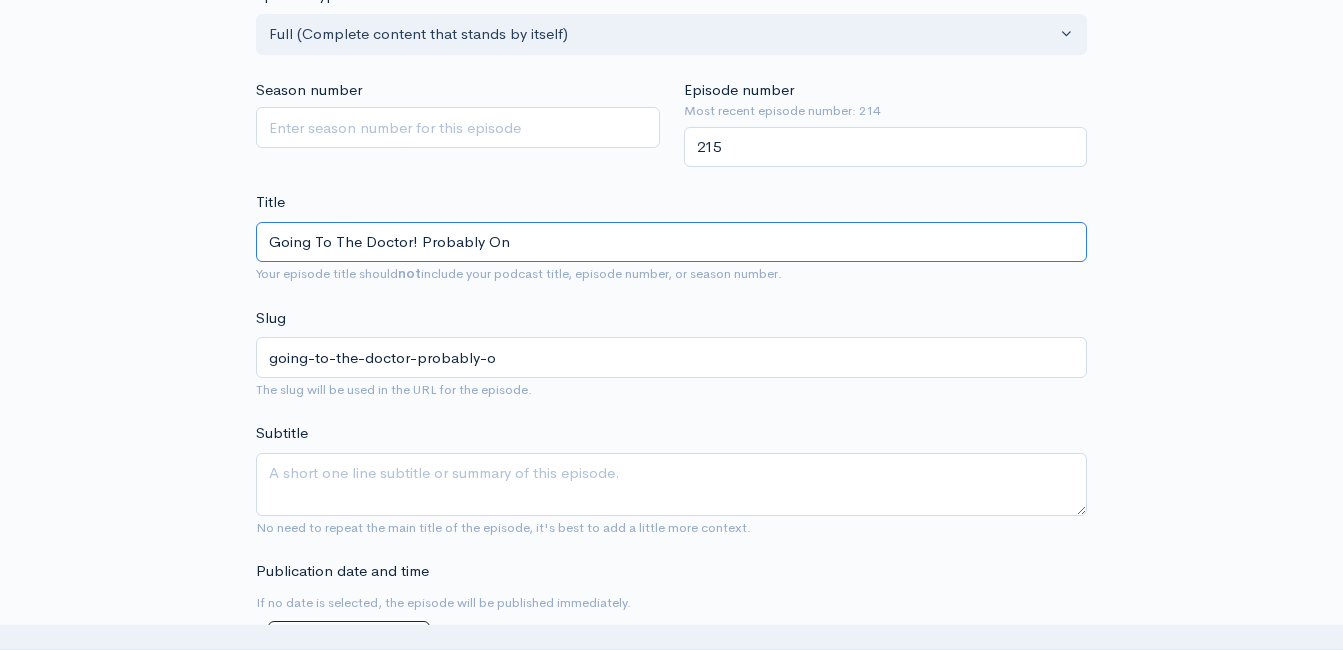type on "going-to-the-doctor-probably-on" 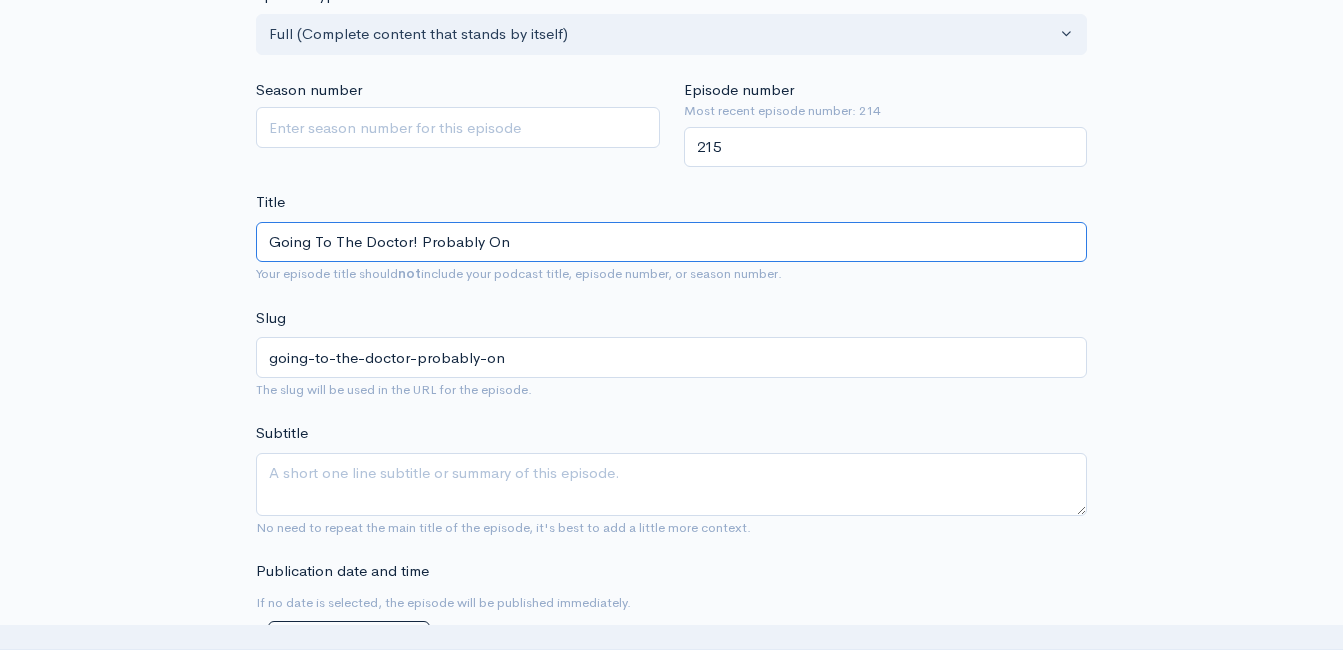 type on "Going To The Doctor! Probably One" 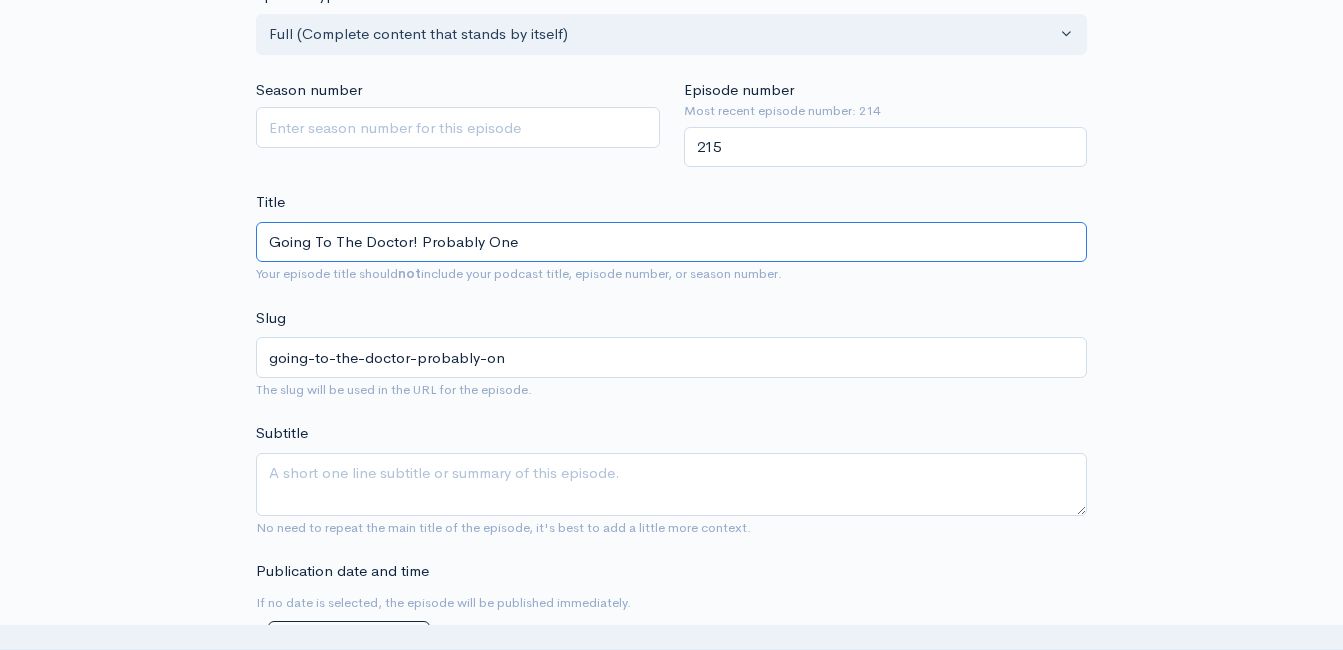type on "going-to-the-doctor-probably-one" 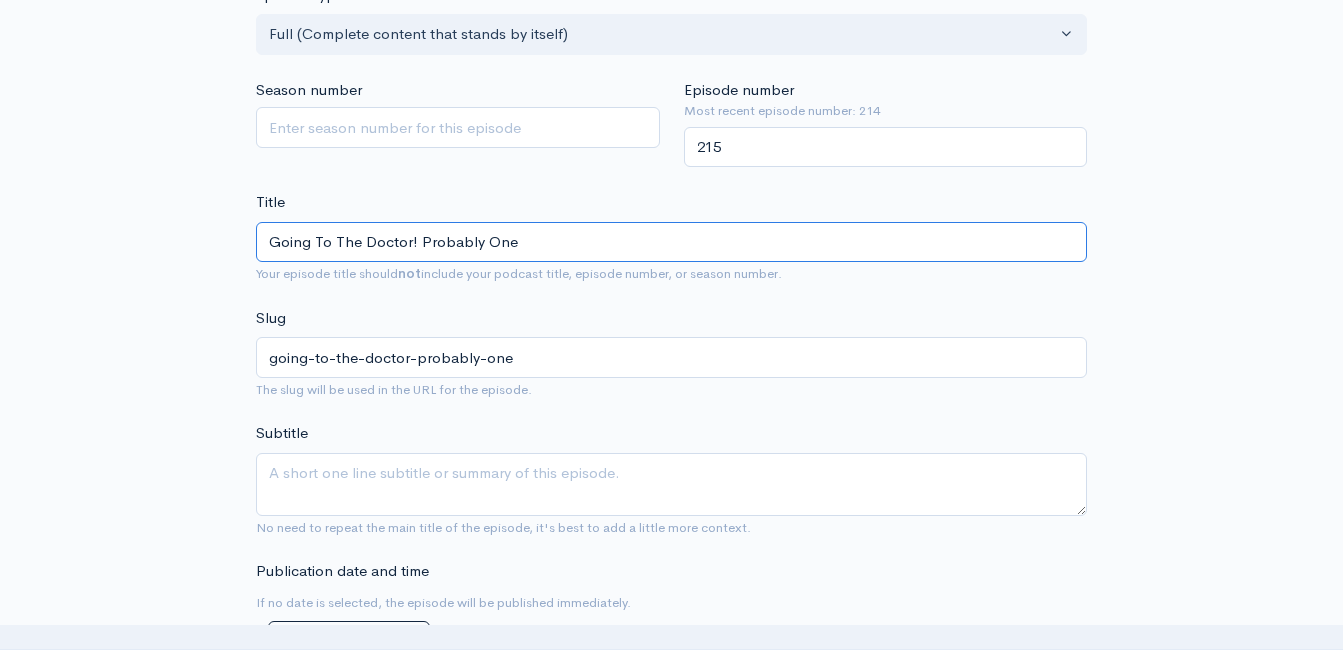 type on "Going To The Doctor! Probably One o" 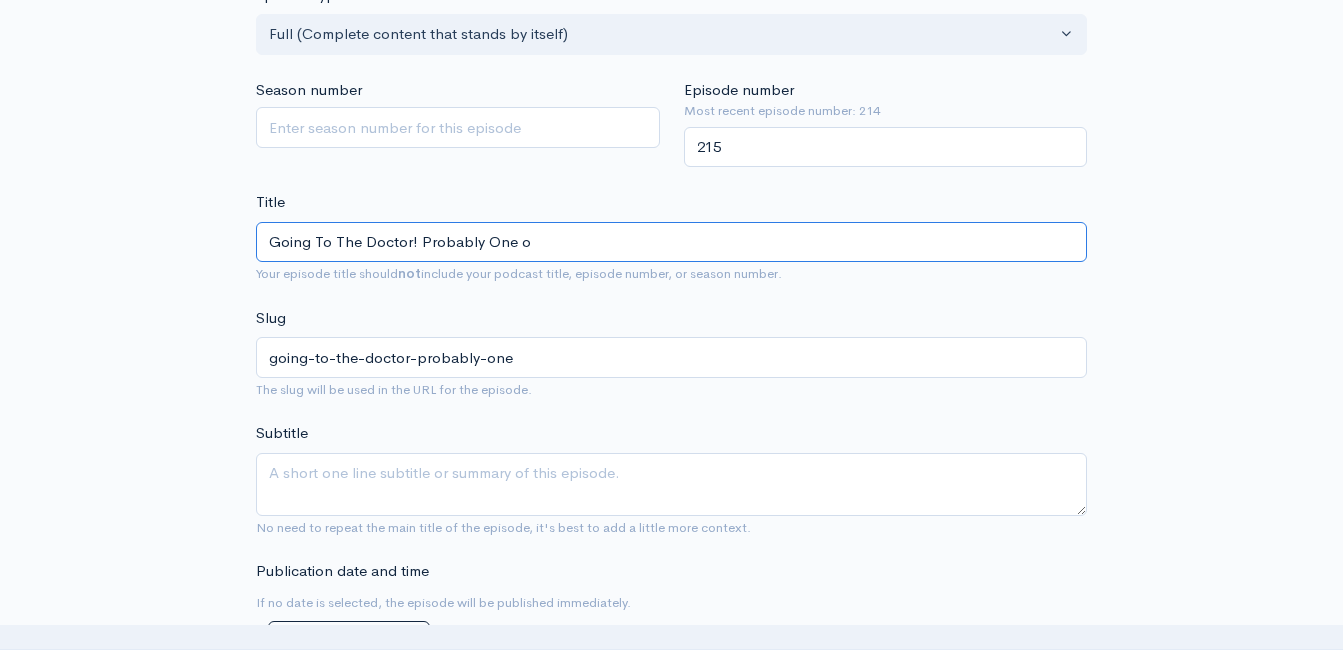 type on "going-to-the-doctor-probably-one-o" 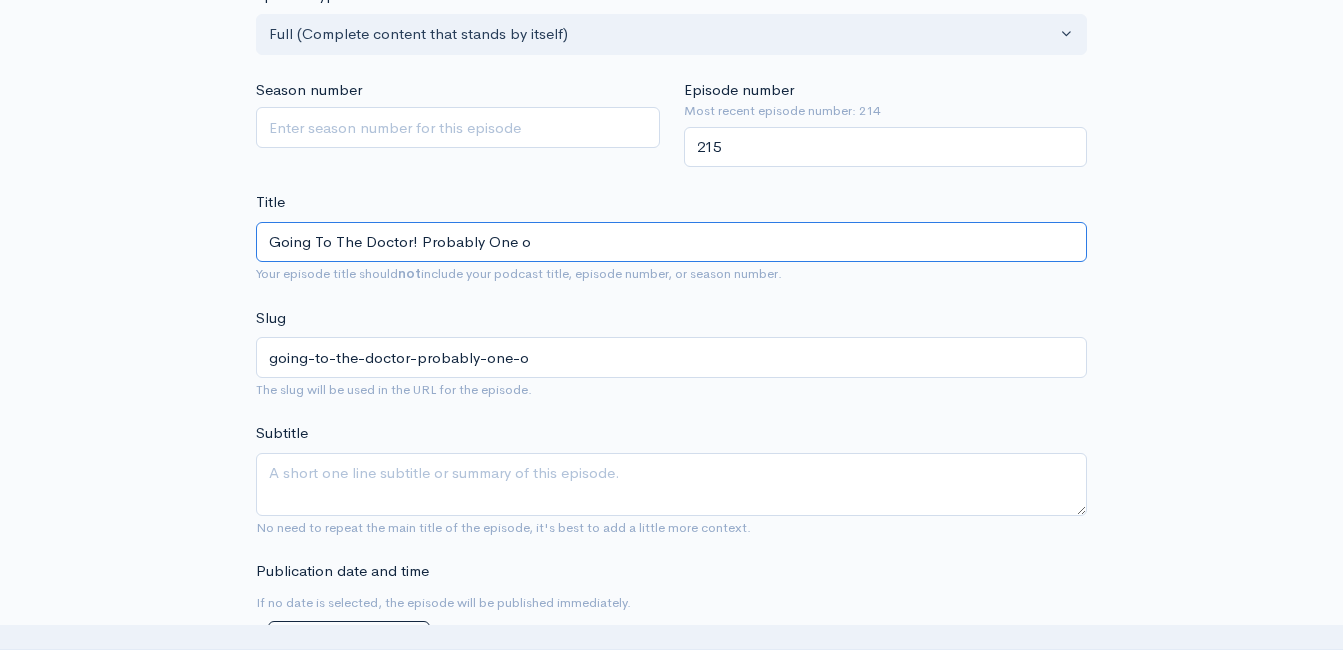 type on "Going To The Doctor! Probably One of" 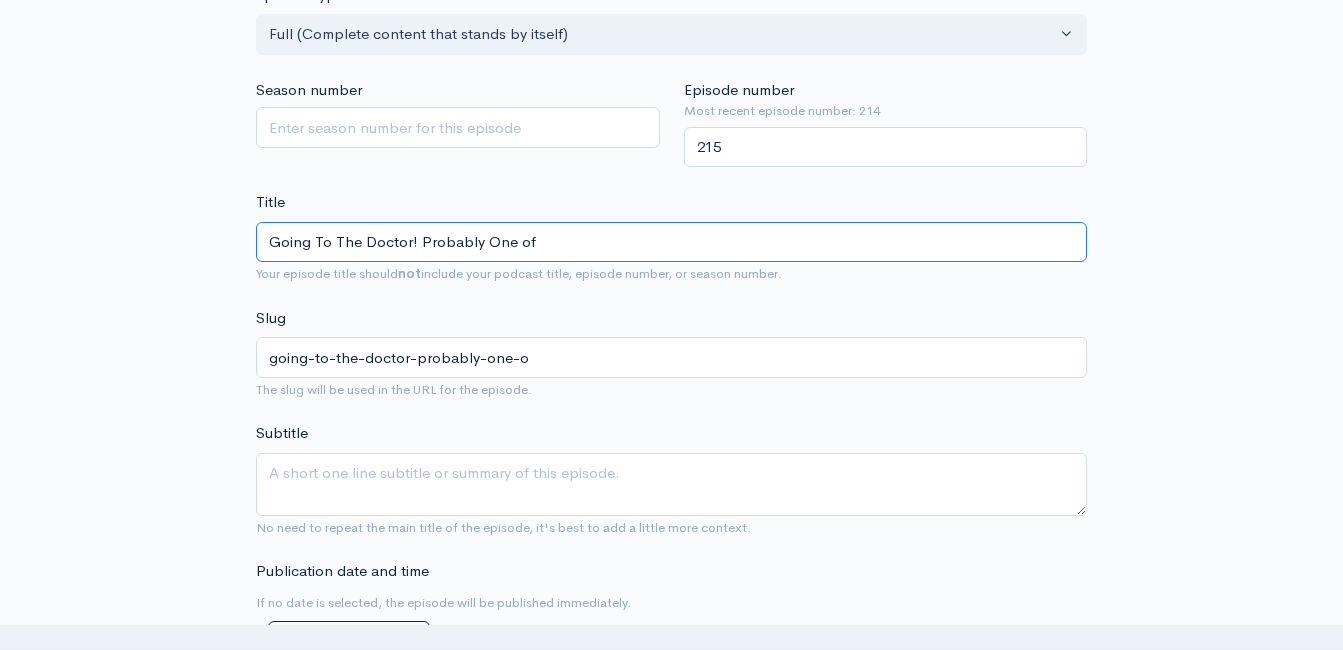 type on "going-to-the-doctor-probably-one-of" 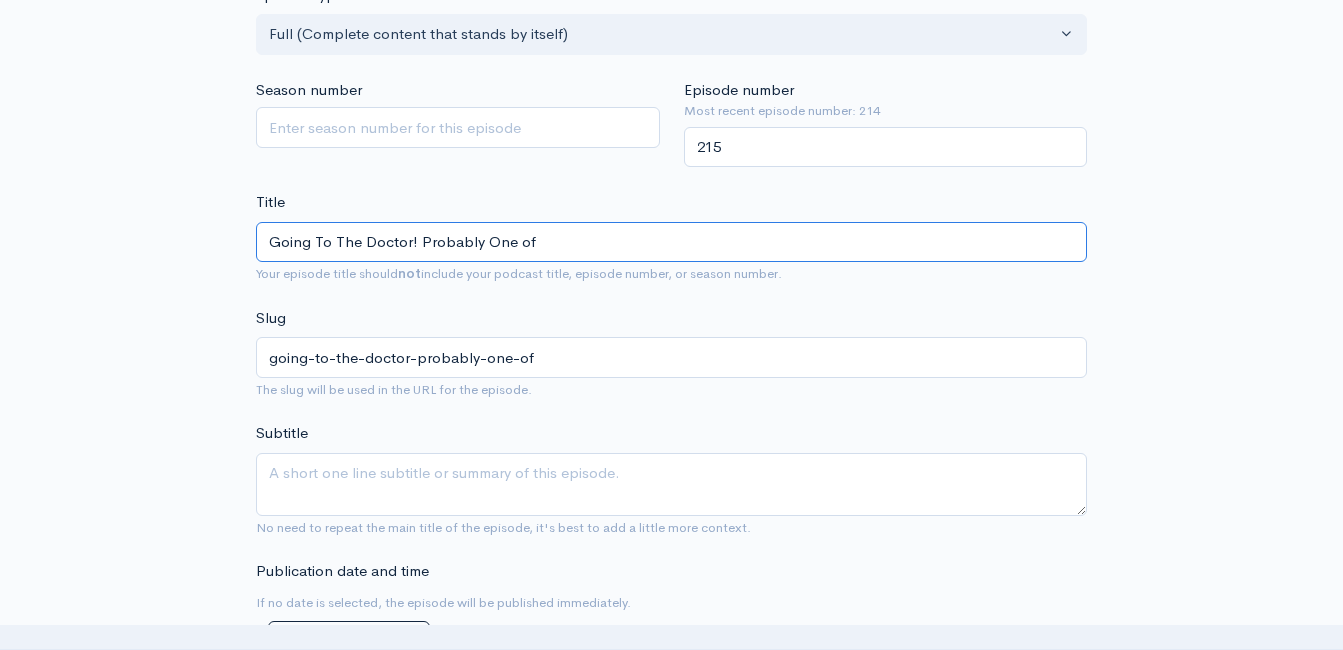 type on "Going To The Doctor! Probably One of m" 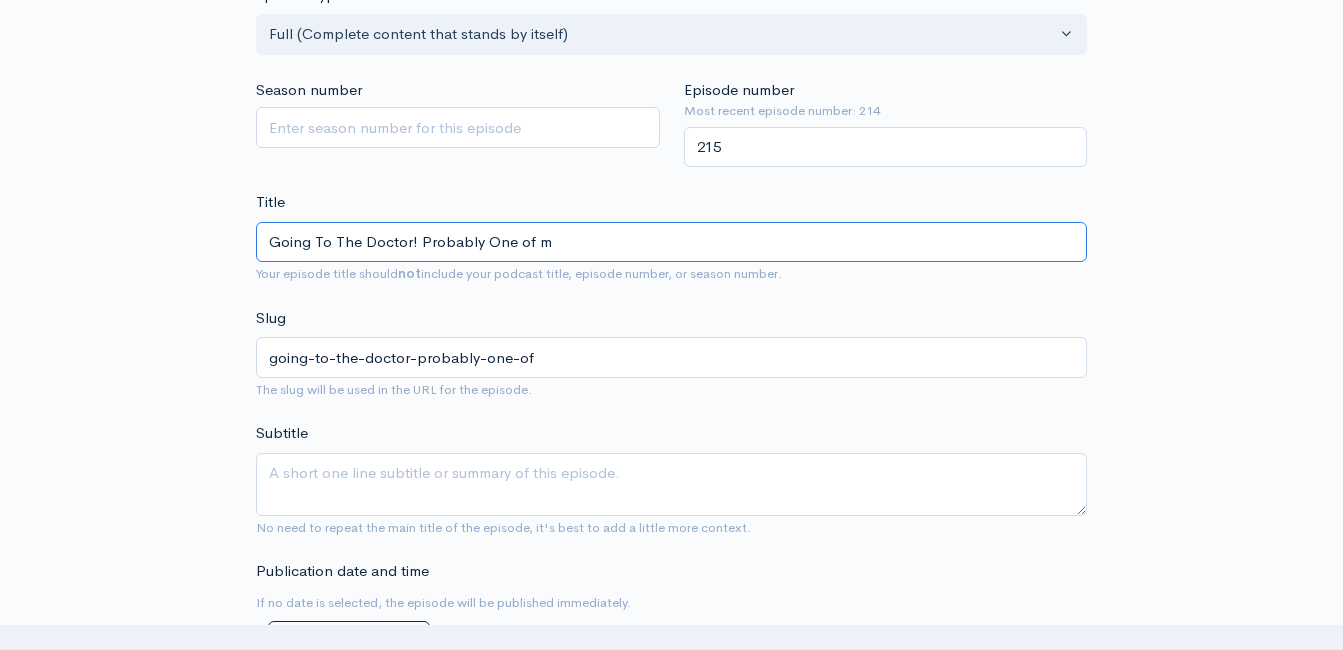 type on "going-to-the-doctor-probably-one-of-m" 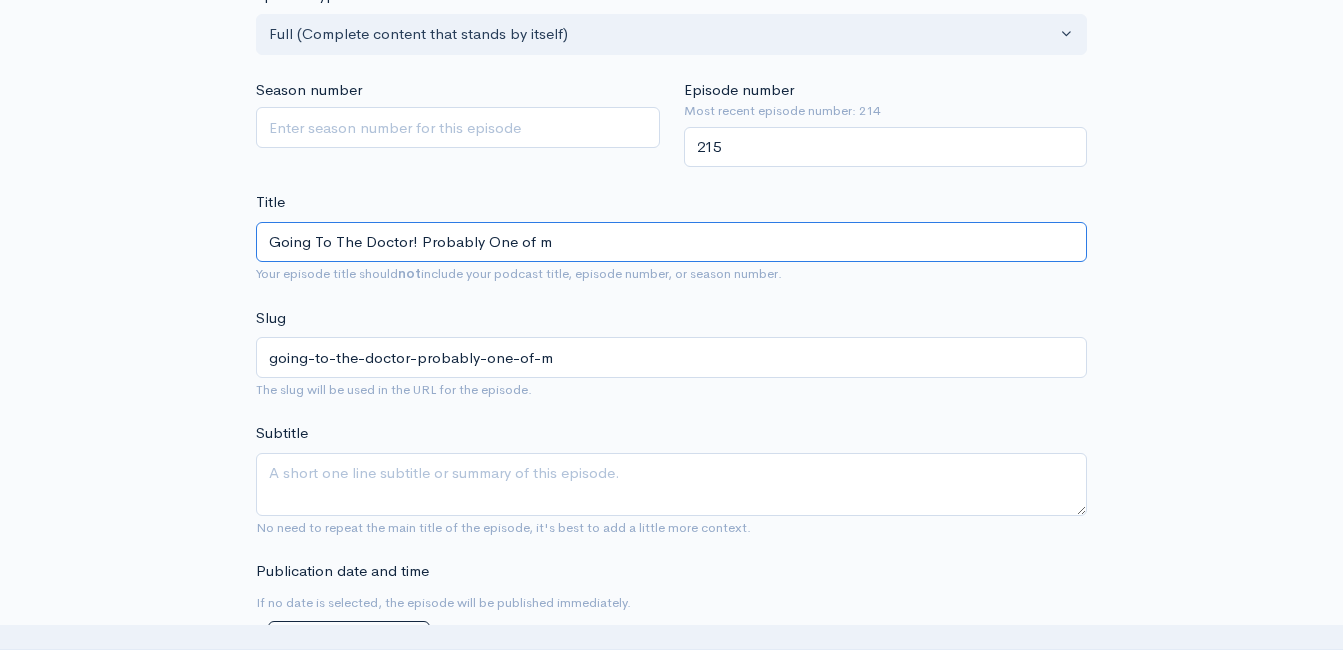 type on "Going To The Doctor! Probably One of my" 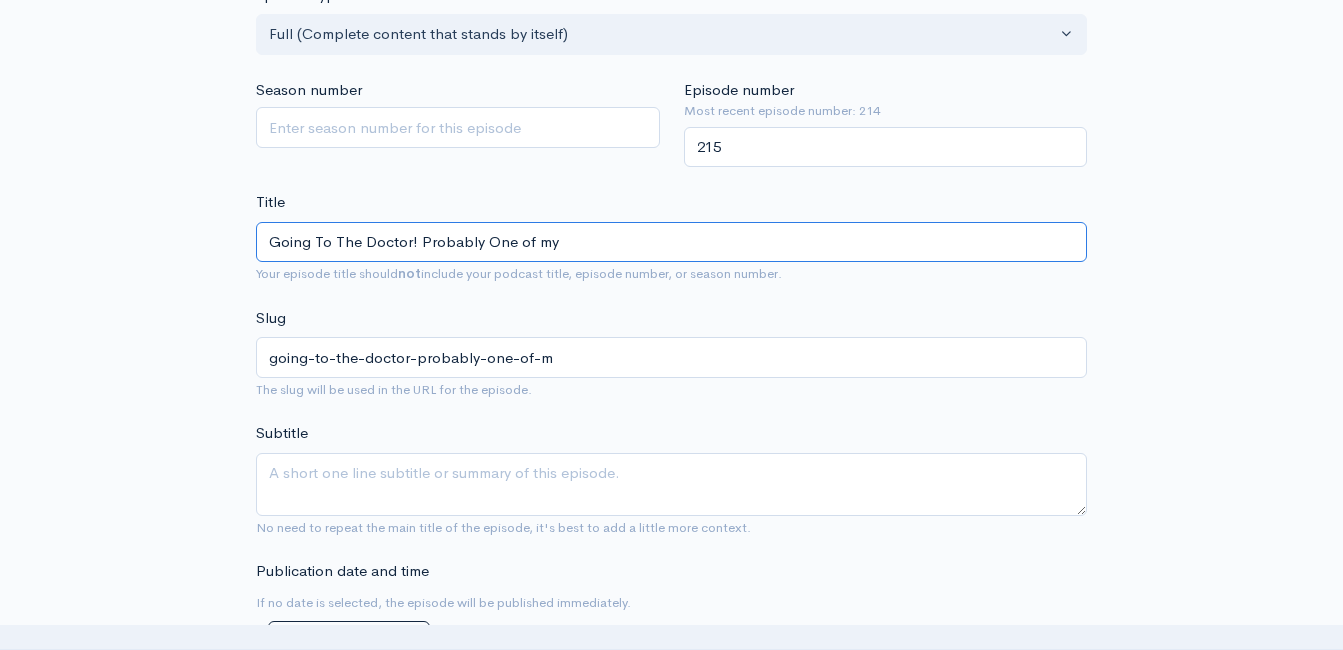 type on "going-to-the-doctor-probably-one-of-my" 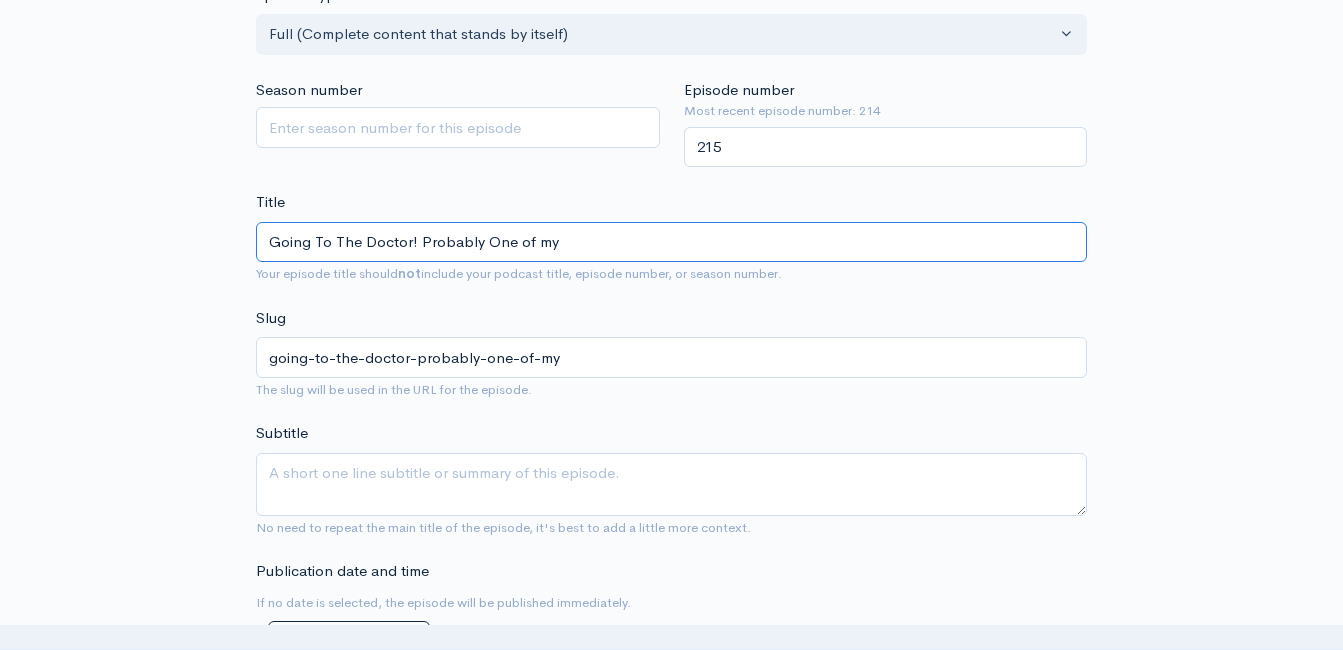 type on "Going To The Doctor! Probably One of my m" 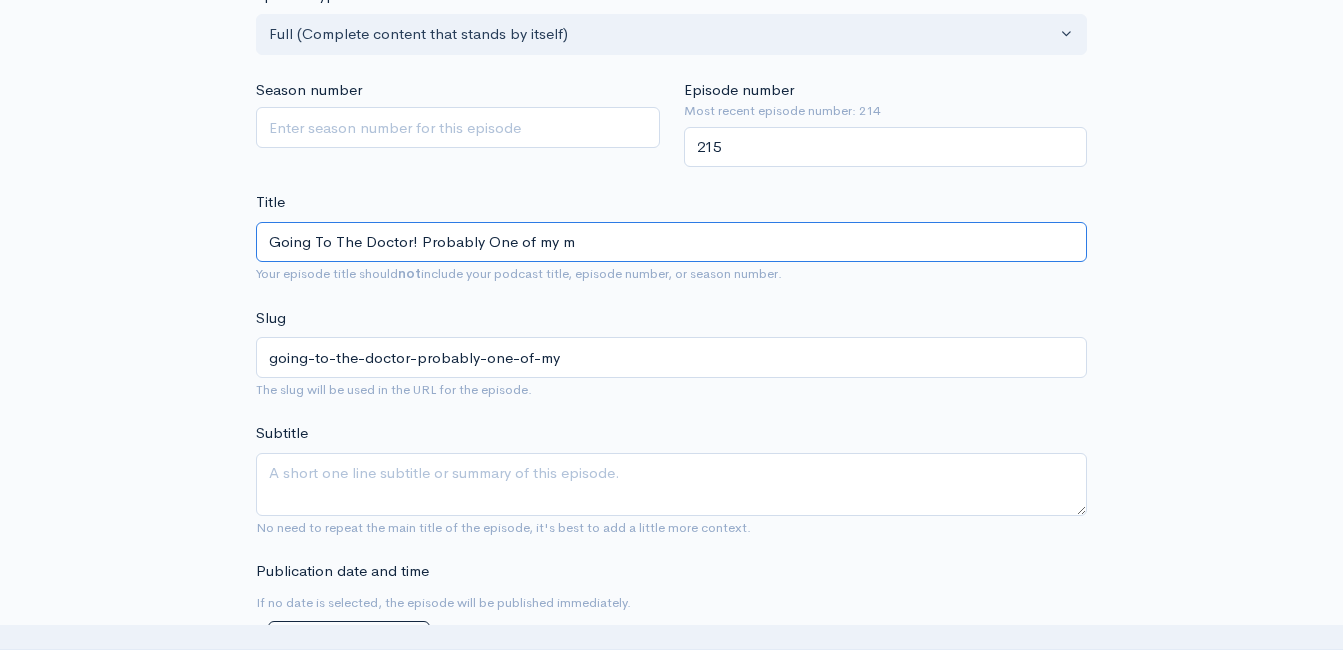 type on "going-to-the-doctor-probably-one-of-my-m" 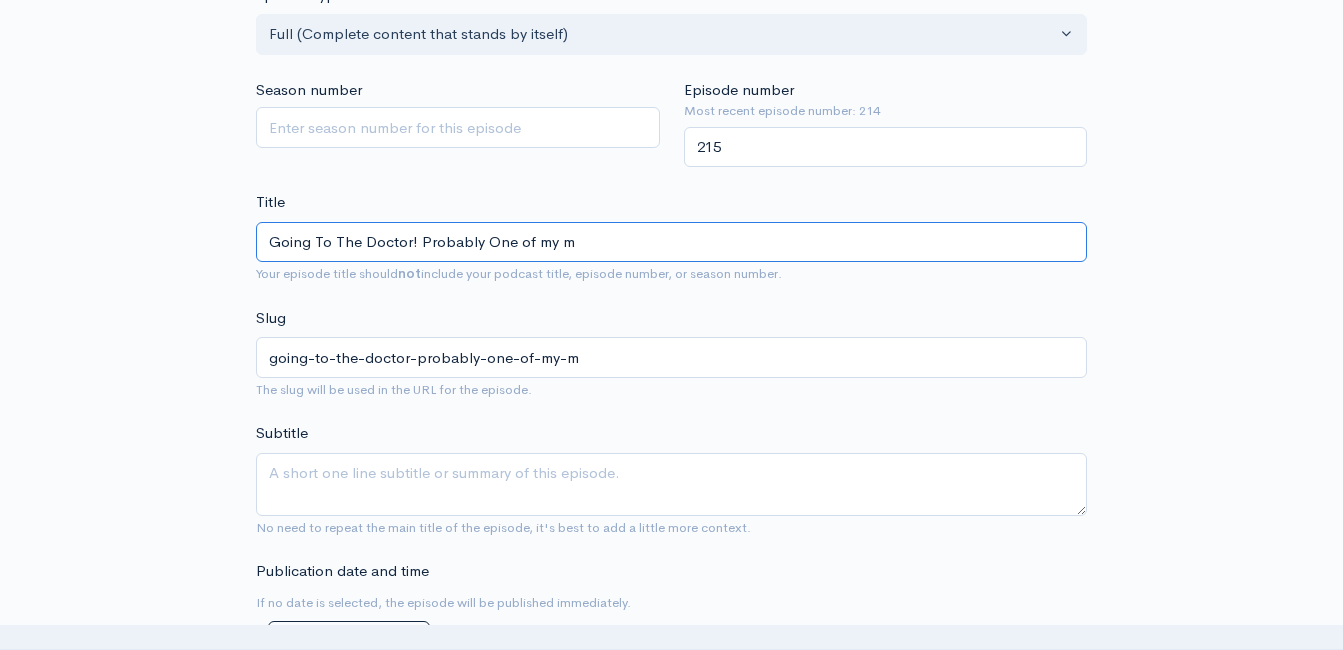 type on "Going To The Doctor! Probably One of my mo" 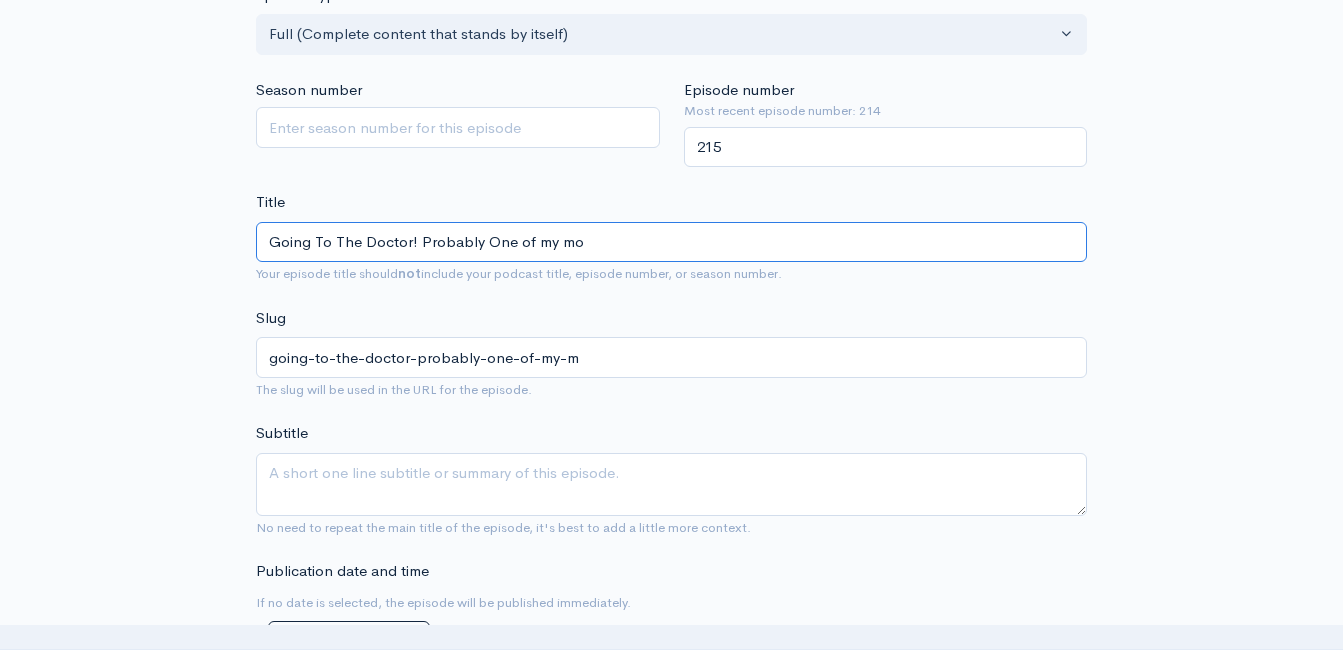 type on "going-to-the-doctor-probably-one-of-my-mo" 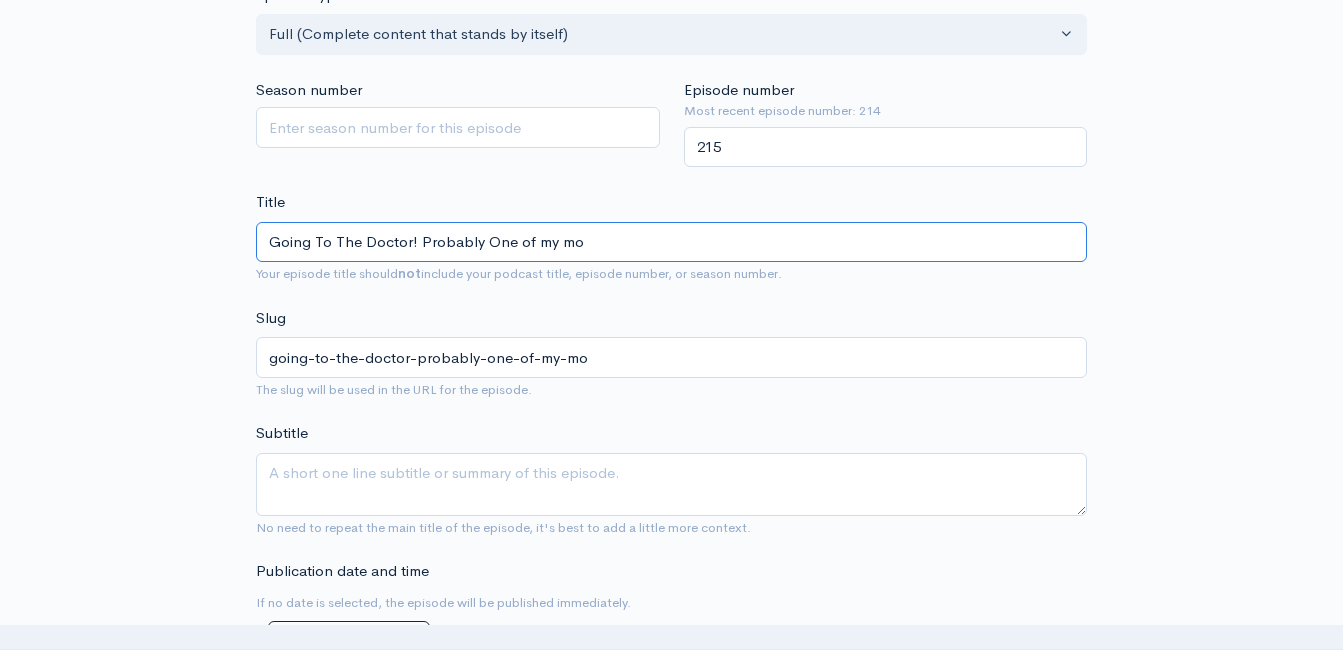 type on "Going To The Doctor! Probably One of my mos" 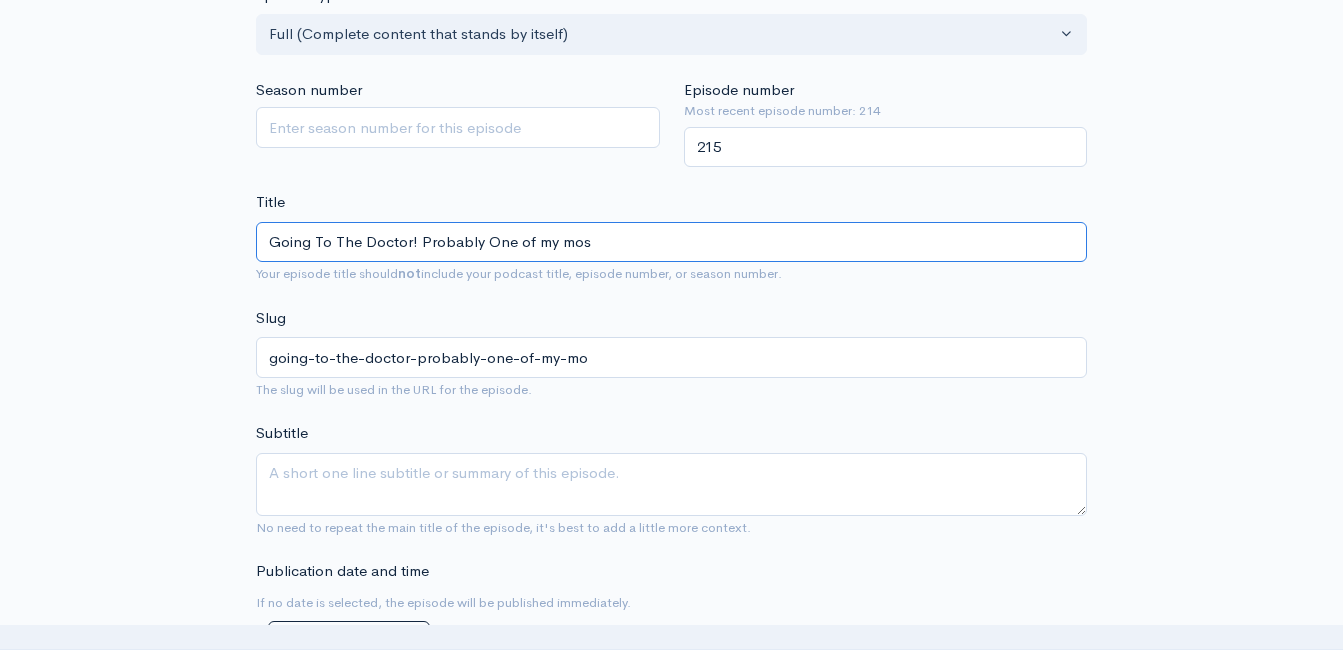 type on "going-to-the-doctor-probably-one-of-my-mos" 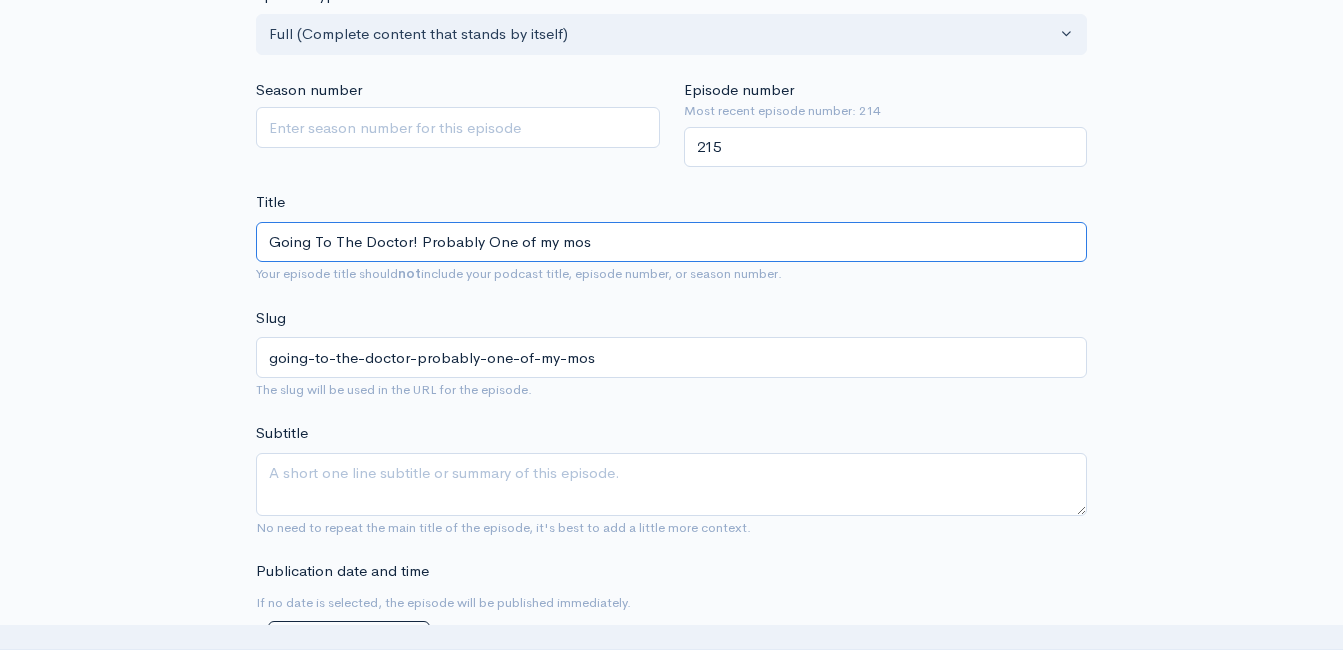 type on "Going To The Doctor! Probably One of my most" 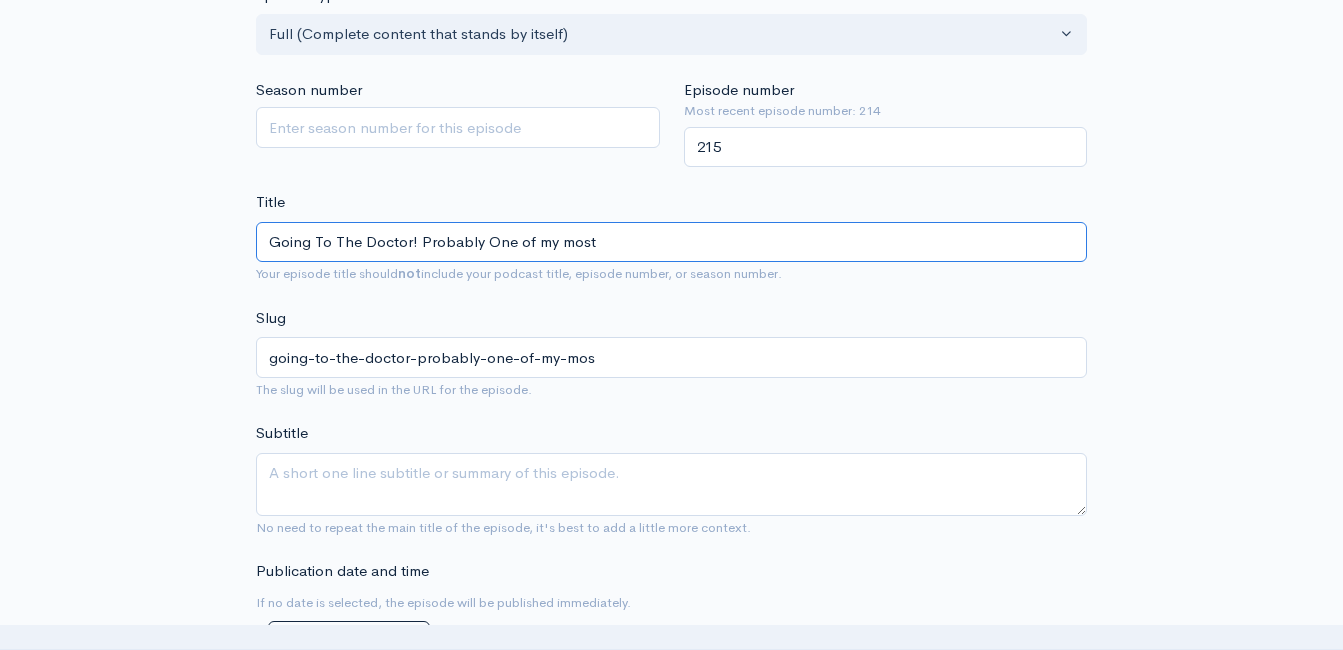 type on "going-to-the-doctor-probably-one-of-my-most" 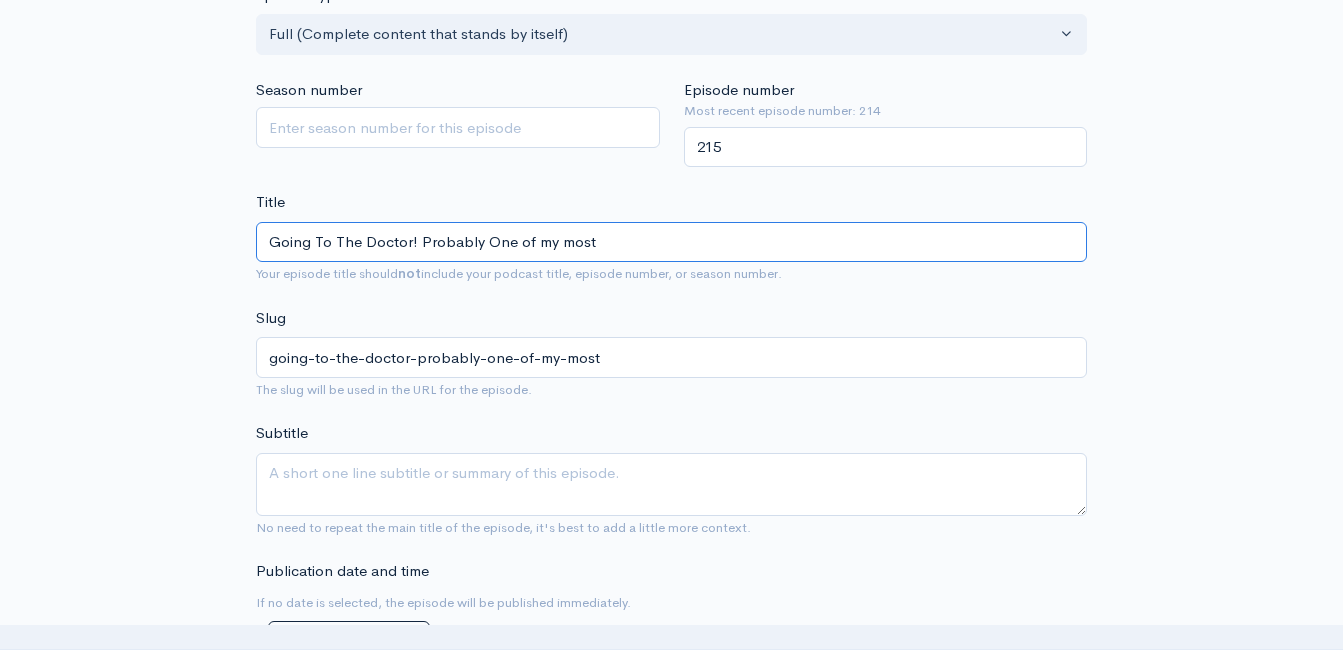 type on "Going To The Doctor! Probably One of my most I" 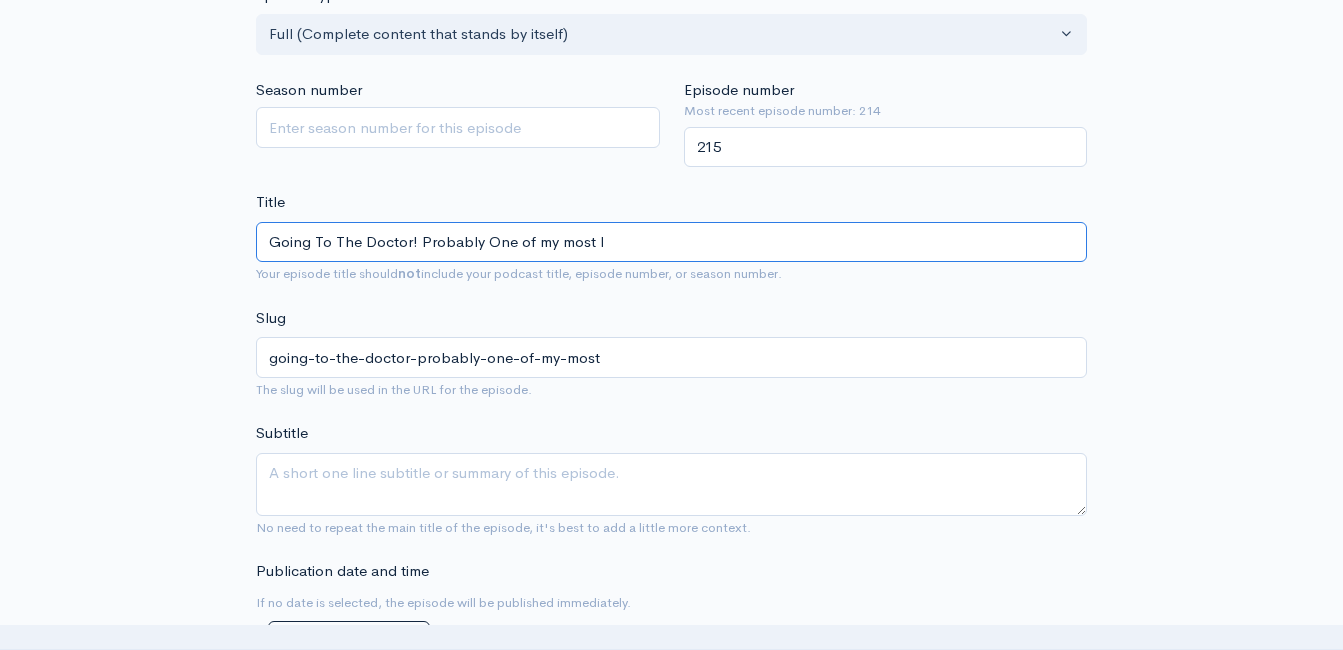 type on "going-to-the-doctor-probably-one-of-my-most-i" 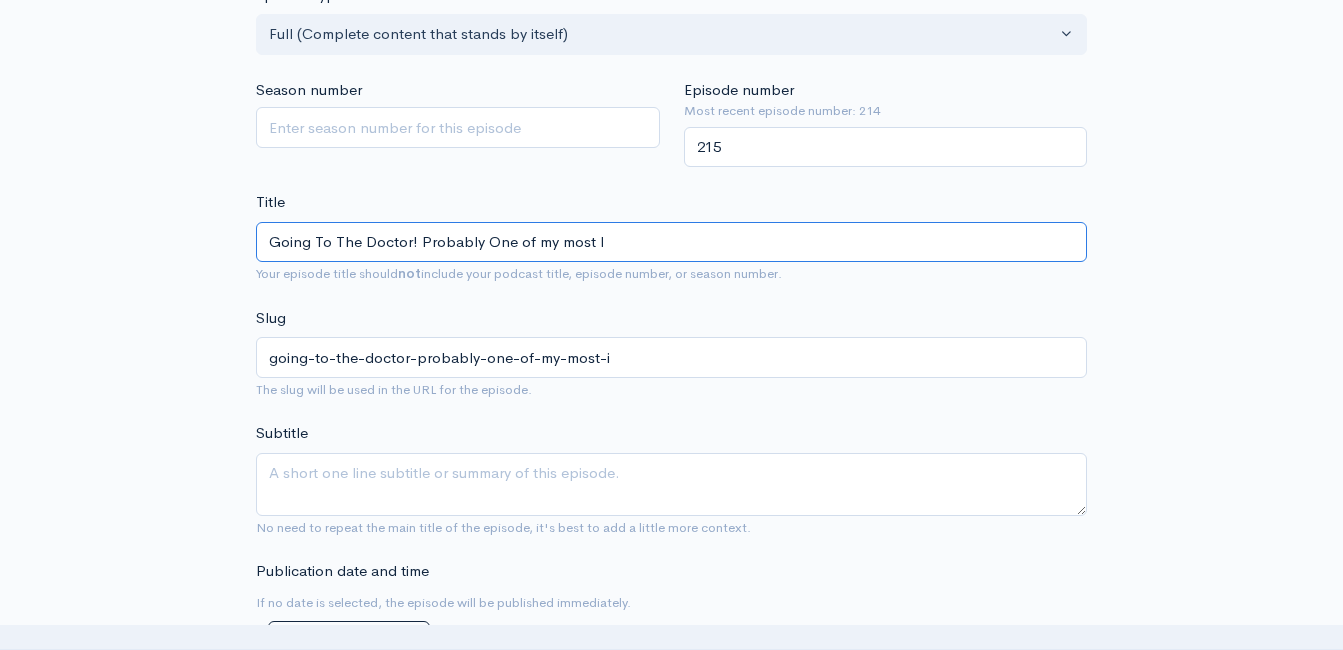 type on "Going To The Doctor! Probably One of my most Im" 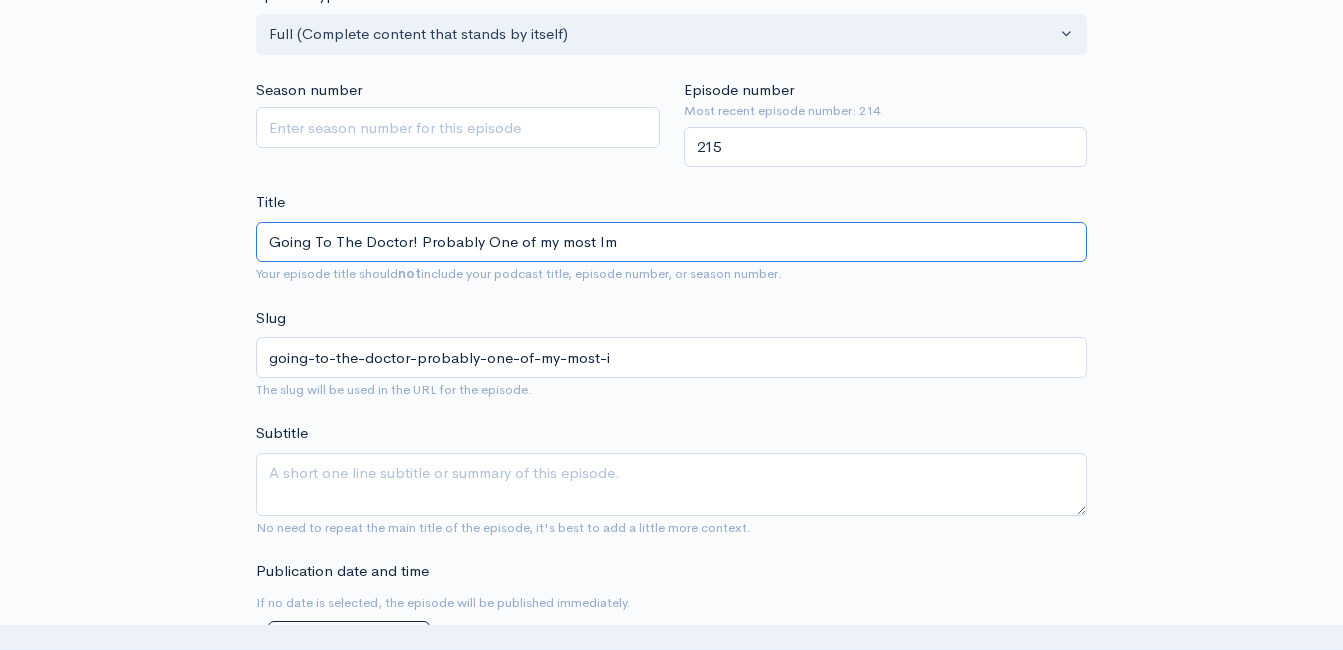 type on "going-to-the-doctor-probably-one-of-my-most-im" 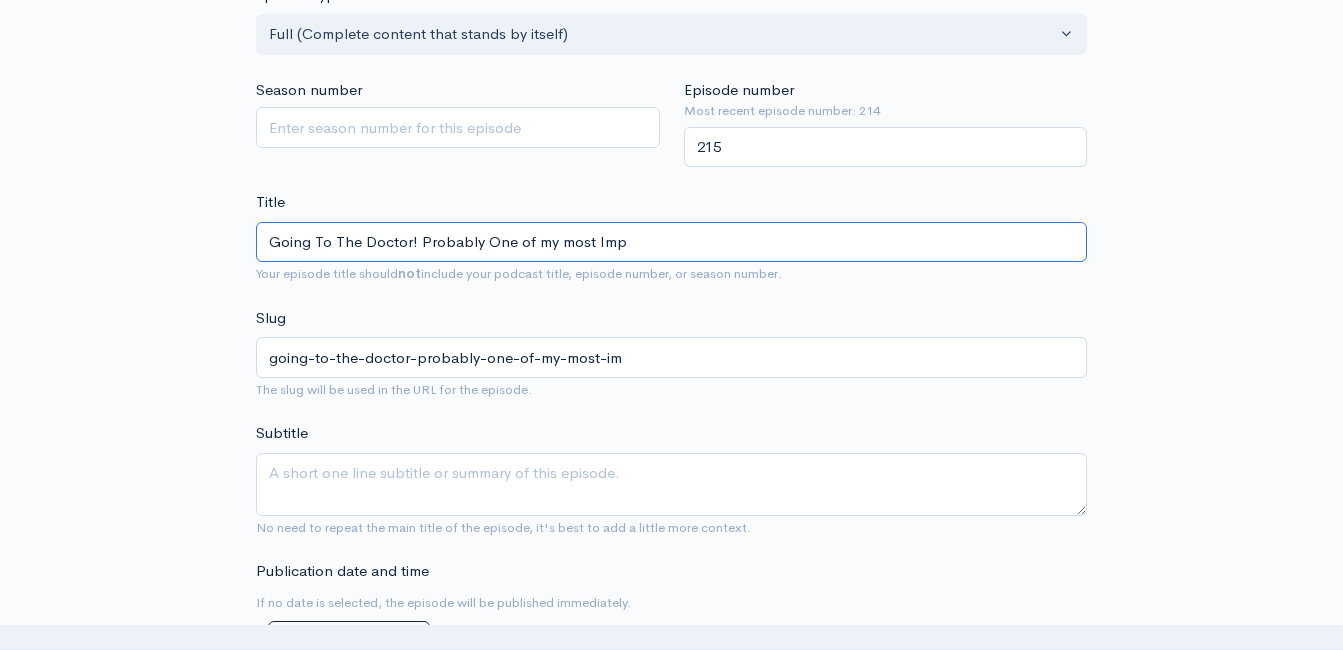 type on "Going To The Doctor! Probably One of my most Impo" 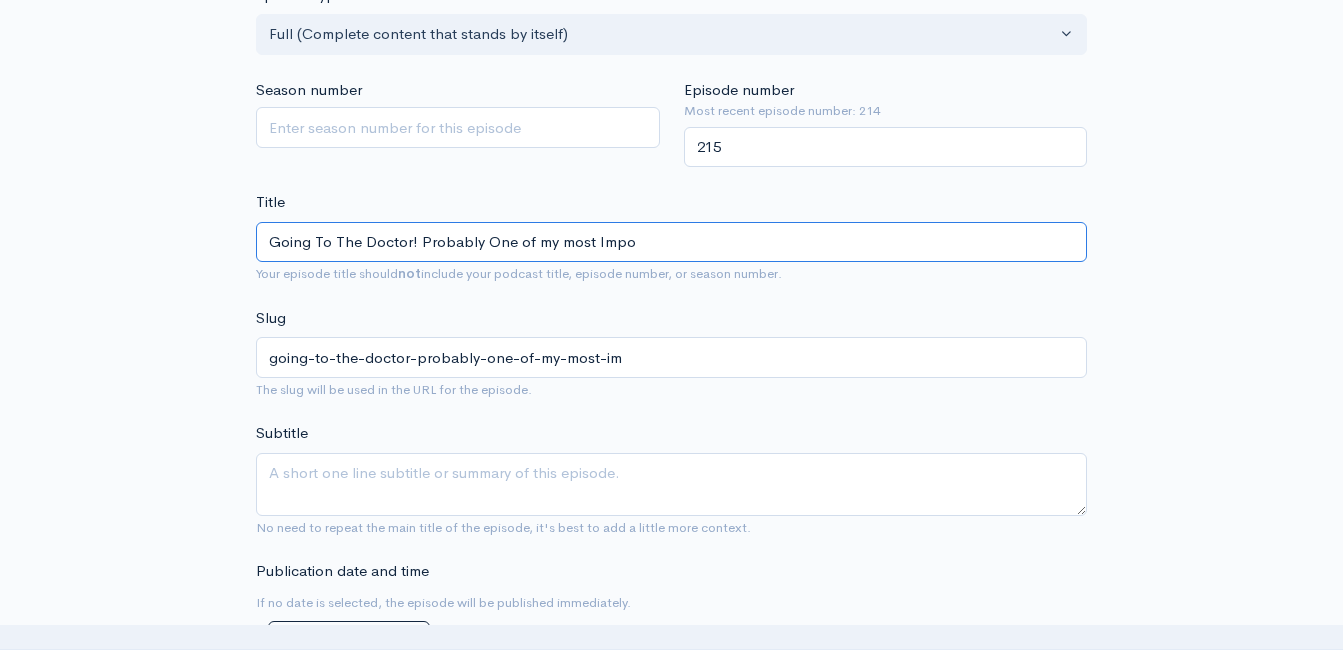 type on "going-to-the-doctor-probably-one-of-my-most-impo" 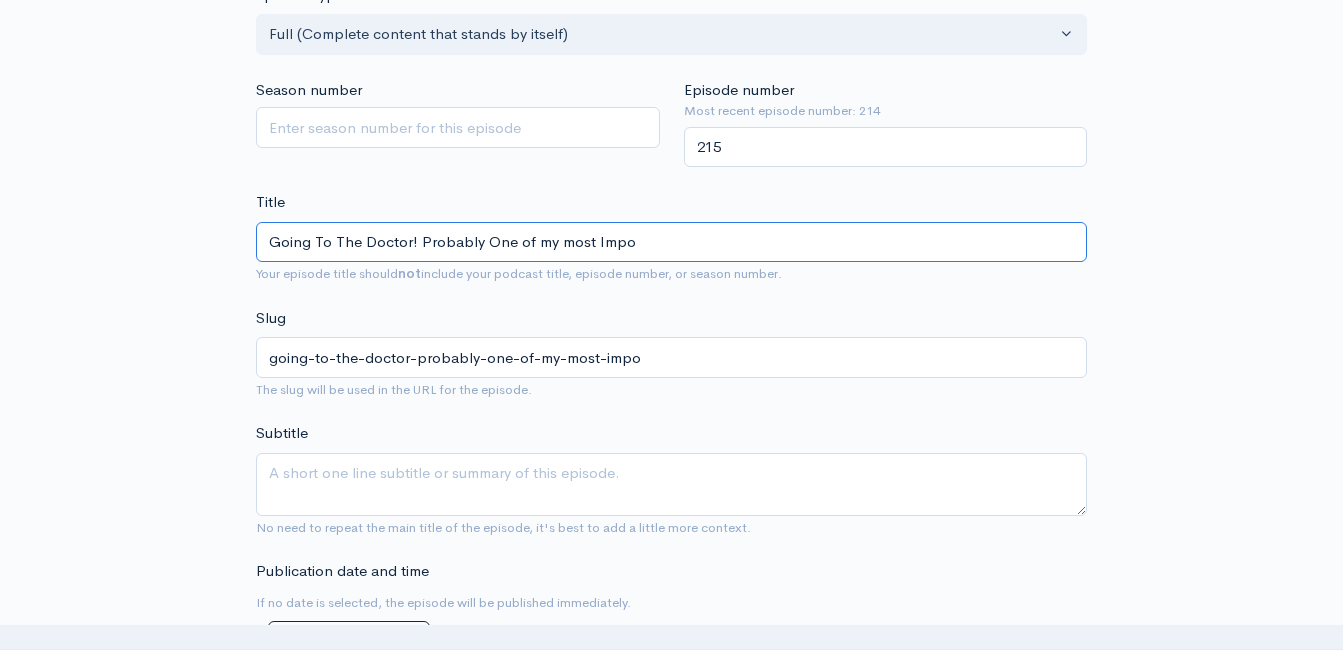 type on "Going To The Doctor! Probably One of my most Impor" 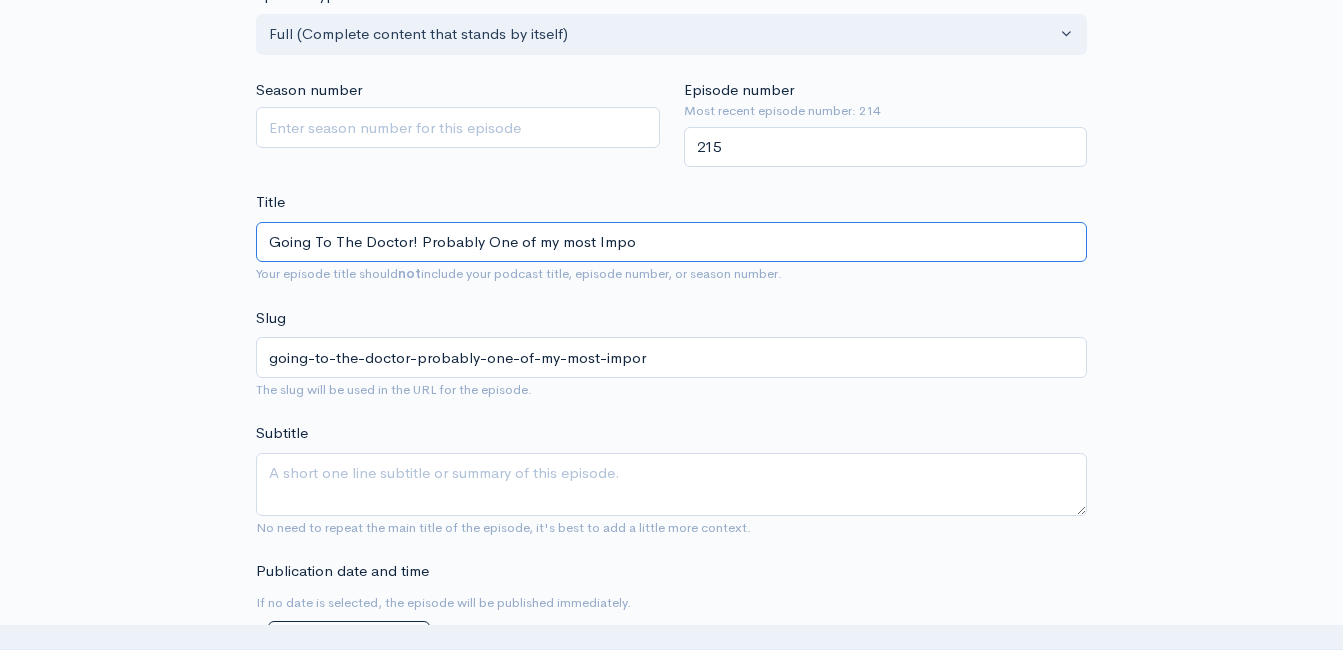 type on "Going To The Doctor! Probably One of my most Import" 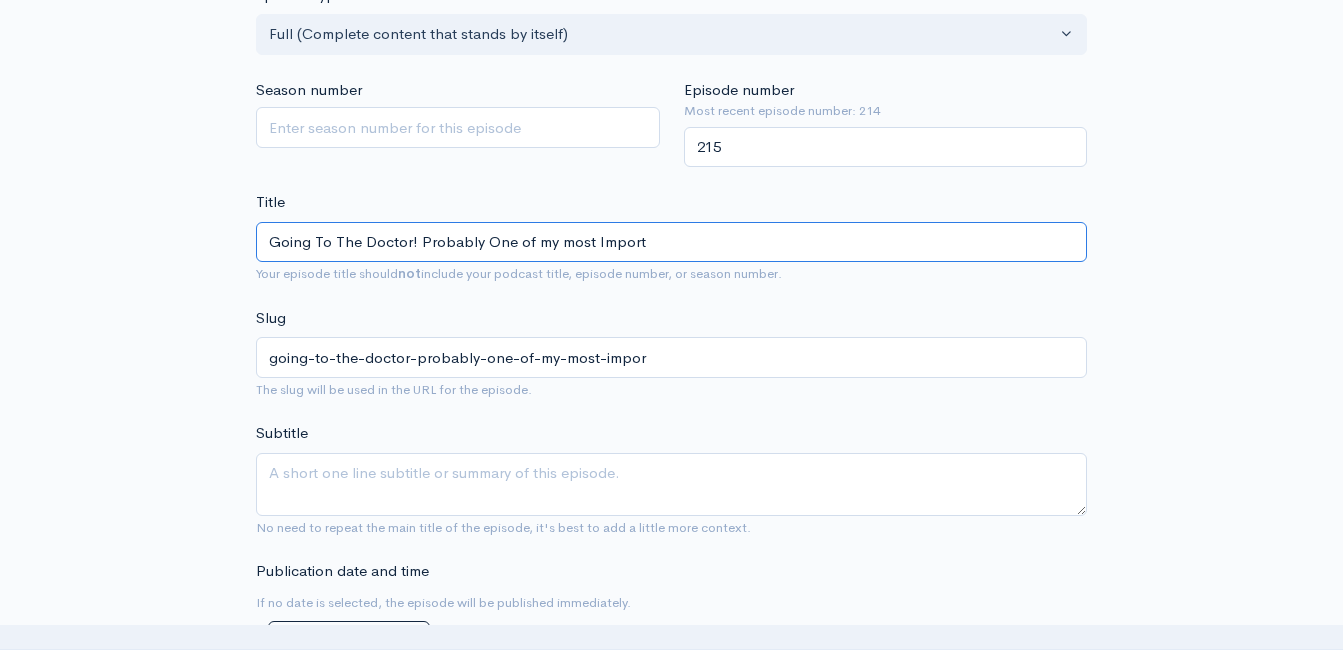 type on "going-to-the-doctor-probably-one-of-my-most-import" 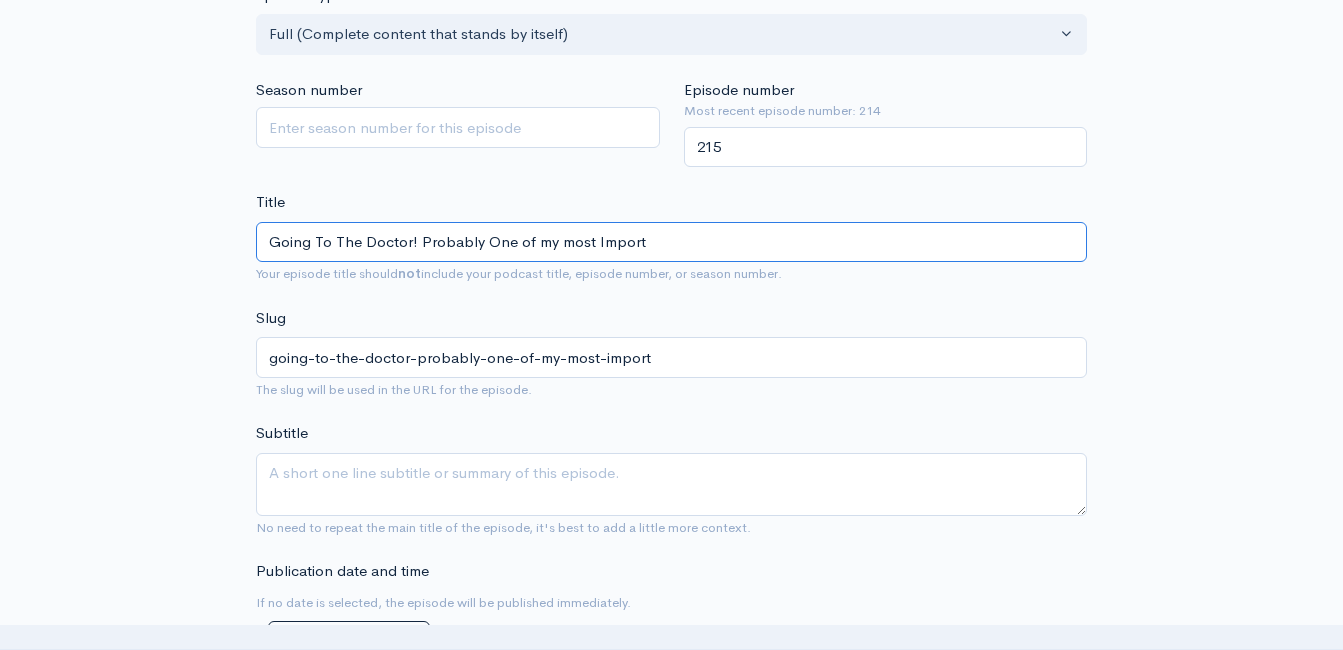 type on "Going To The Doctor! Probably One of my most Importa" 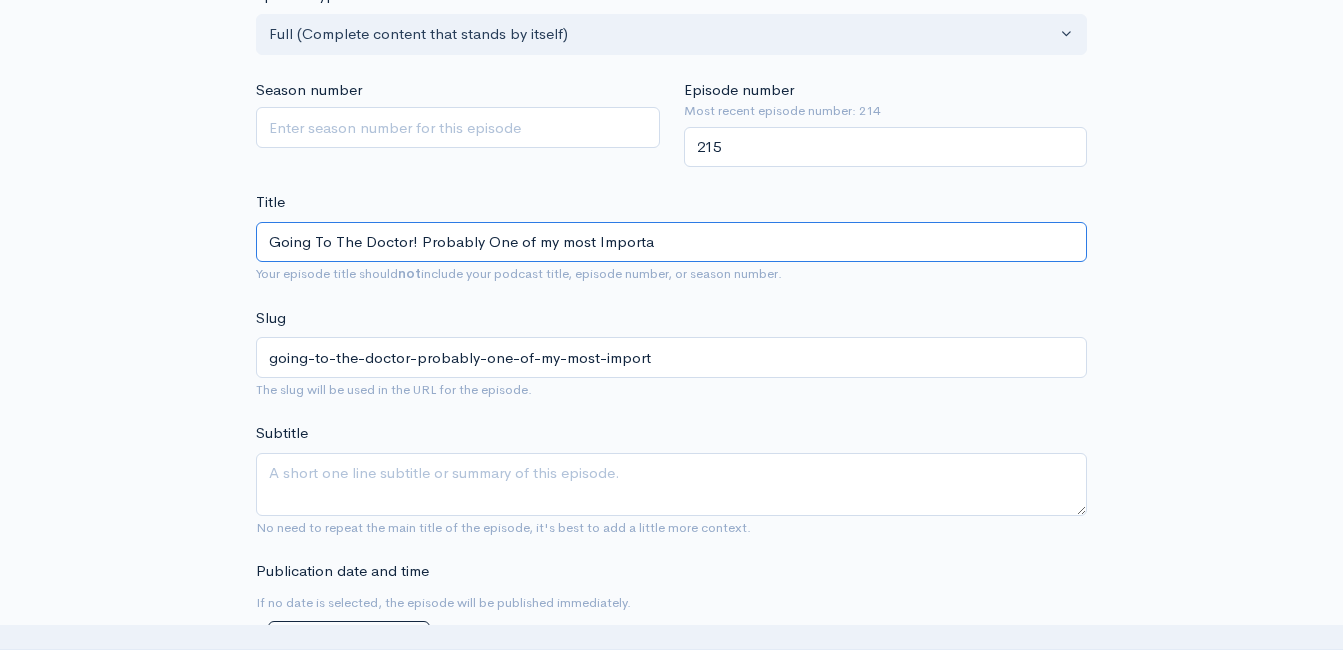 type on "going-to-the-doctor-probably-one-of-my-most-importa" 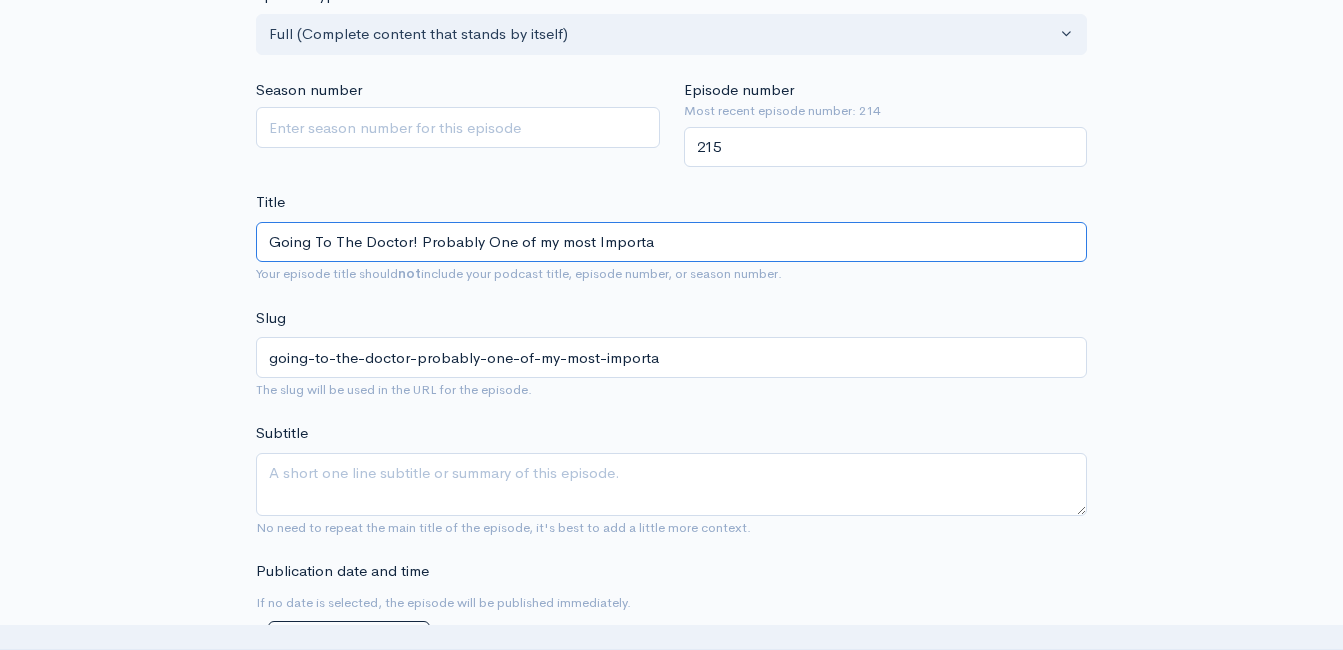 type on "Going To The Doctor! Probably One of my most Importan" 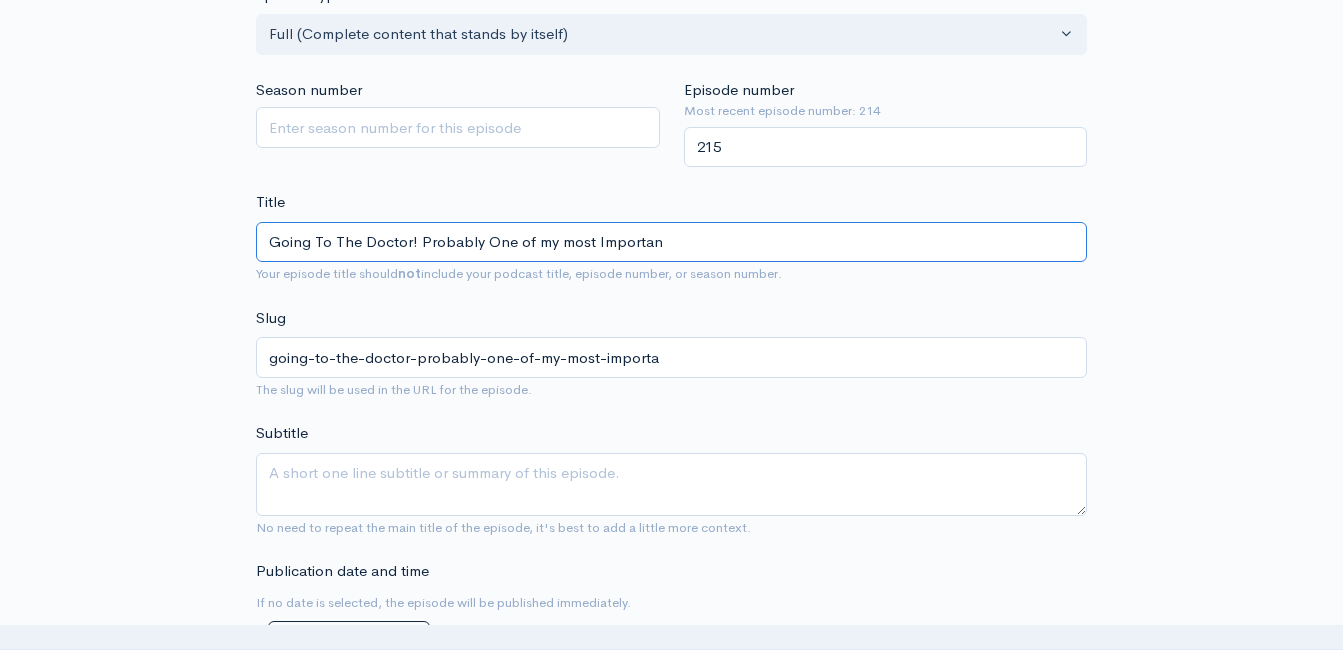 type on "going-to-the-doctor-probably-one-of-my-most-importan" 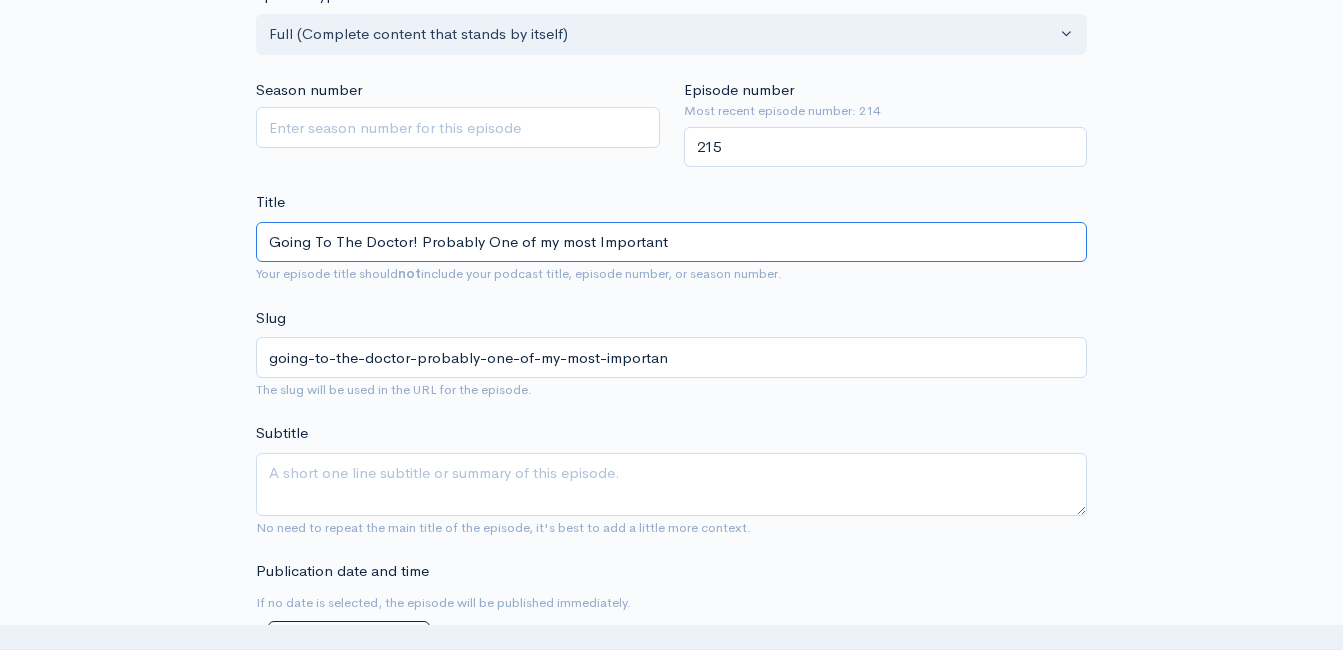 type on "Going To The Doctor! Probably One of my most Important" 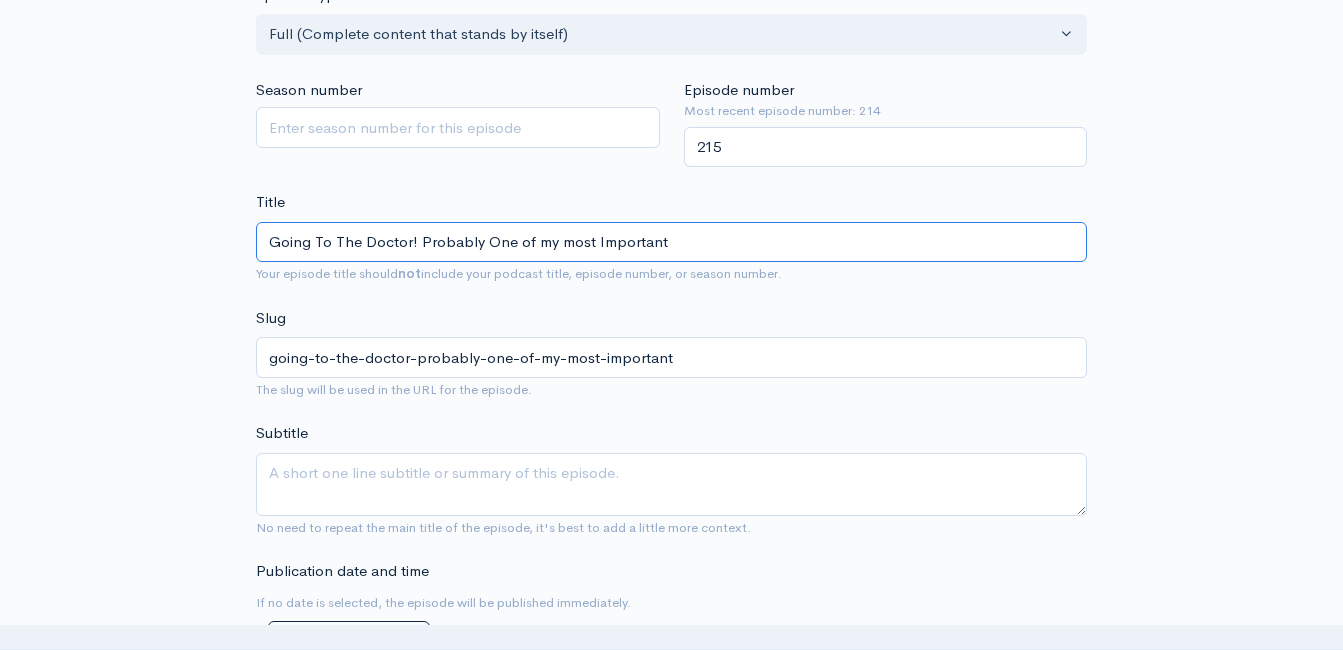 type on "Going To The Doctor! Probably One of my most Important T" 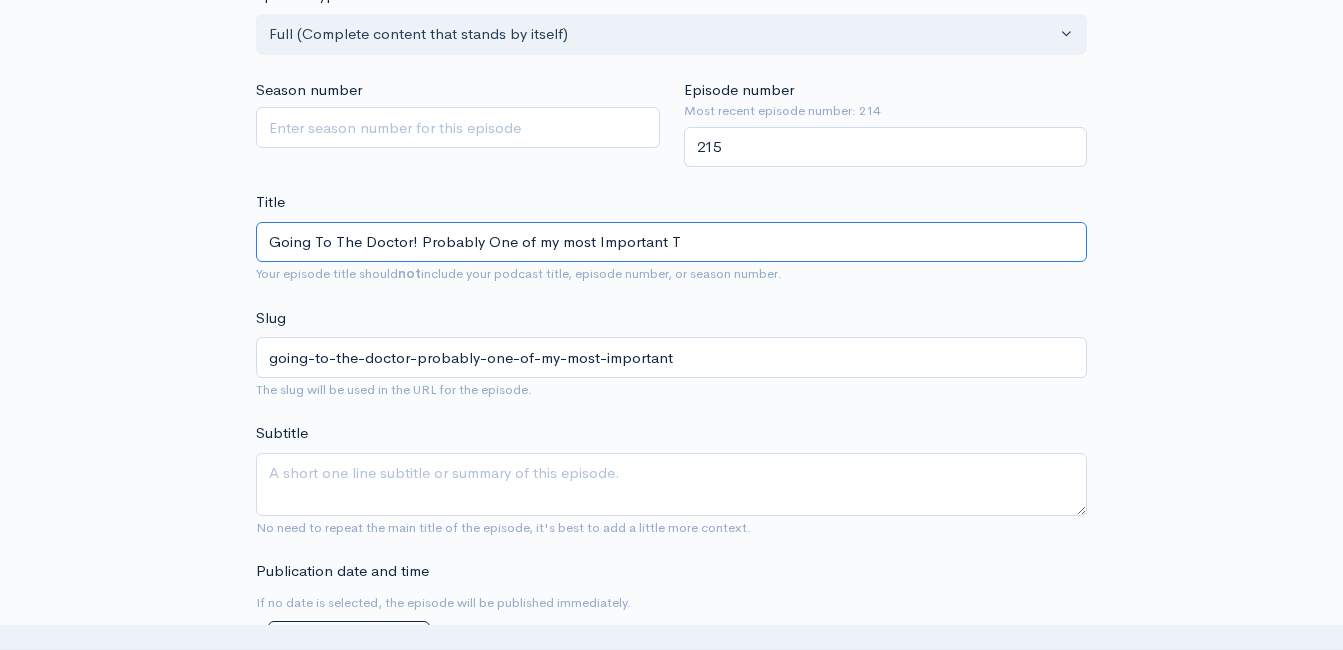 type on "going-to-the-doctor-probably-one-of-my-most-important-t" 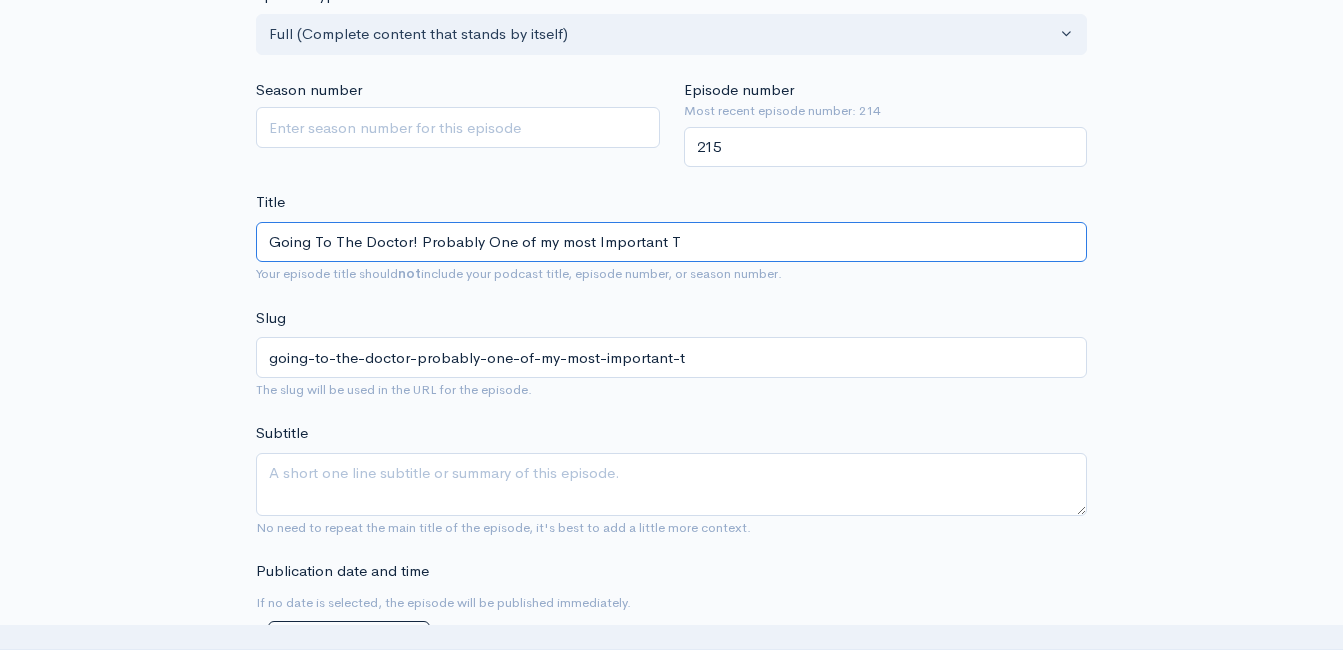 type on "Going To The Doctor! Probably One of my most Important To" 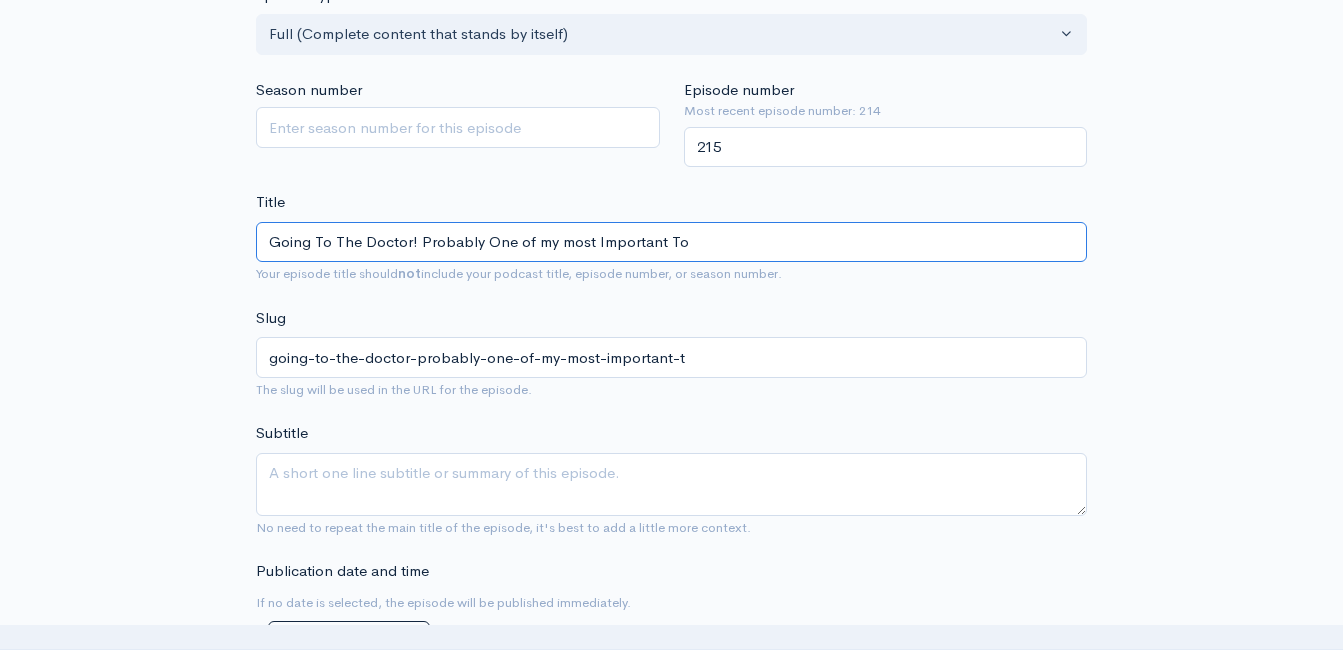 type on "going-to-the-doctor-probably-one-of-my-most-important-to" 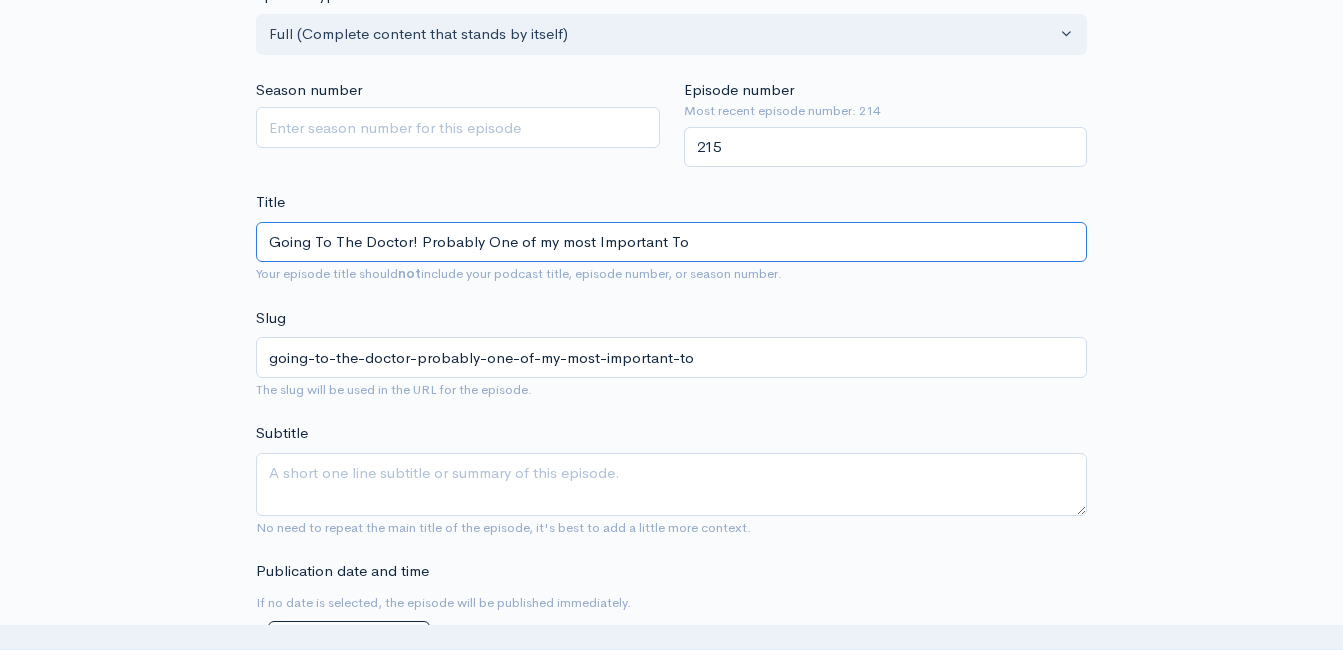 type on "Going To The Doctor! Probably One of my most Important Top" 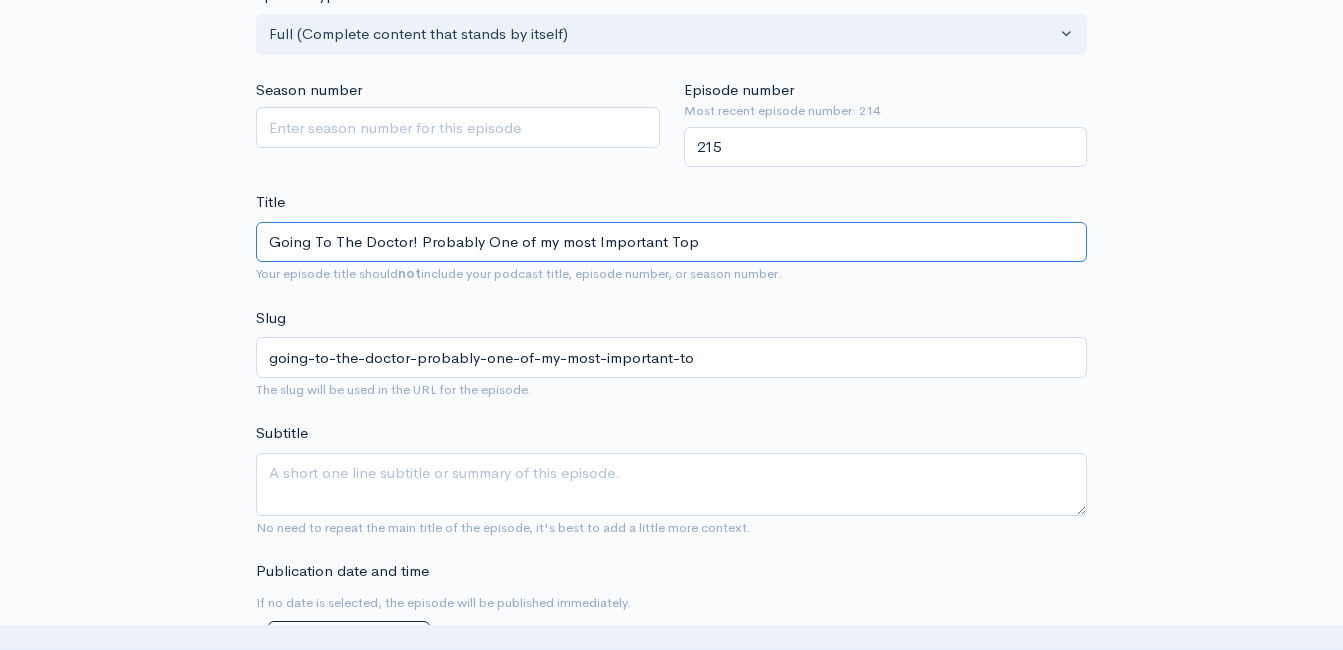 type on "going-to-the-doctor-probably-one-of-my-most-important-top" 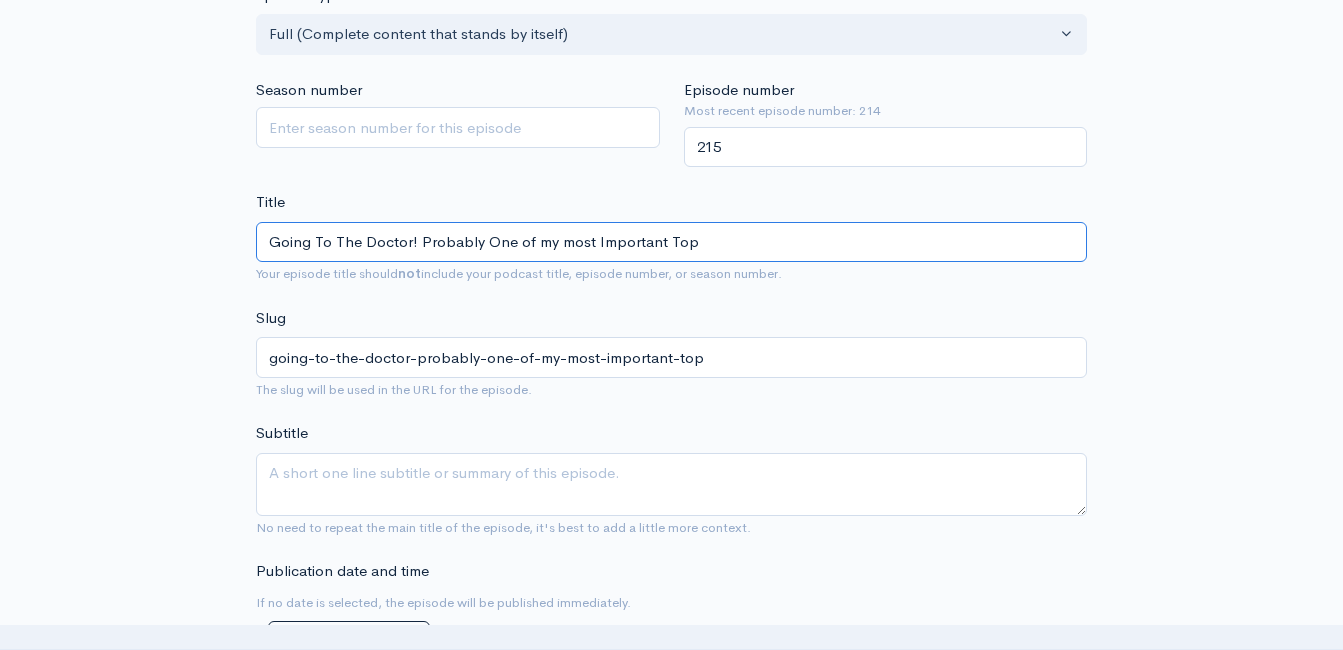 type on "Going To The Doctor! Probably One of my most Important Topi" 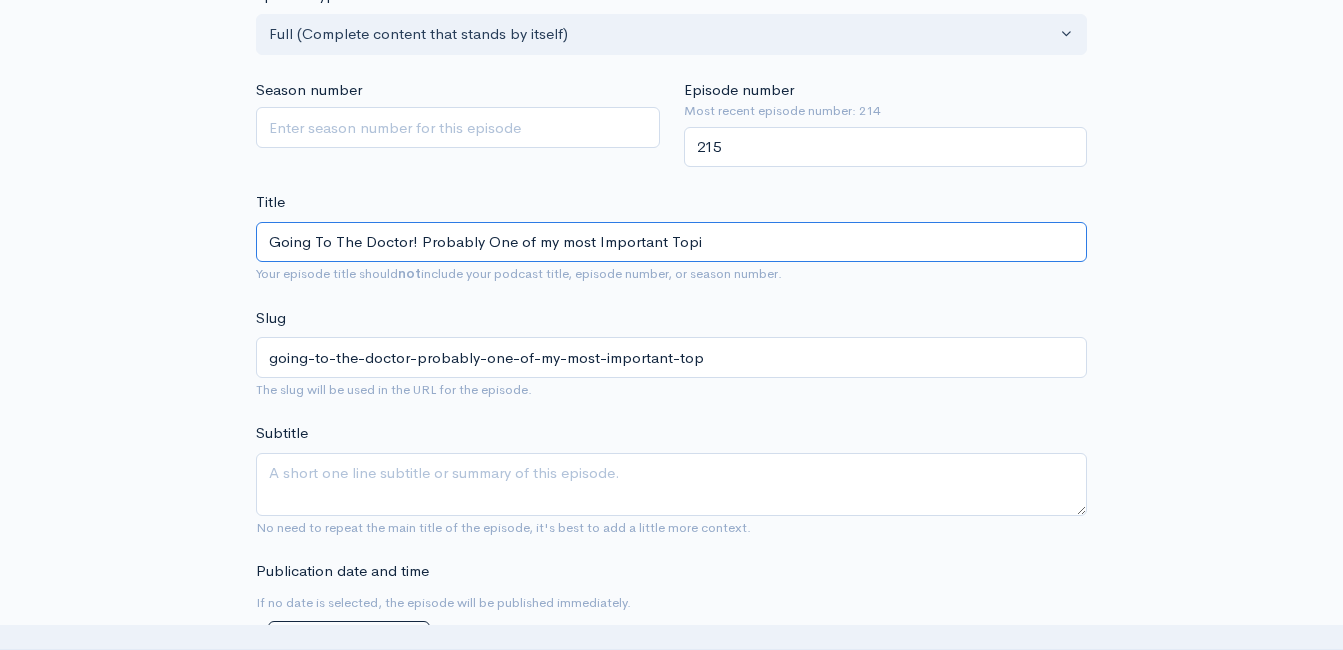 type on "going-to-the-doctor-probably-one-of-my-most-important-topi" 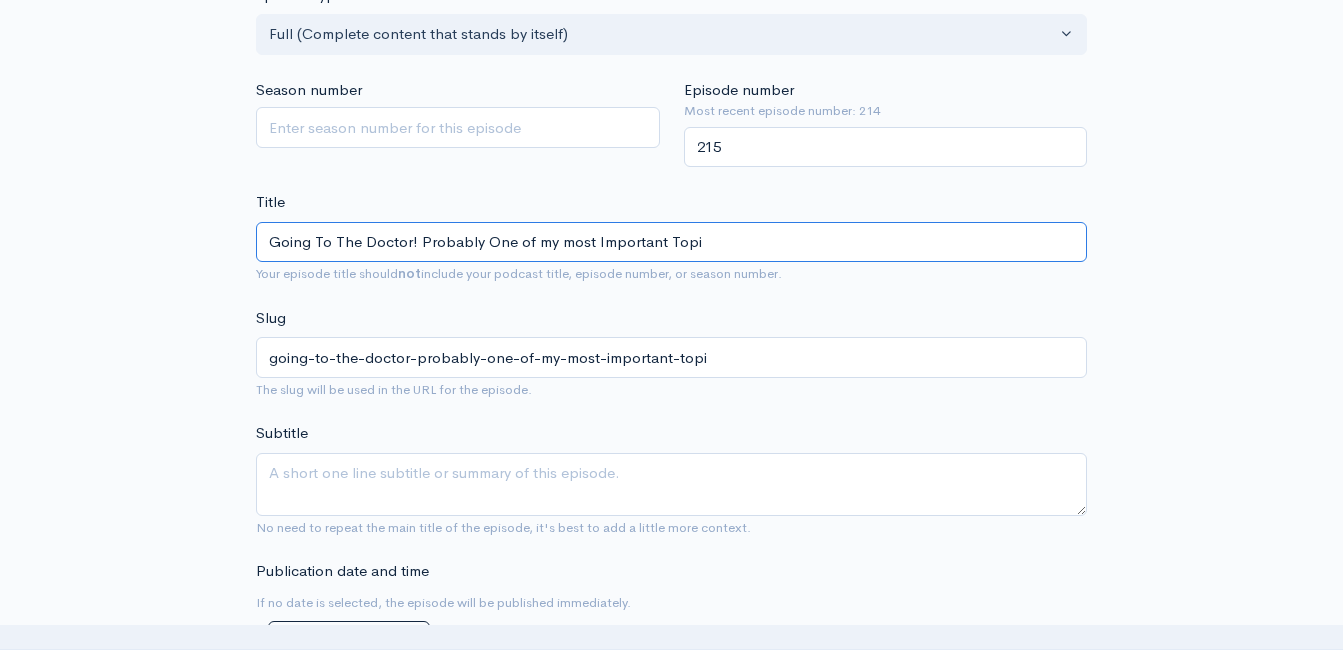 type on "Going To The Doctor! Probably One of my most Important Topic" 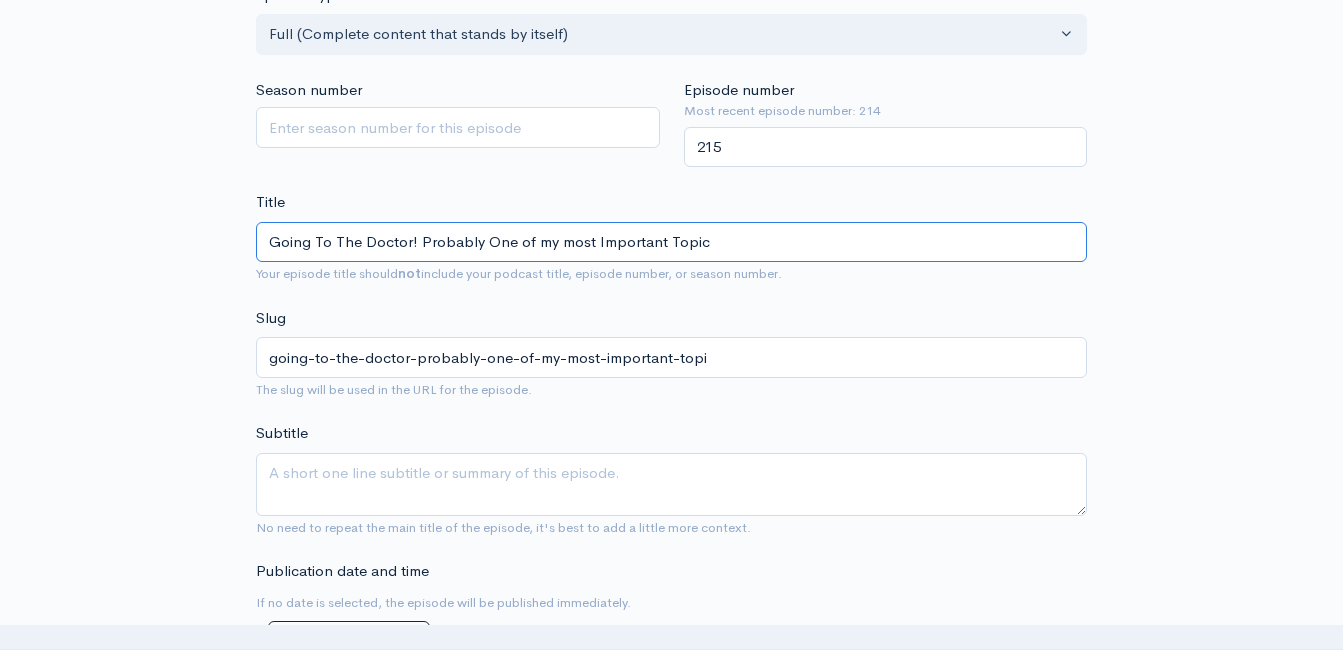 type on "going-to-the-doctor-probably-one-of-my-most-important-topic" 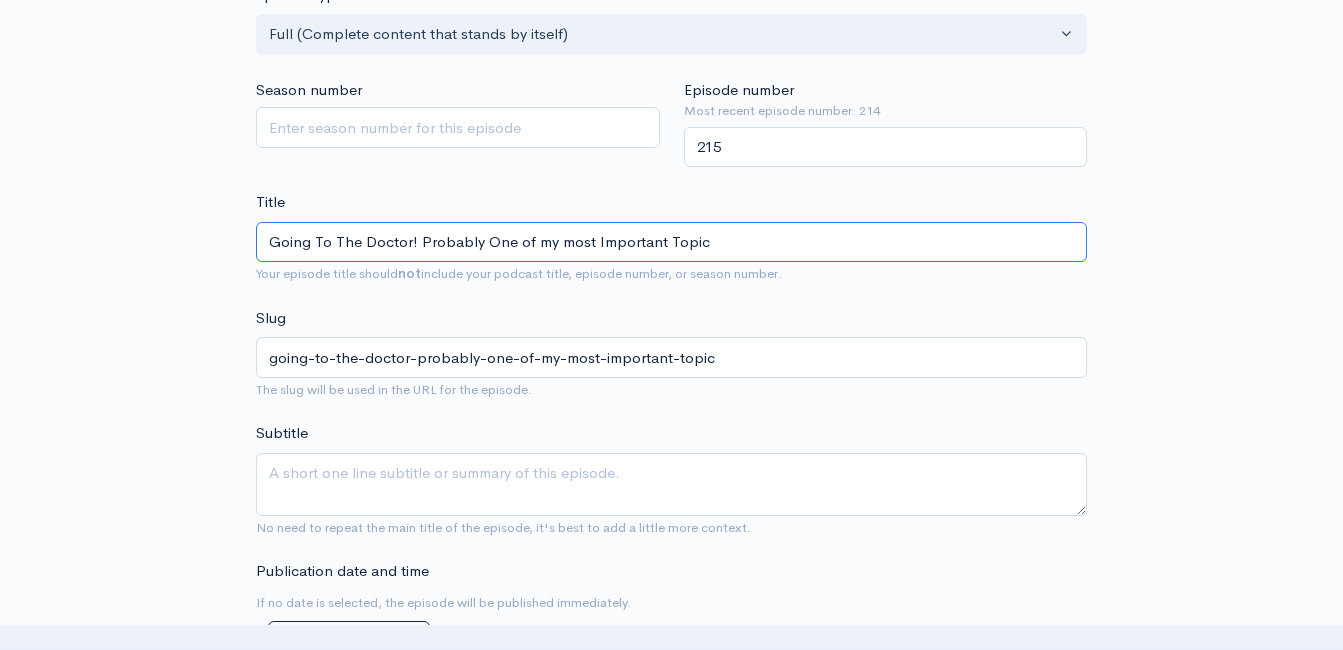 type on "Going To The Doctor! Probably One of my most Important Topics" 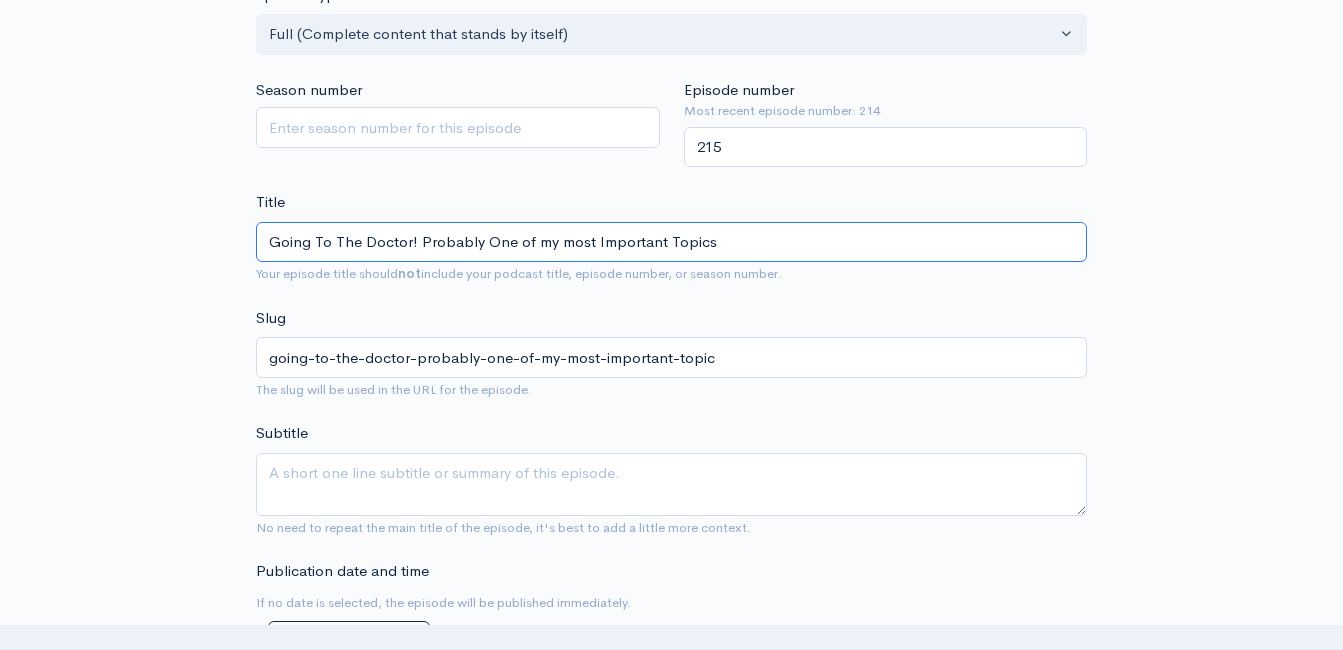 type on "going-to-the-doctor-probably-one-of-my-most-important-topics" 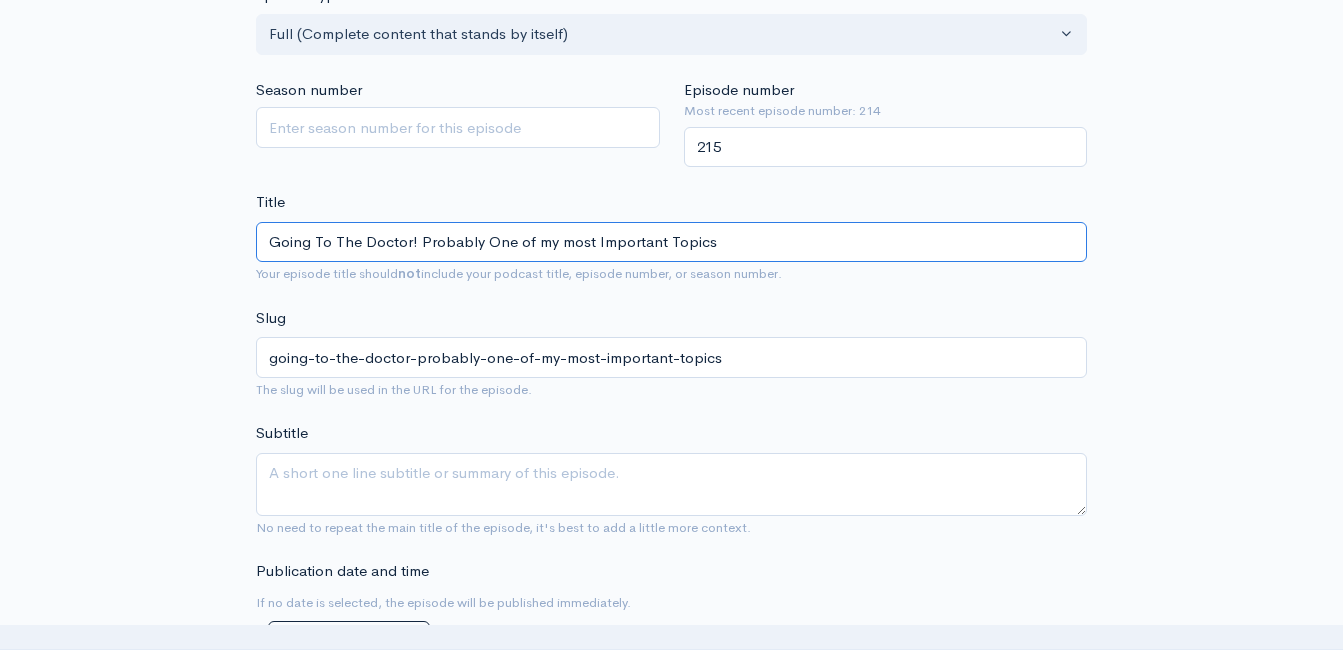 type on "Going To The Doctor! Probably One of my most Important Topics o" 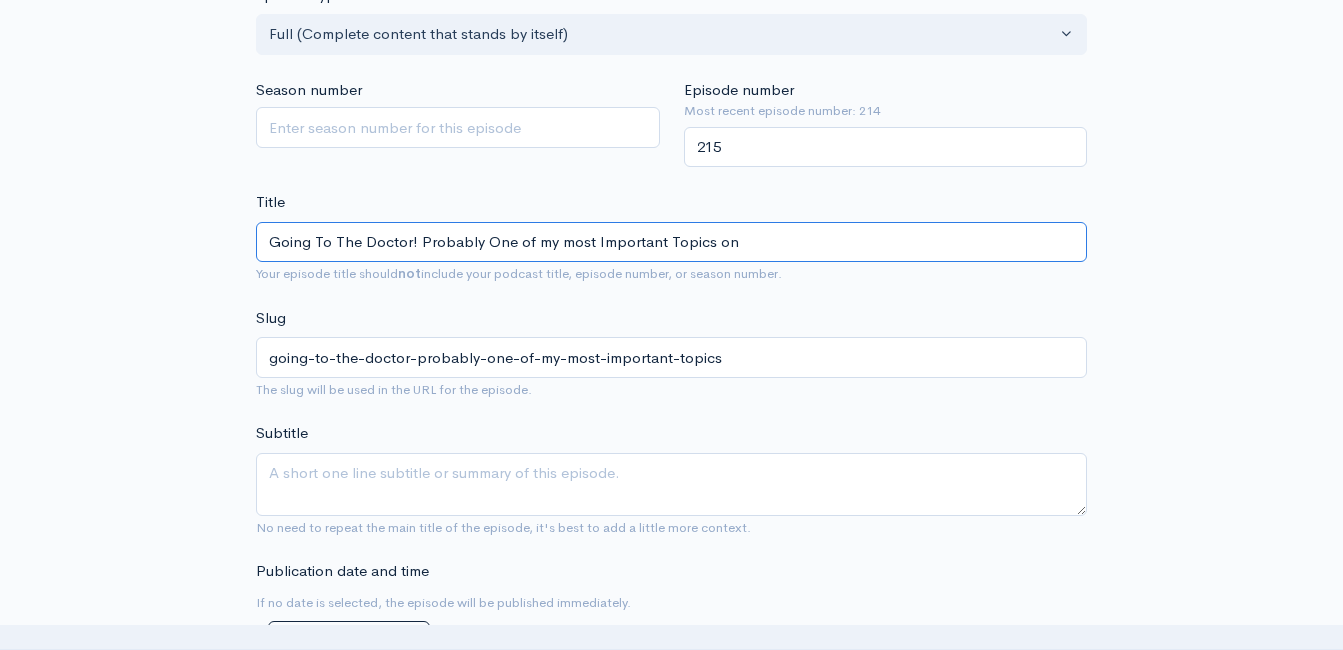 type on "going-to-the-doctor-probably-one-of-my-most-important-topics-o" 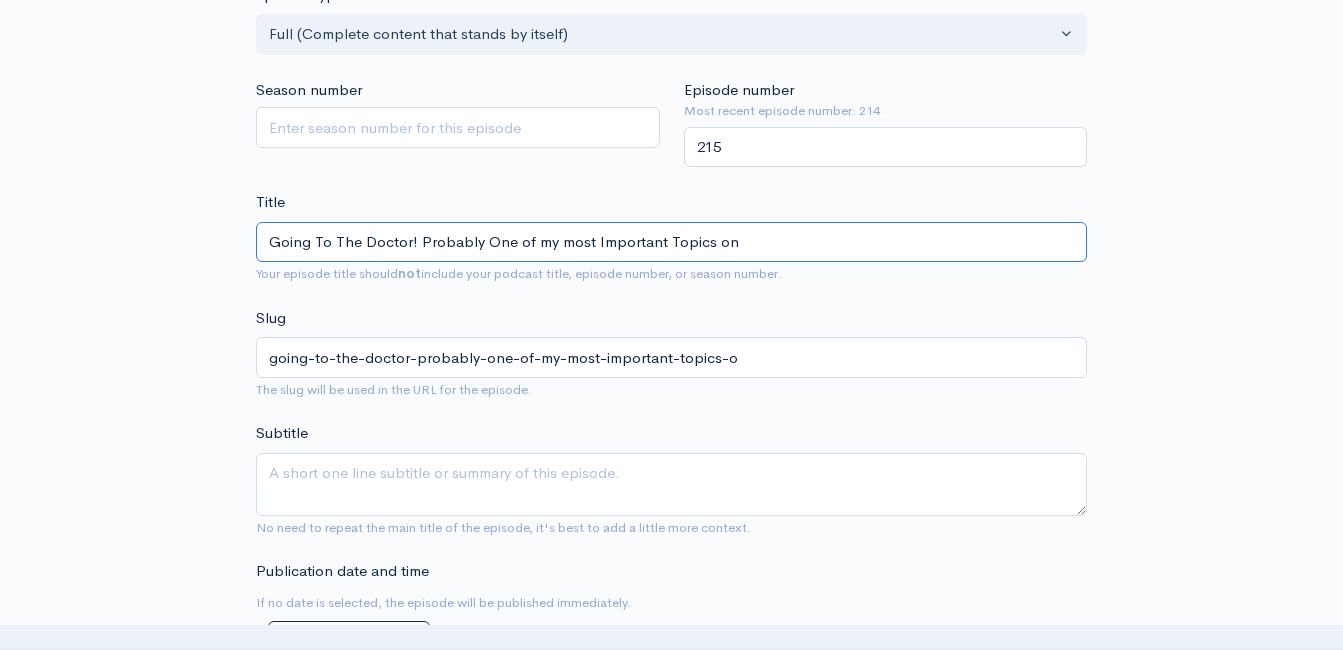 type on "Going To The Doctor! Probably One of my most Important Topics on" 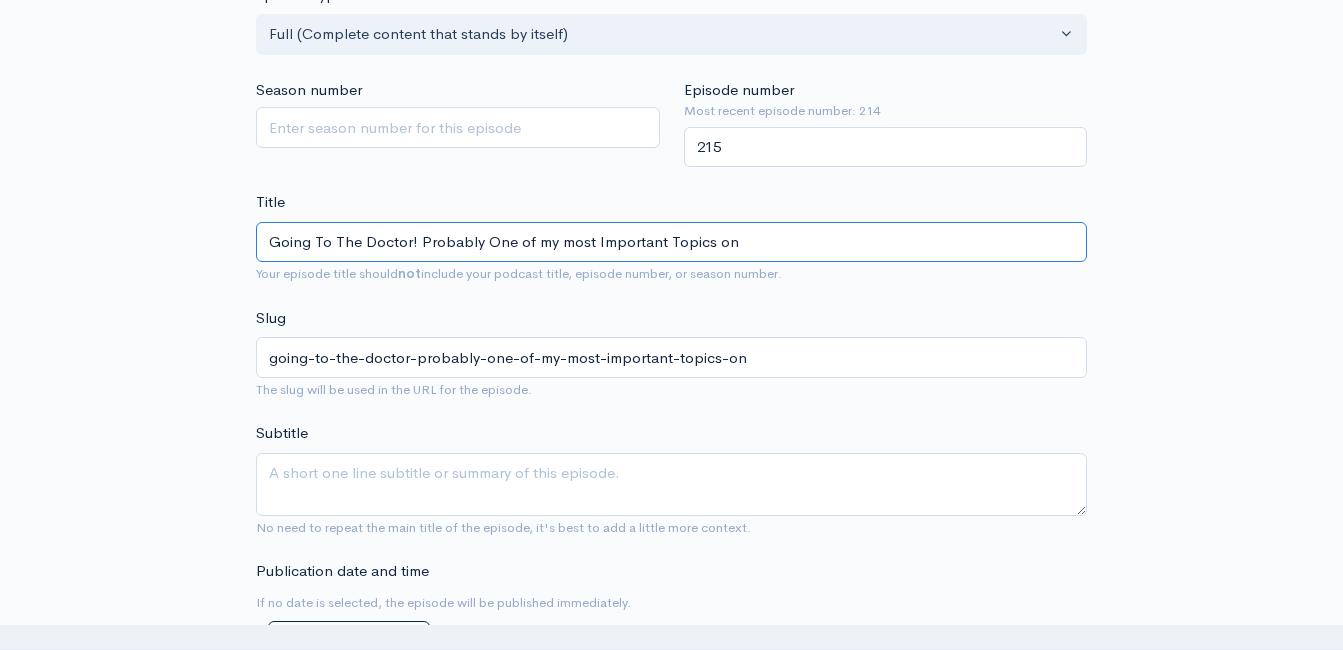 type on "Going To The Doctor! Probably One of my most Important Topics on R" 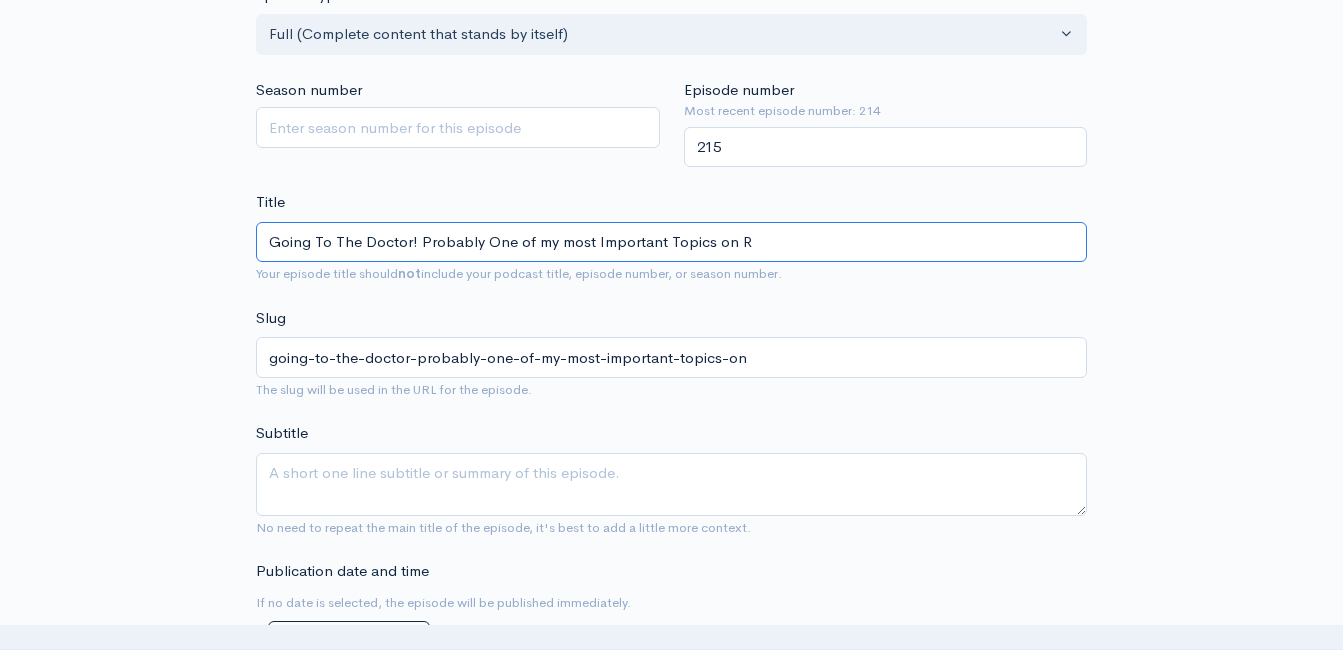 type on "going-to-the-doctor-probably-one-of-my-most-important-topics-on-r" 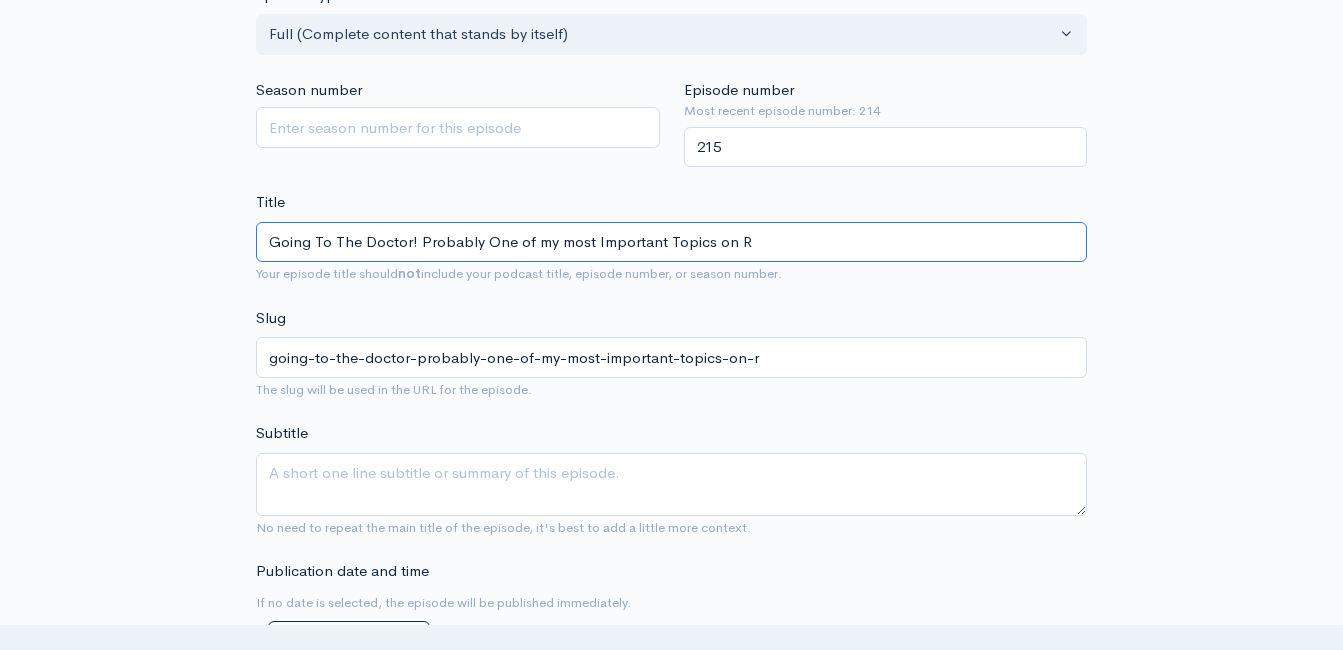 type on "Going To The Doctor! Probably One of my most Important Topics on Re" 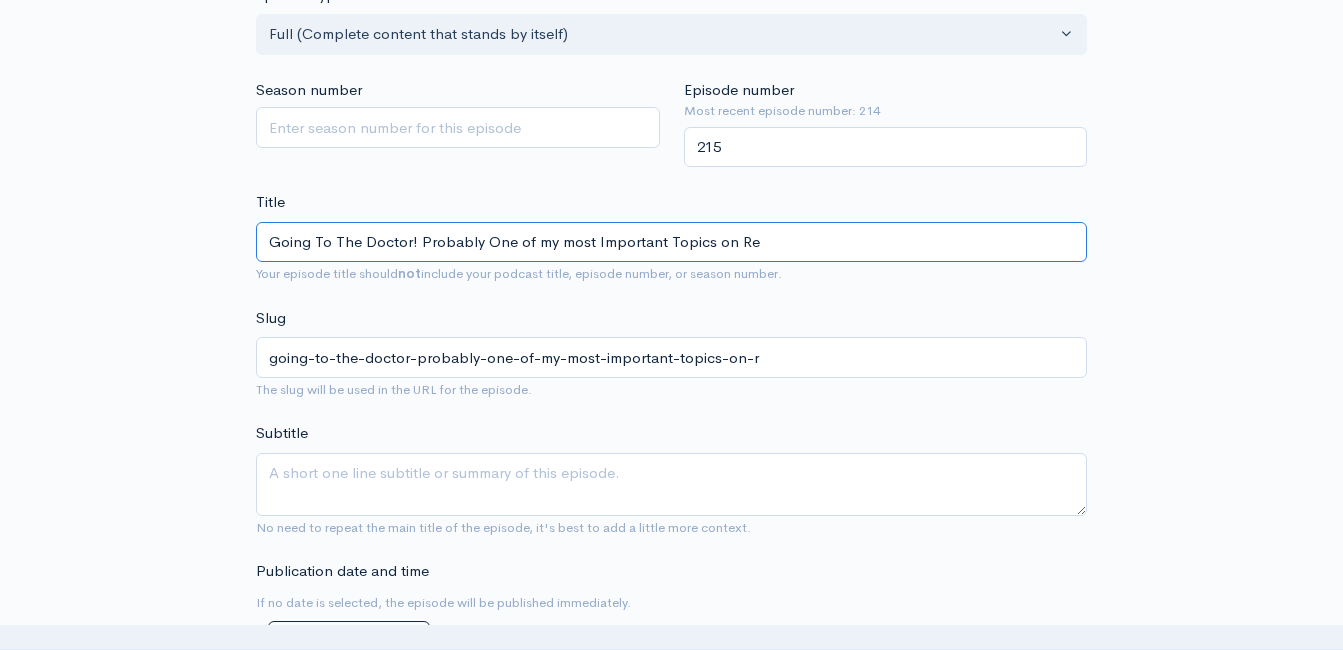 type on "going-to-the-doctor-probably-one-of-my-most-important-topics-on-re" 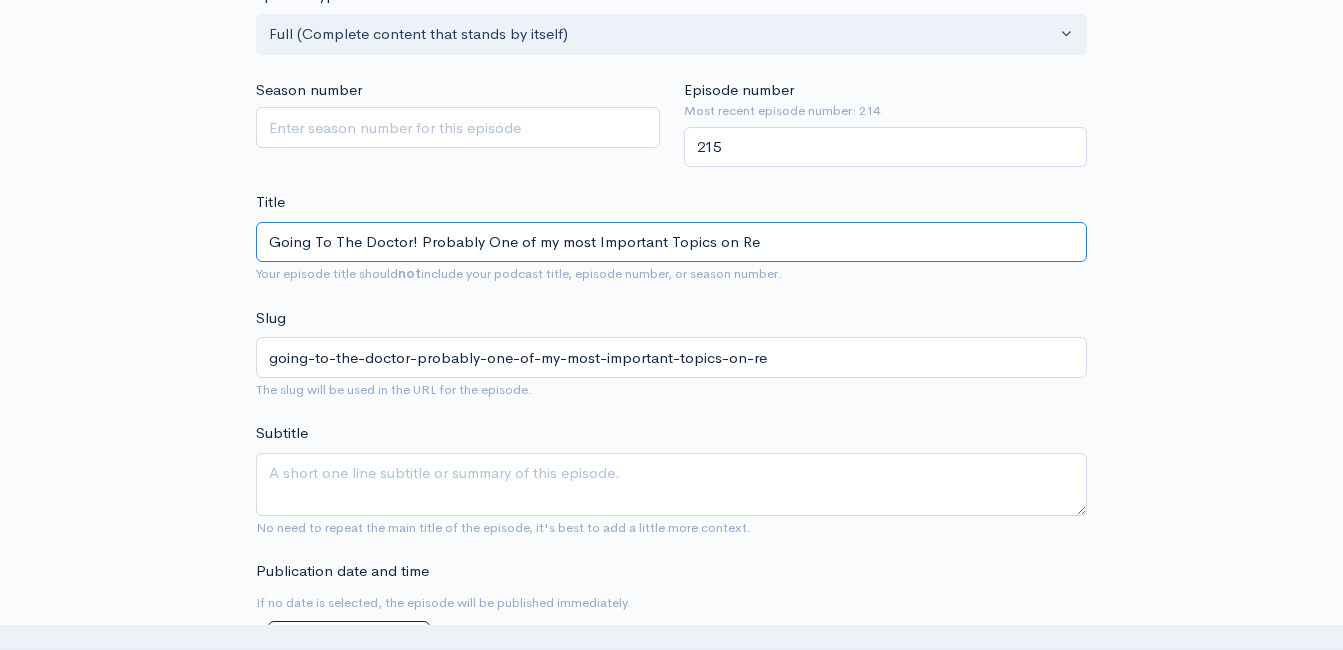 type on "Going To The Doctor! Probably One of my most Important Topics on Rep" 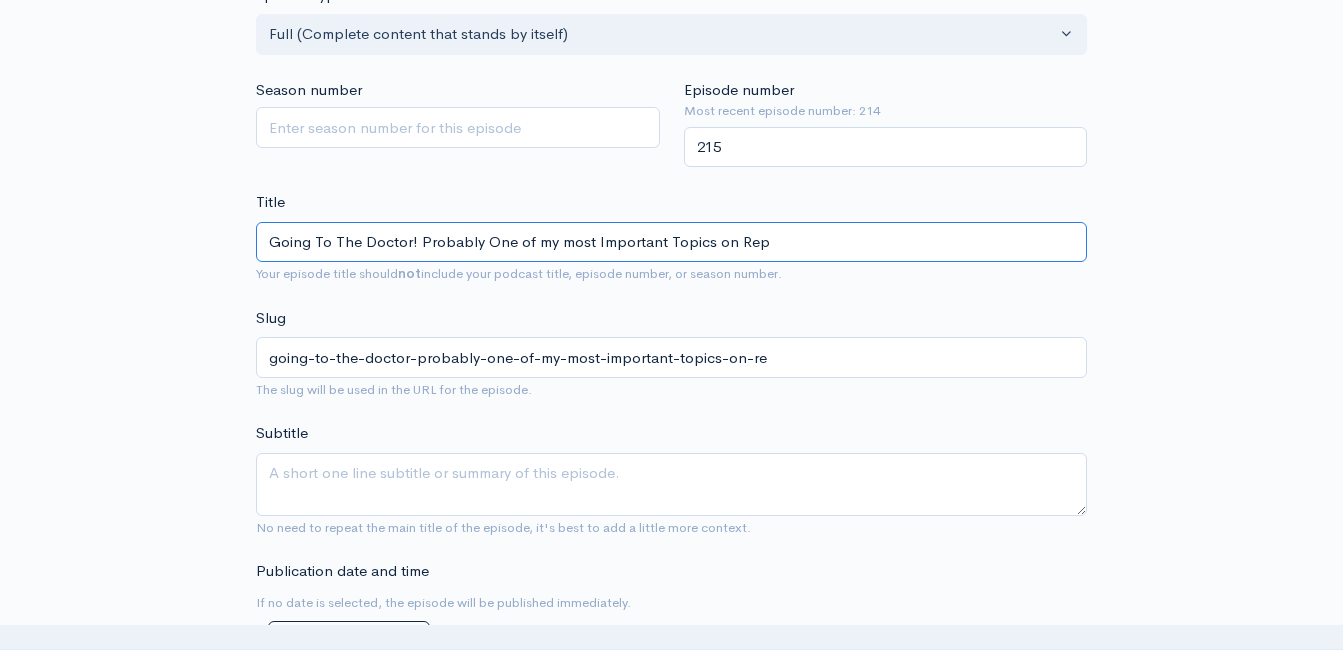 type on "going-to-the-doctor-probably-one-of-my-most-important-topics-on-rep" 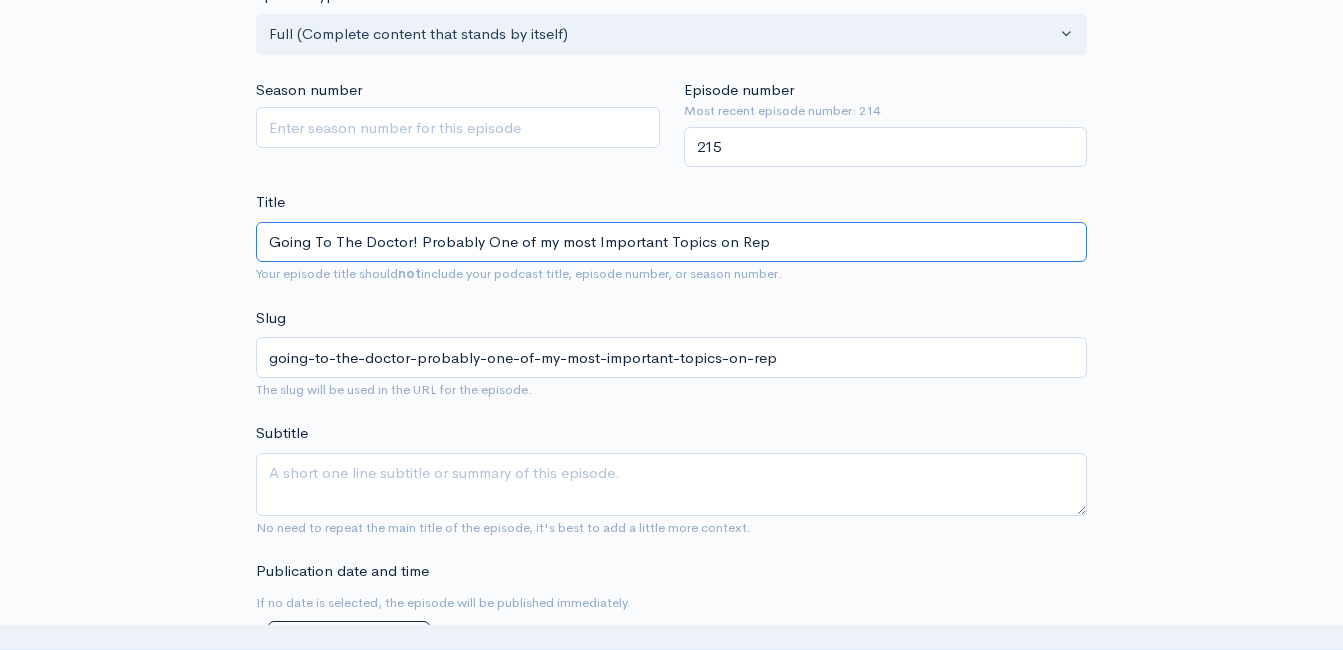 type on "Going To The Doctor! Probably One of my most Important Topics on Repe" 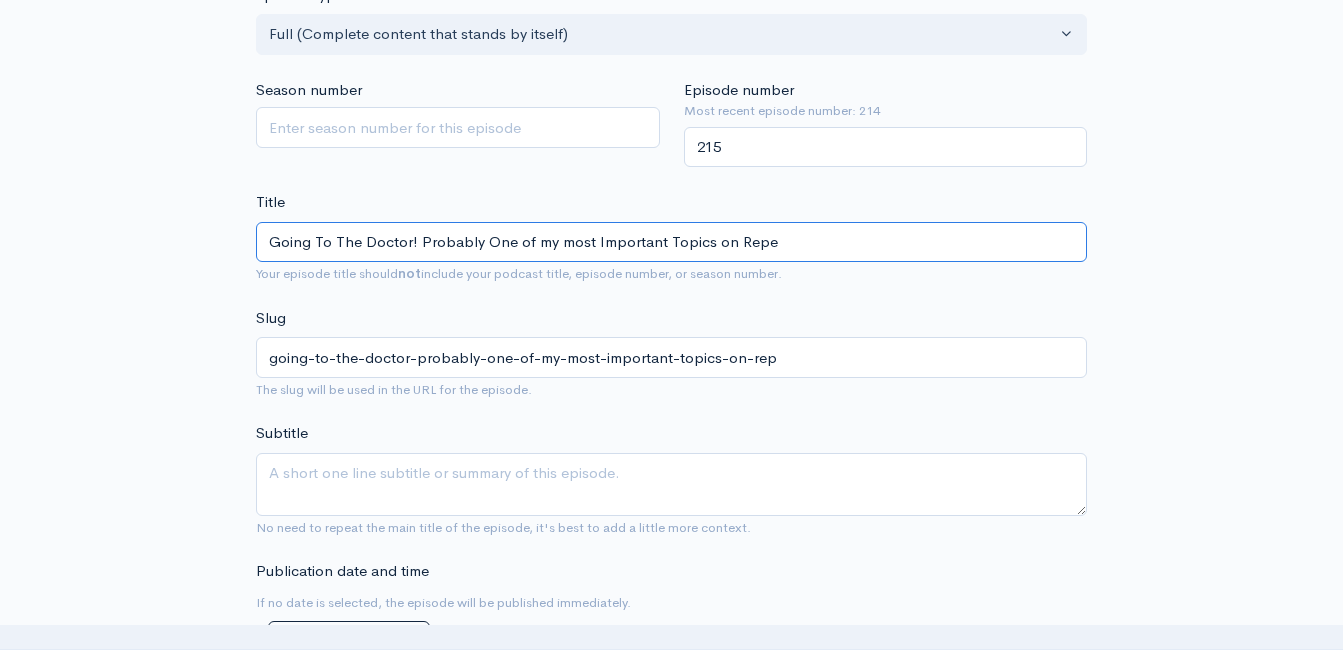 type on "going-to-the-doctor-probably-one-of-my-most-important-topics-on-repe" 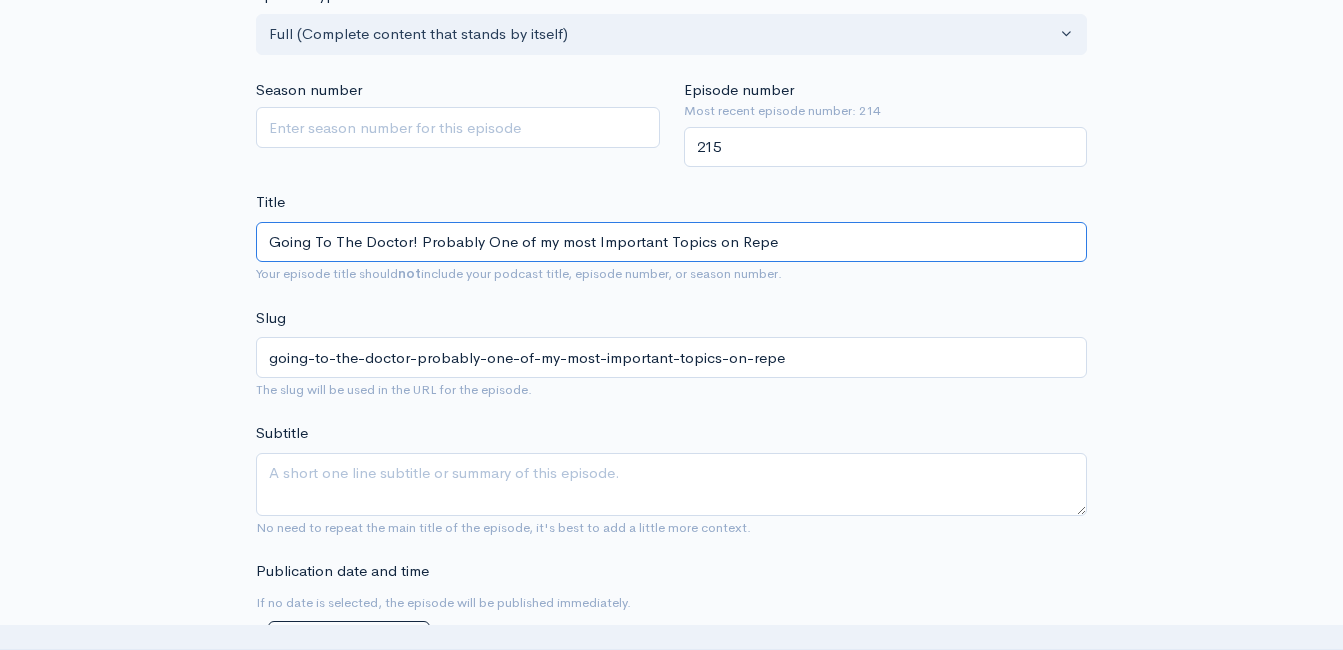 type on "Going To The Doctor! Probably One of my most Important Topics on Repea" 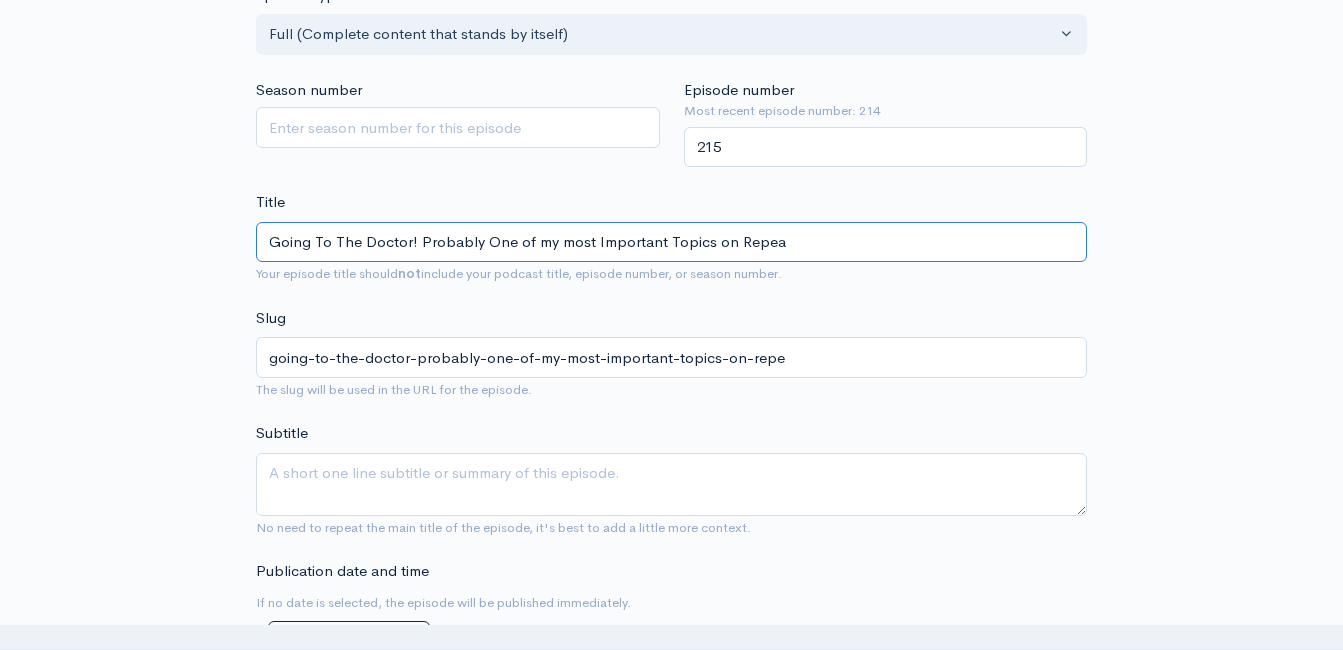 type on "going-to-the-doctor-probably-one-of-my-most-important-topics-on-repea" 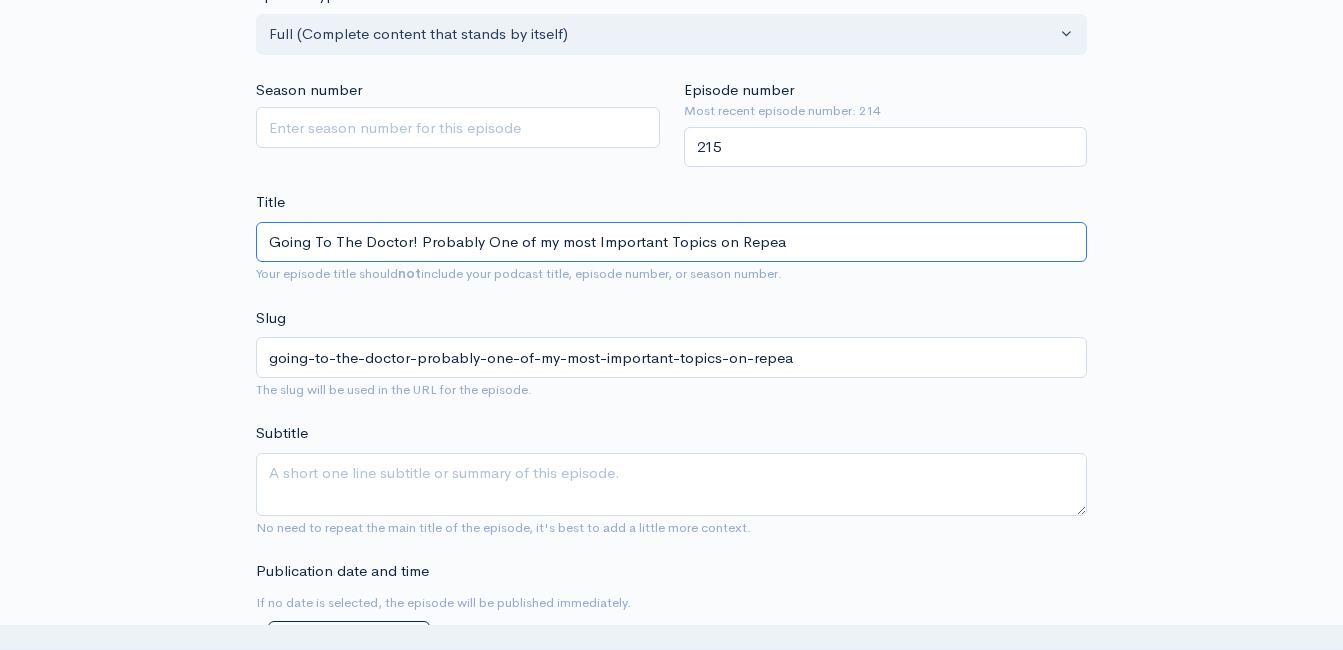 type on "Going To The Doctor! Probably One of my most Important Topics on Repeat" 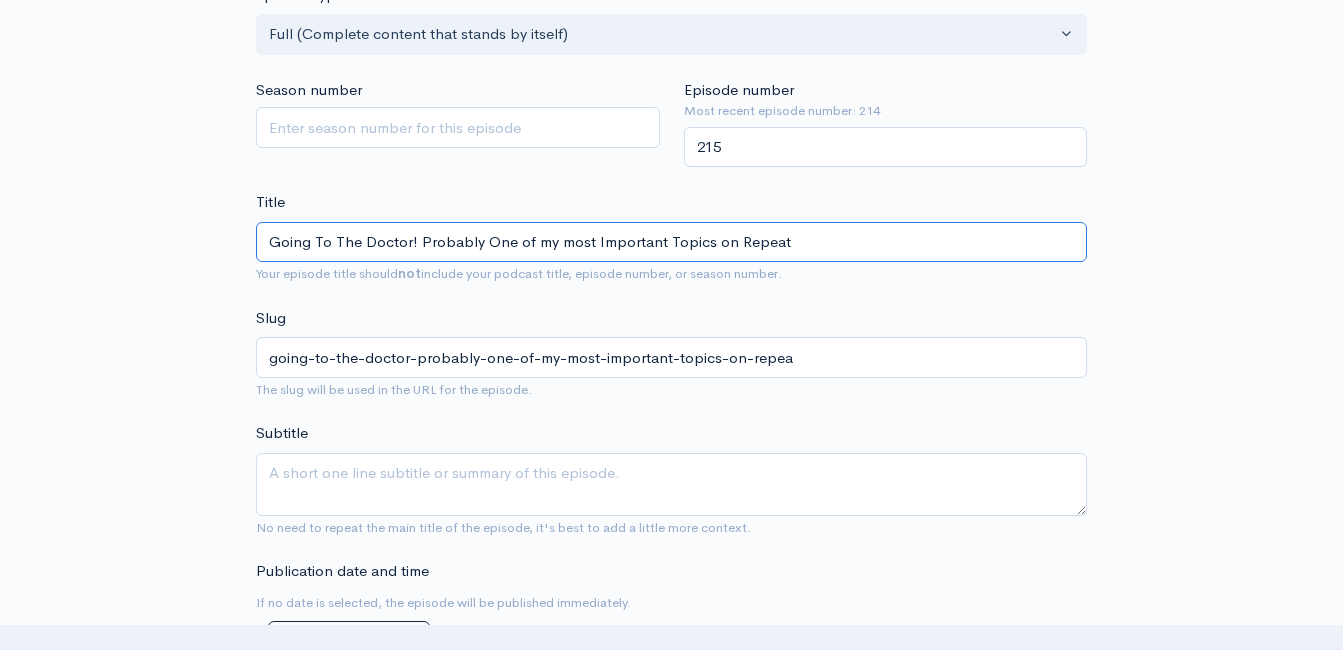 type on "going-to-the-doctor-probably-one-of-my-most-important-topics-on-repeat" 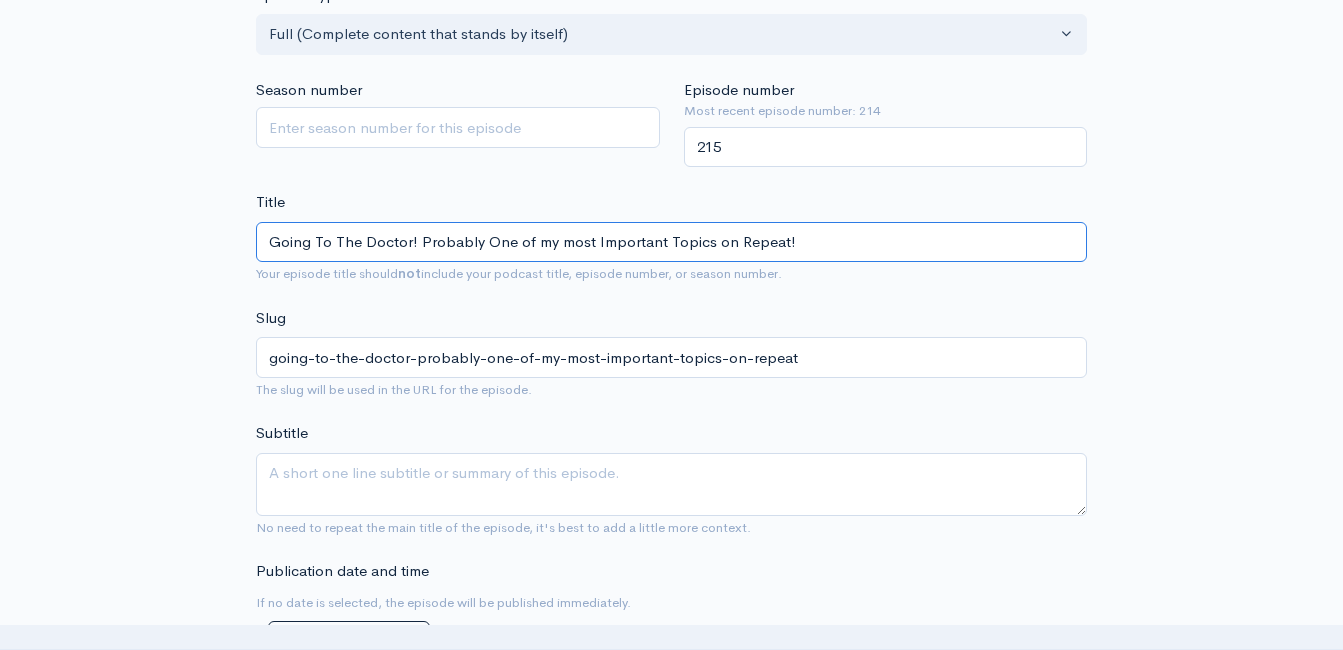 click on "Going To The Doctor! Probably One of my most Important Topics on Repeat!" at bounding box center [671, 242] 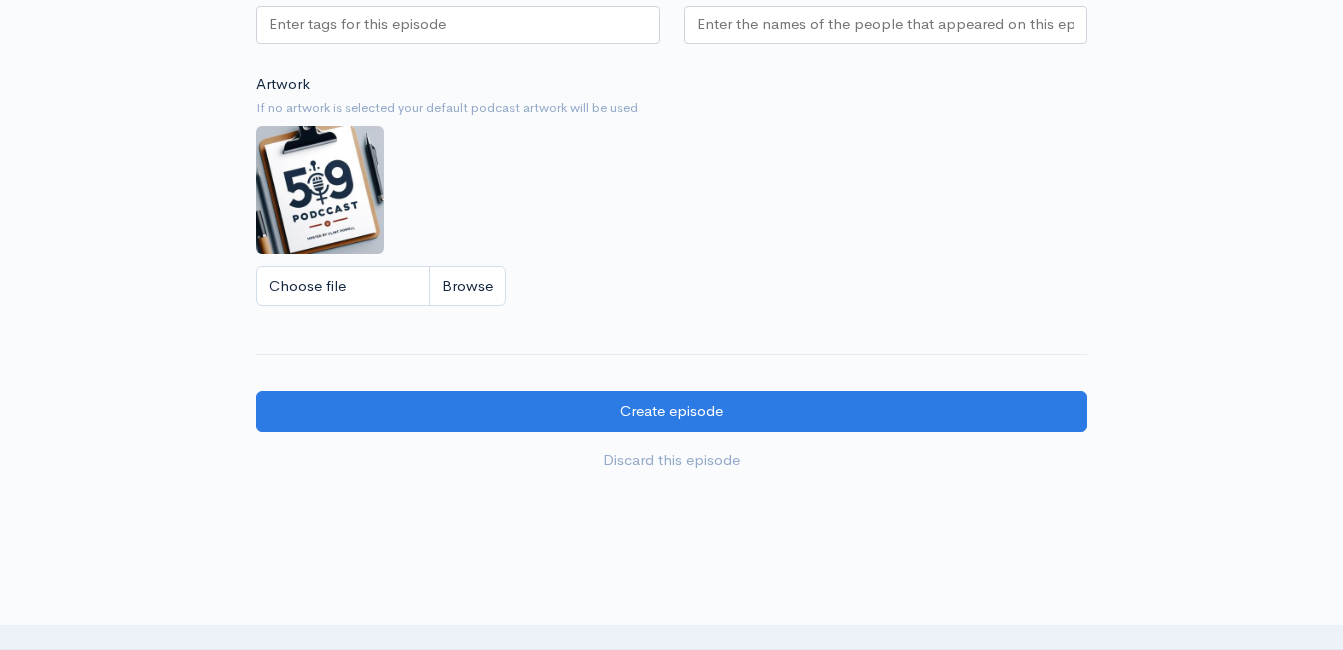 scroll, scrollTop: 2113, scrollLeft: 0, axis: vertical 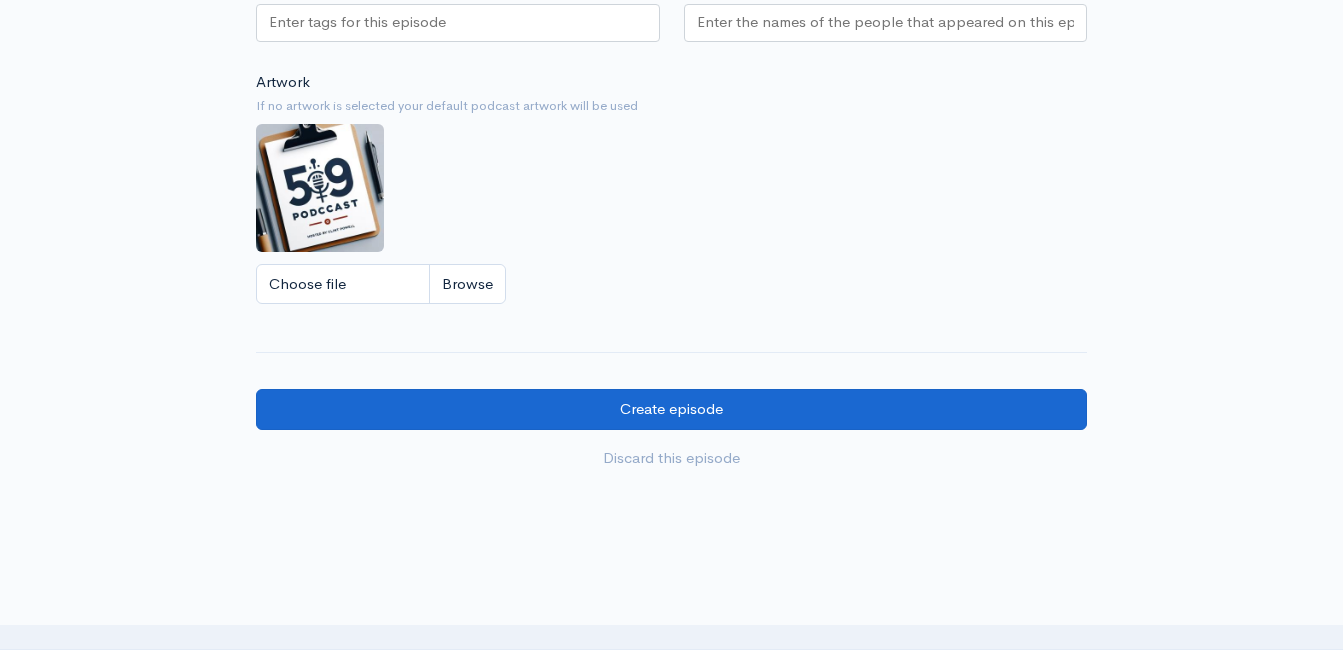 type on "Going To the Doctor! Probably One of my most Important Topics on Repeat!" 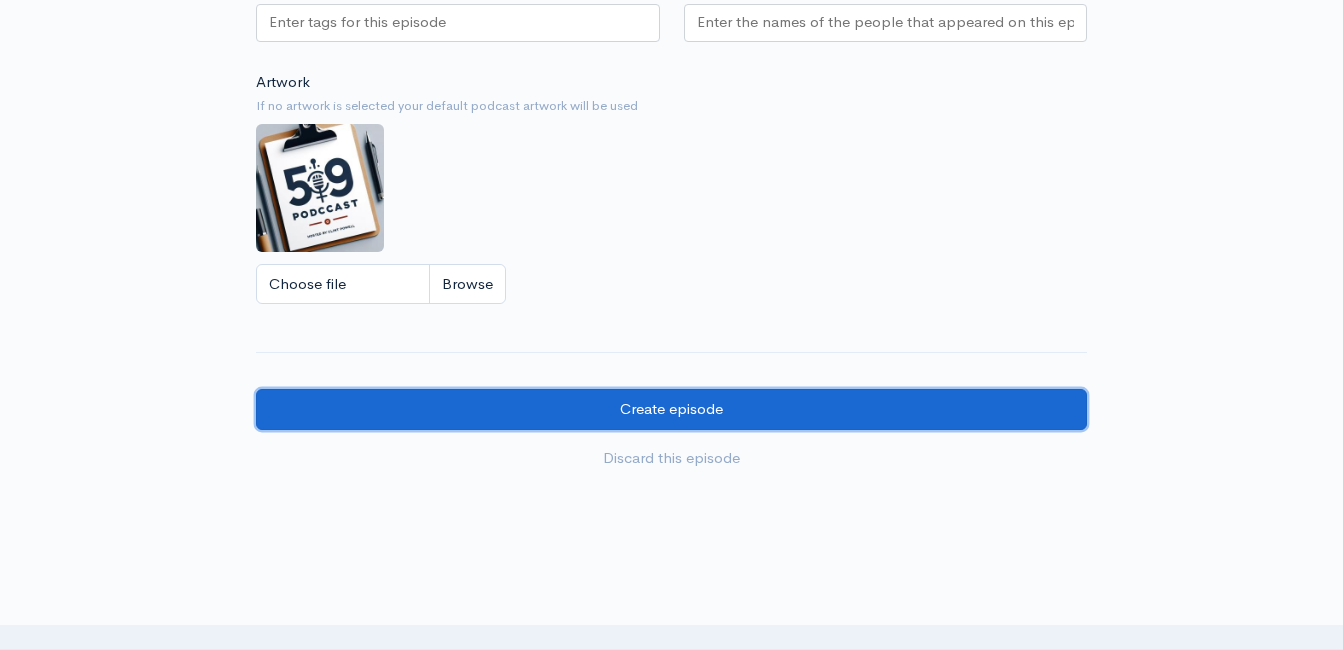 click on "Create episode" at bounding box center (671, 409) 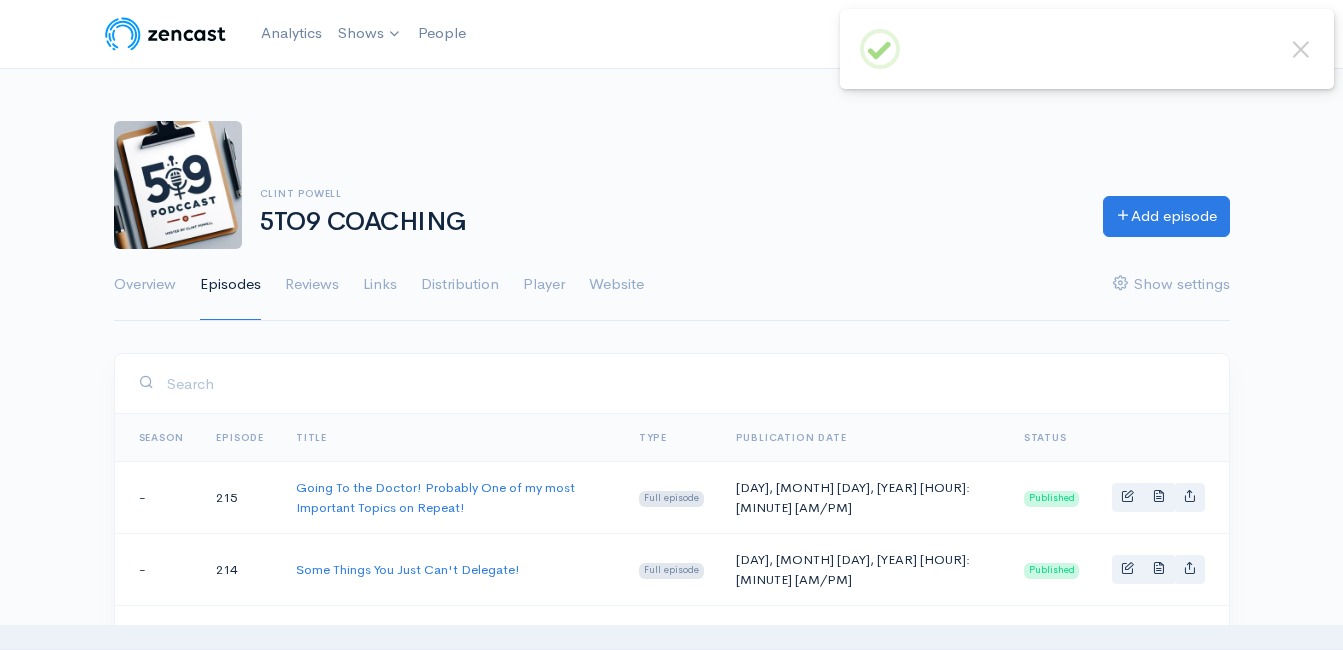 scroll, scrollTop: 0, scrollLeft: 0, axis: both 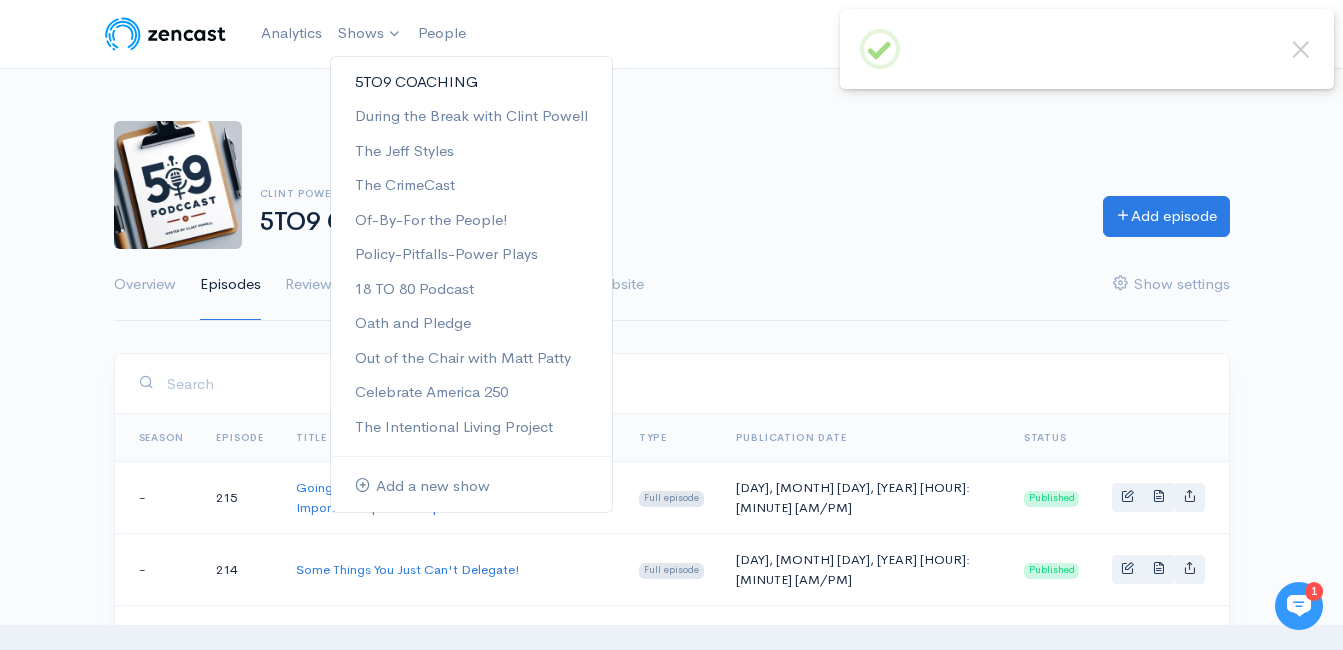 click on "5TO9 COACHING" at bounding box center (471, 82) 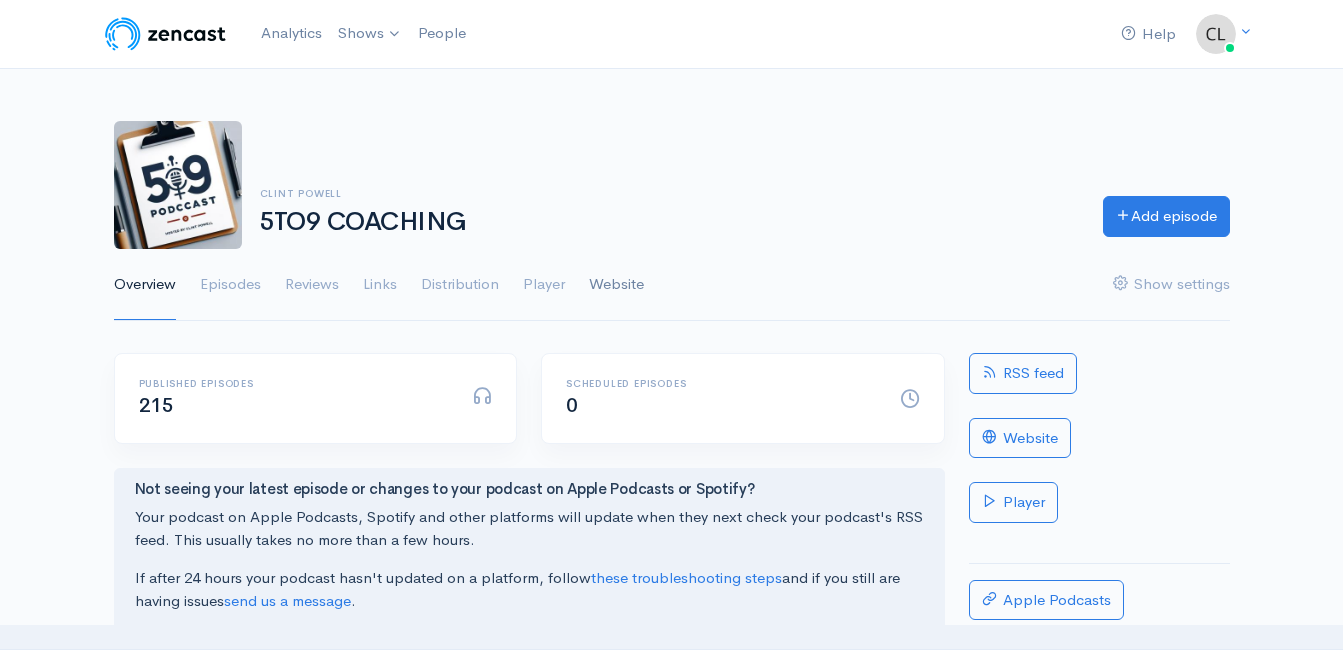 scroll, scrollTop: 0, scrollLeft: 0, axis: both 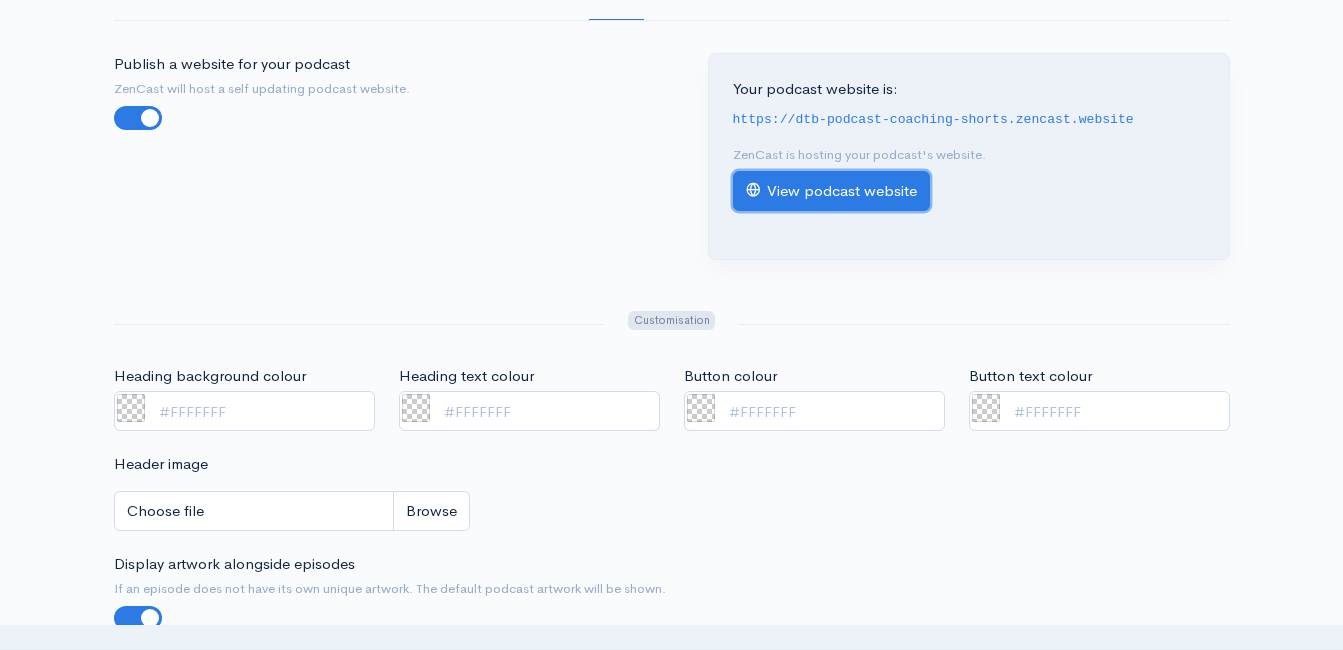 click on "View podcast website" at bounding box center (831, 191) 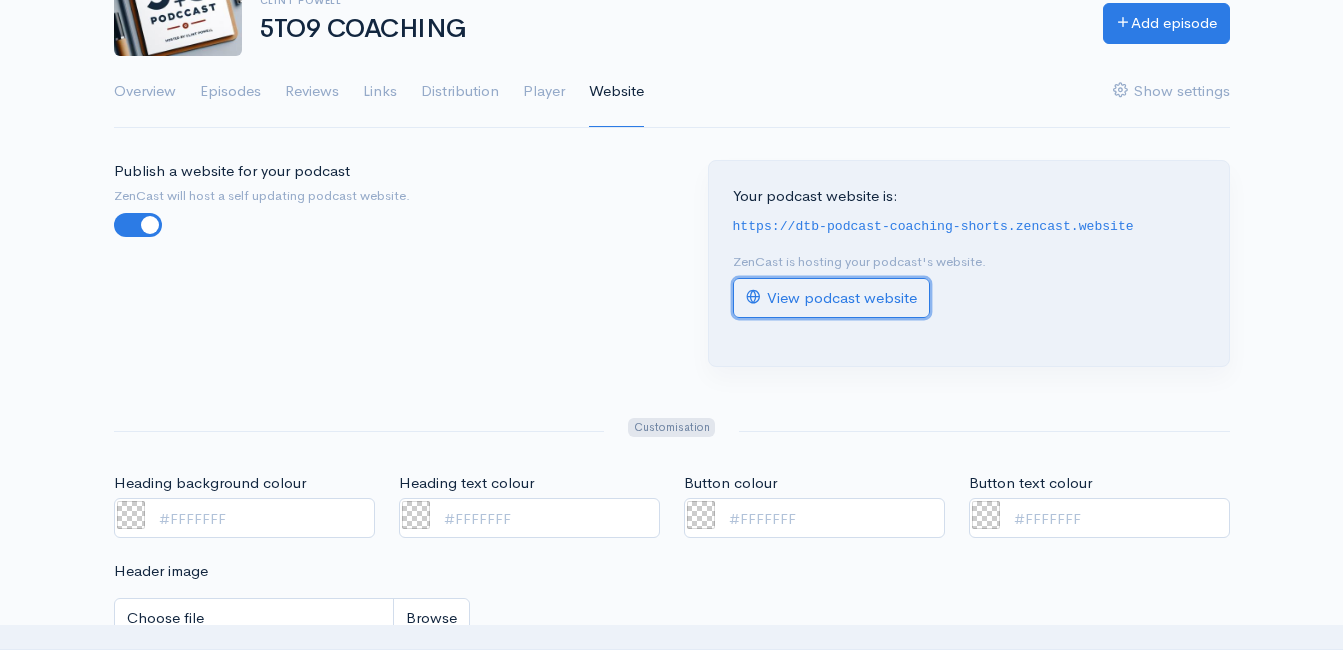 scroll, scrollTop: 0, scrollLeft: 0, axis: both 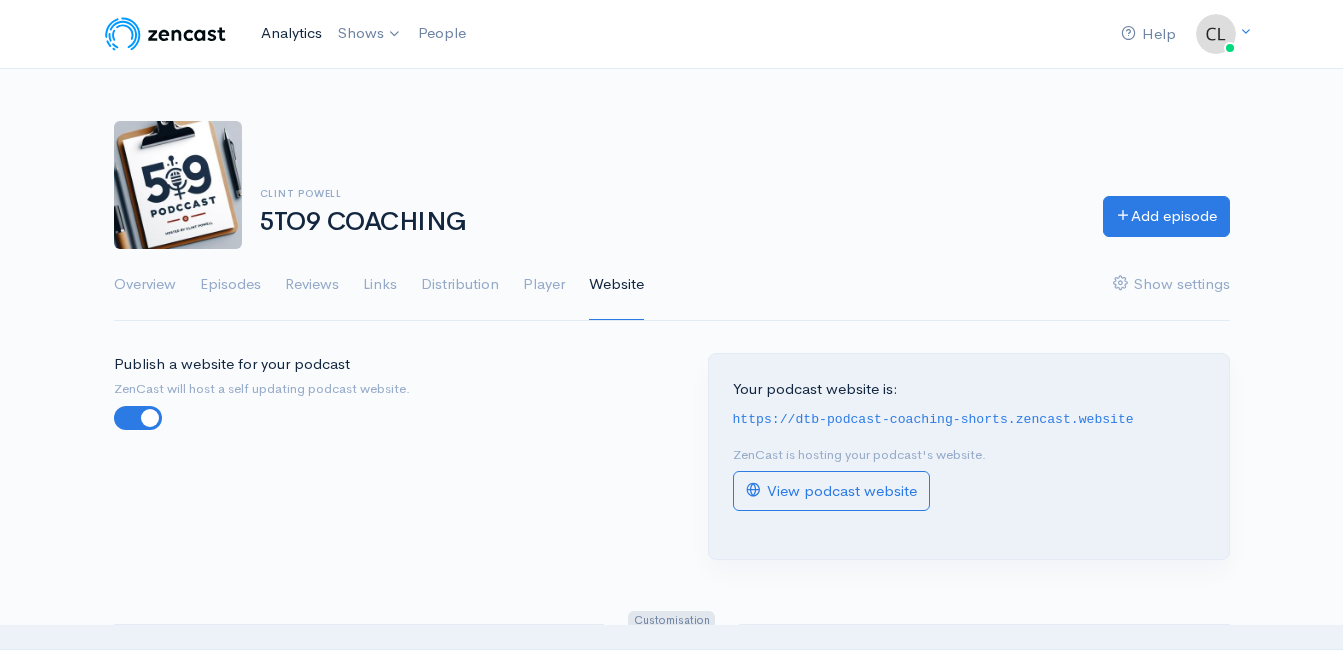 click on "Analytics" at bounding box center (291, 33) 